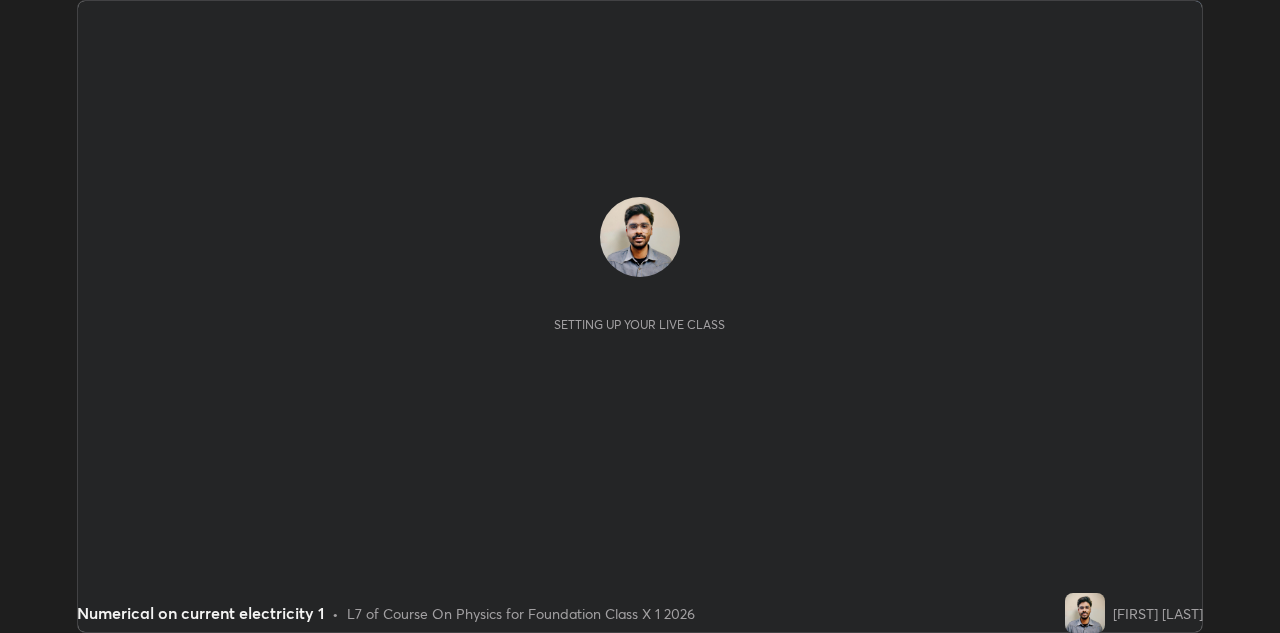 scroll, scrollTop: 0, scrollLeft: 0, axis: both 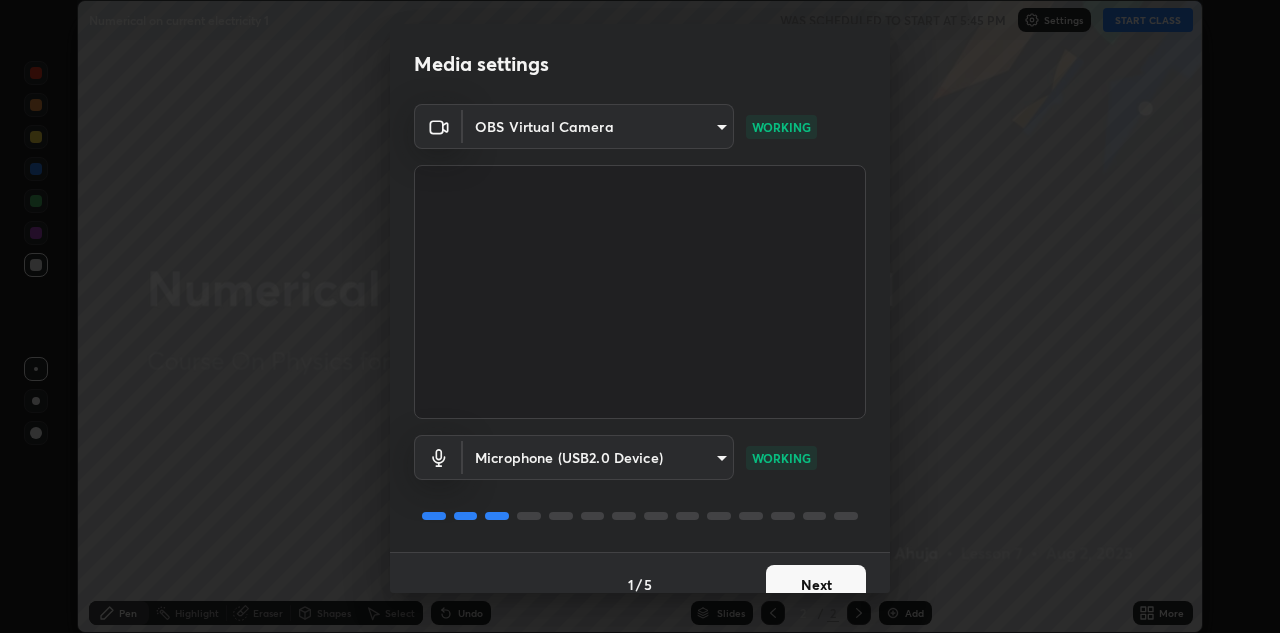 click on "Next" at bounding box center (816, 585) 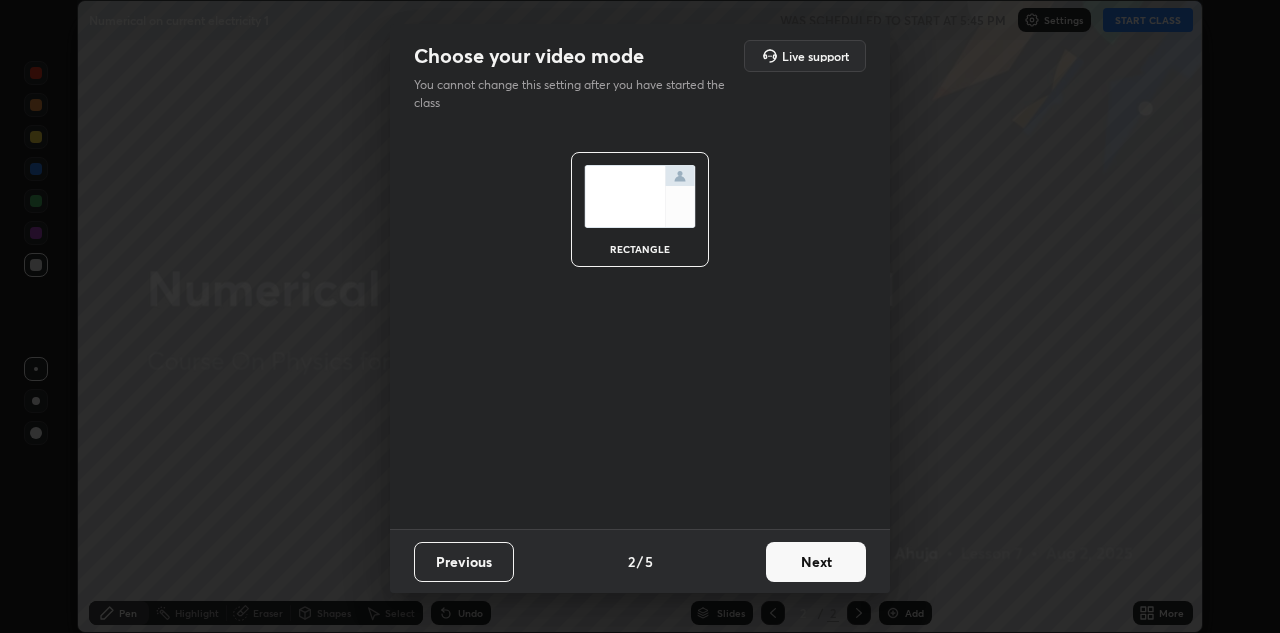 click on "Next" at bounding box center [816, 562] 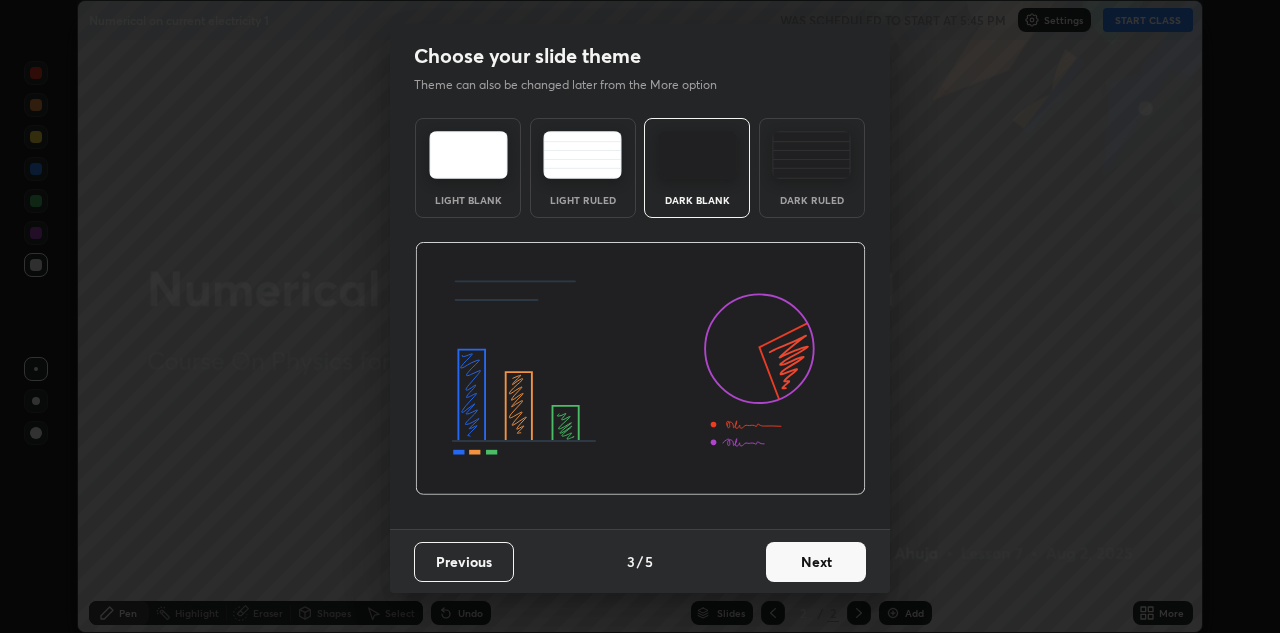 click on "Dark Ruled" at bounding box center (812, 168) 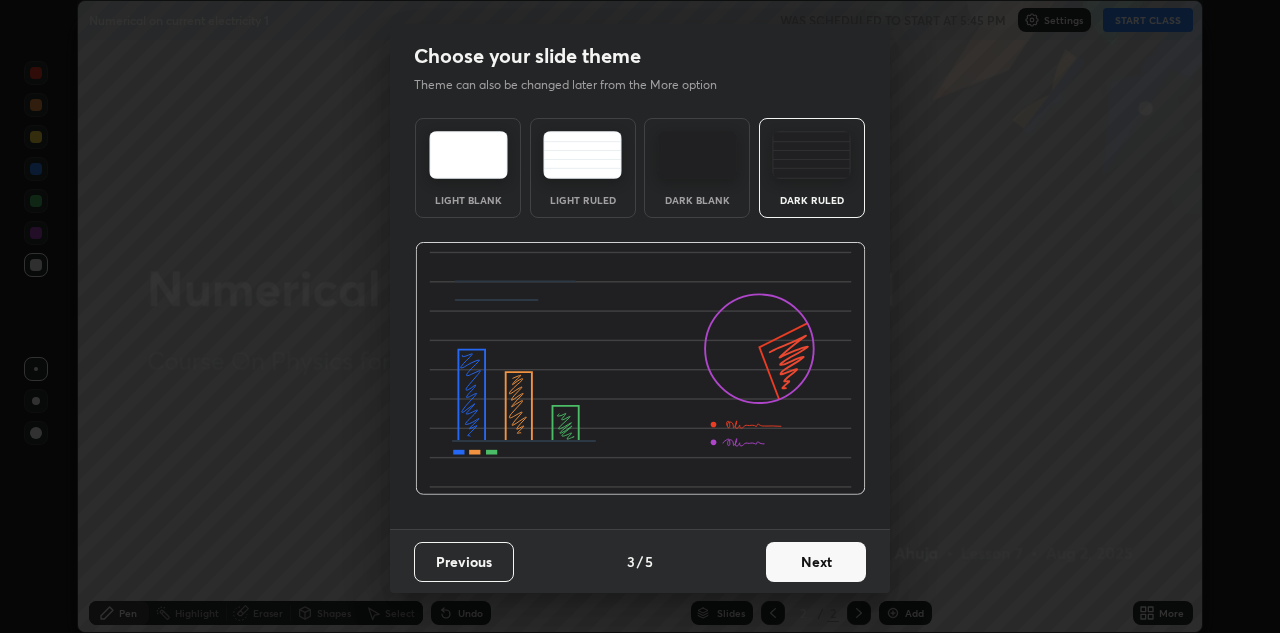 click on "Next" at bounding box center [816, 562] 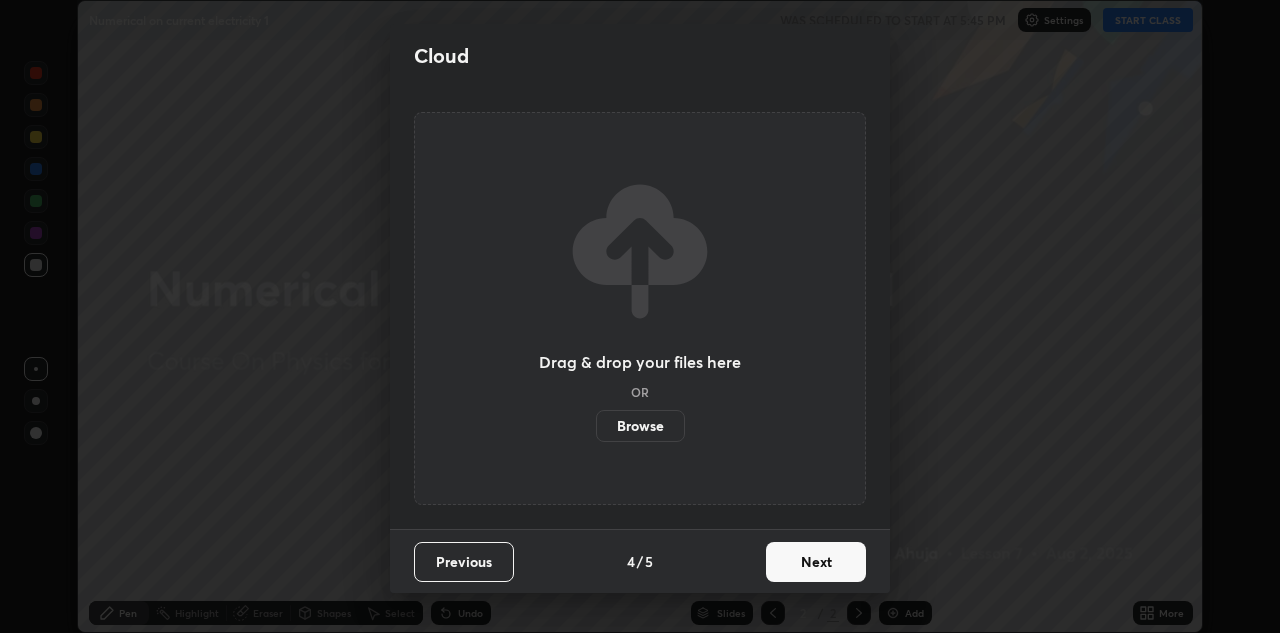 click on "Next" at bounding box center [816, 562] 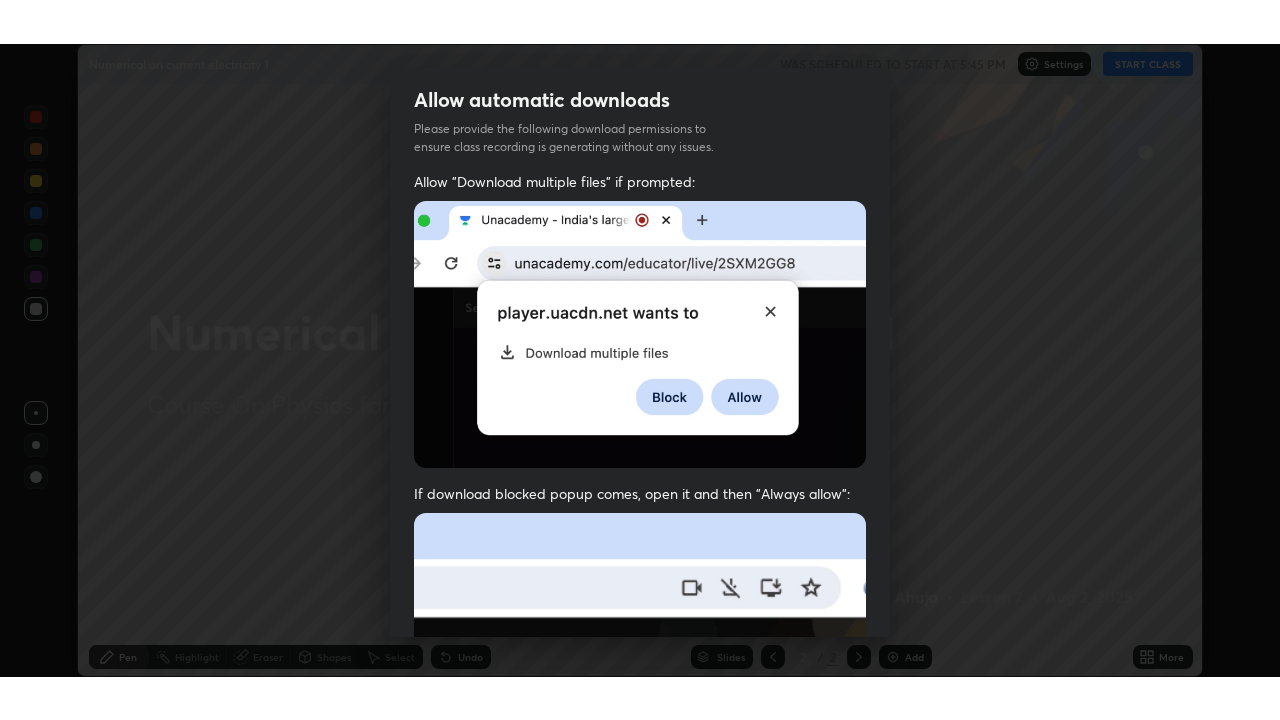 scroll, scrollTop: 431, scrollLeft: 0, axis: vertical 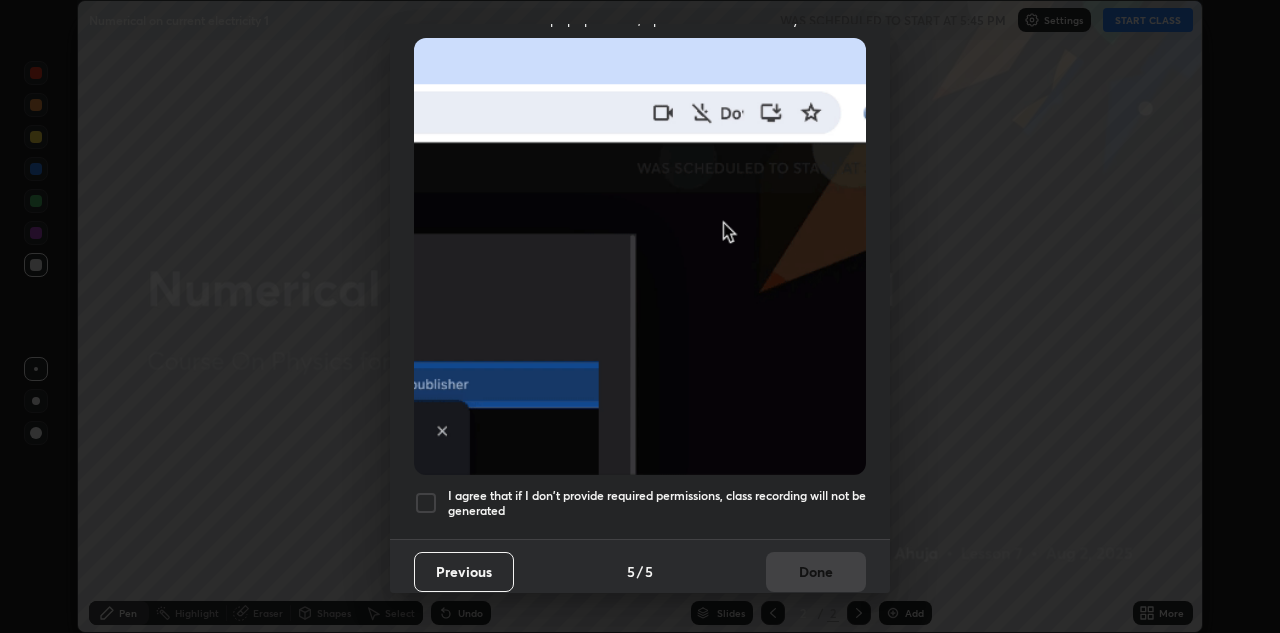 click on "I agree that if I don't provide required permissions, class recording will not be generated" at bounding box center [657, 503] 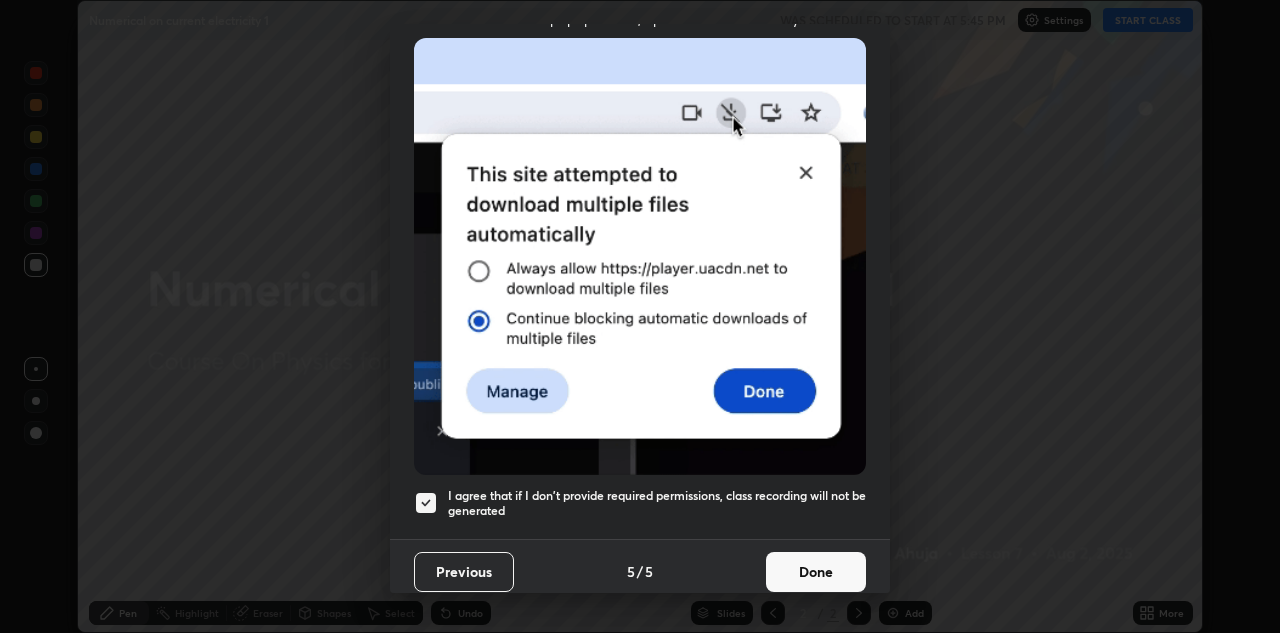 click on "Done" at bounding box center (816, 572) 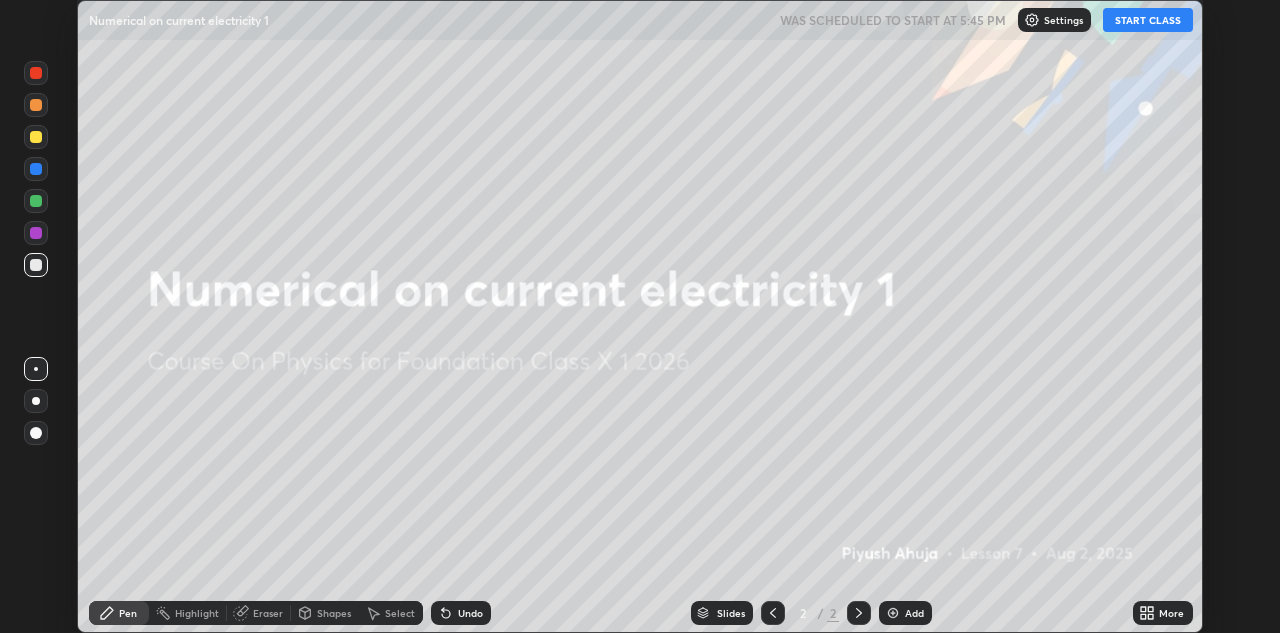 click on "START CLASS" at bounding box center (1148, 20) 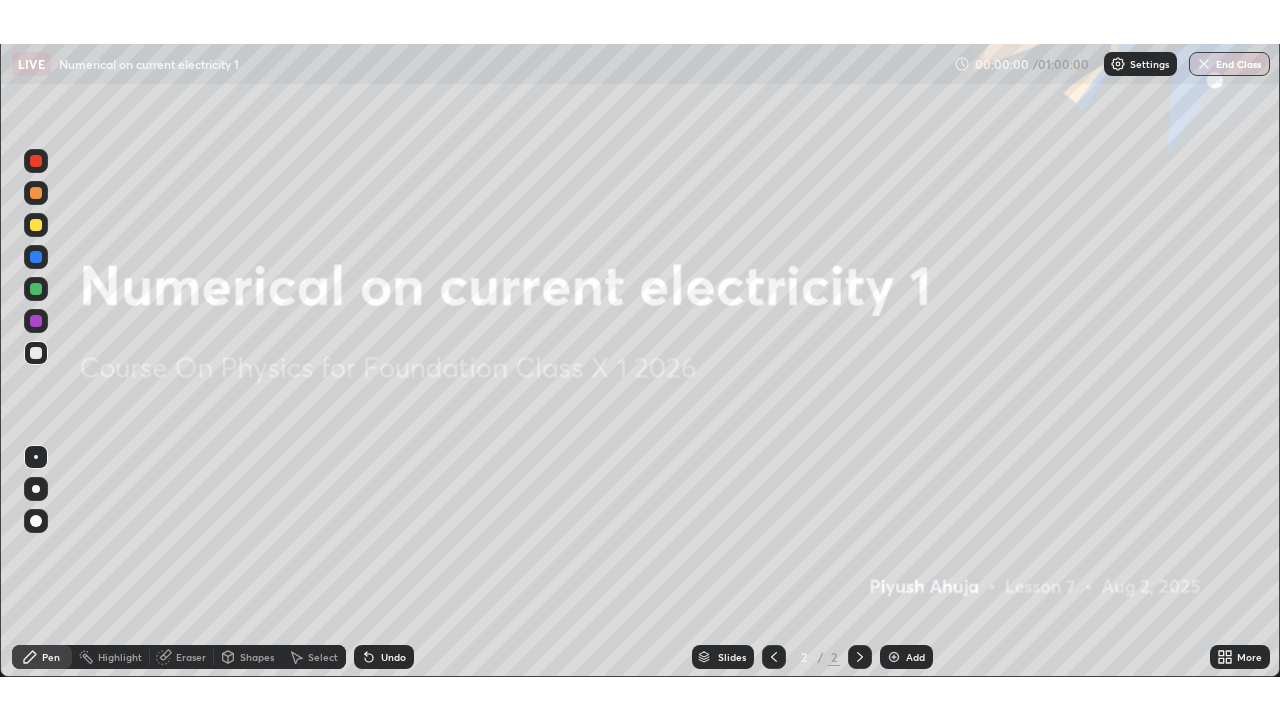 scroll, scrollTop: 99280, scrollLeft: 98720, axis: both 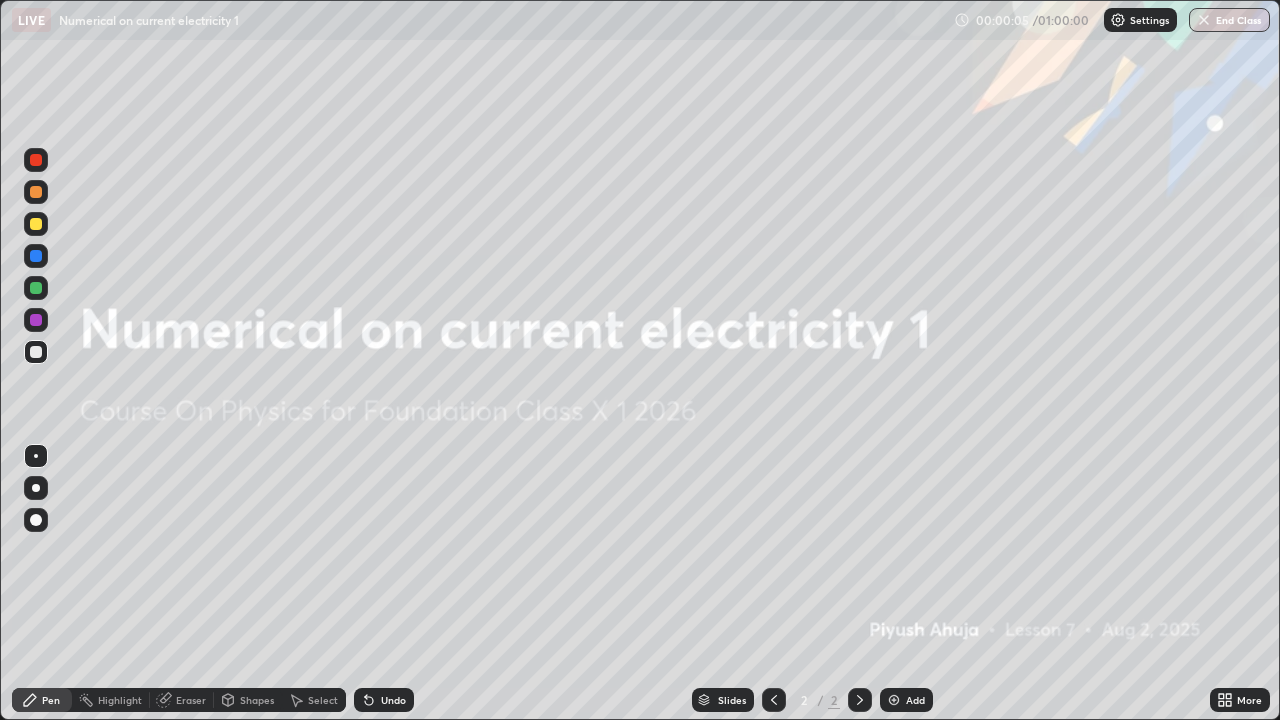 click 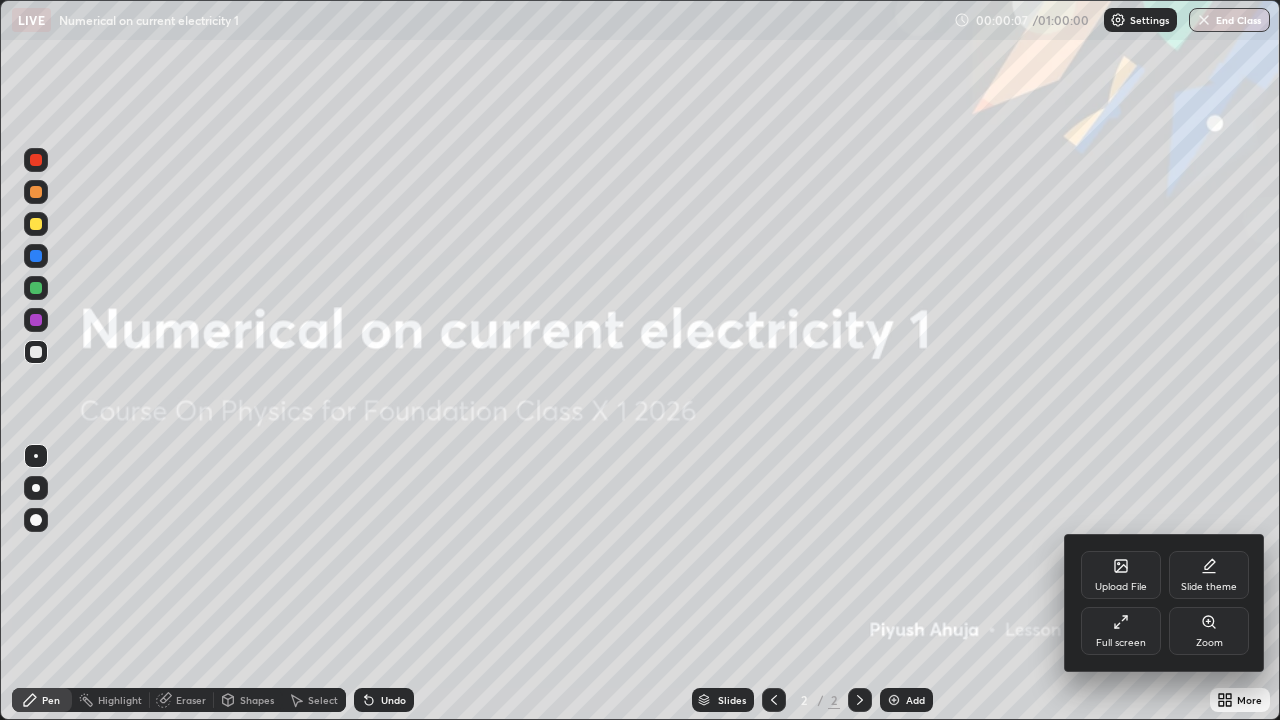 click on "Upload File" at bounding box center [1121, 575] 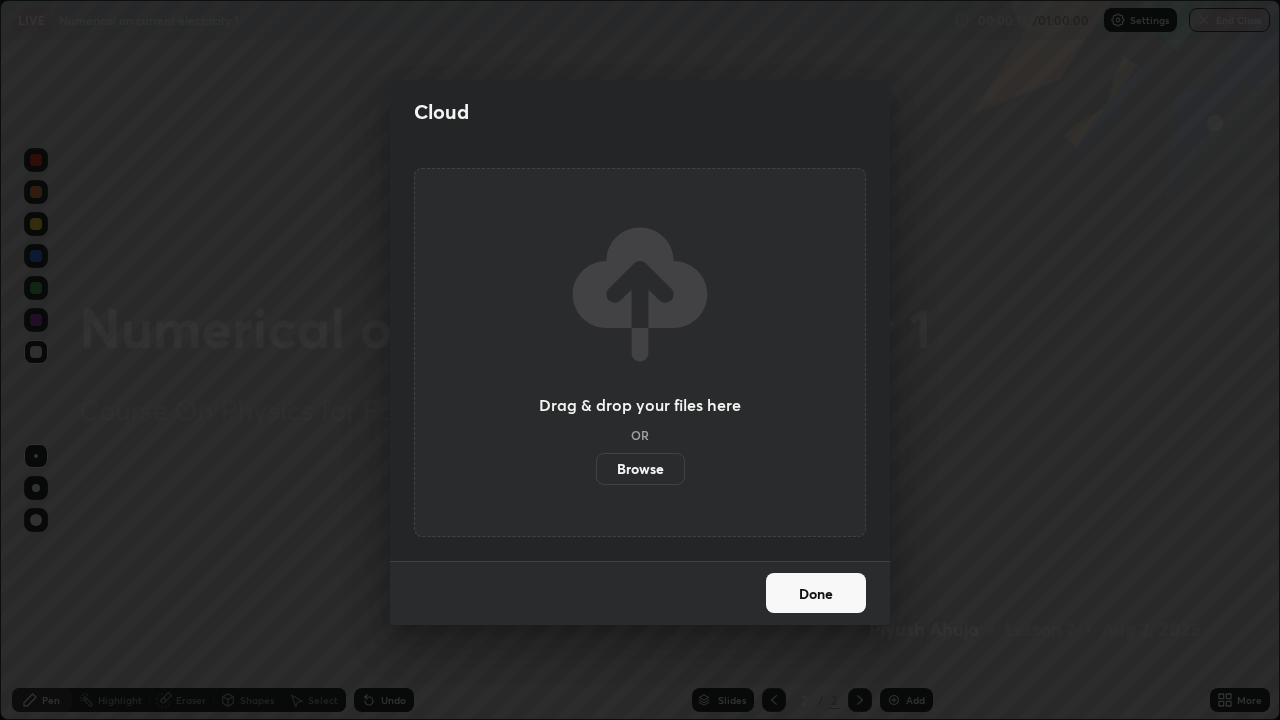 click on "Browse" at bounding box center (640, 469) 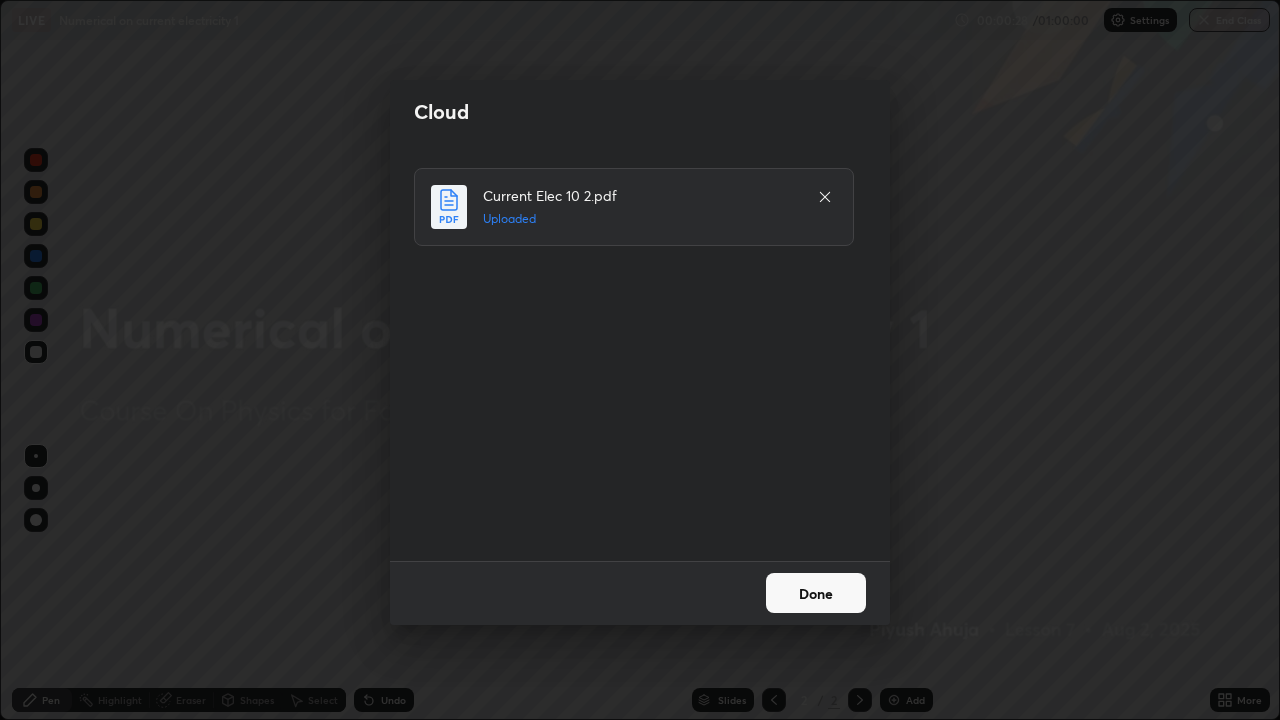 click on "Done" at bounding box center (816, 593) 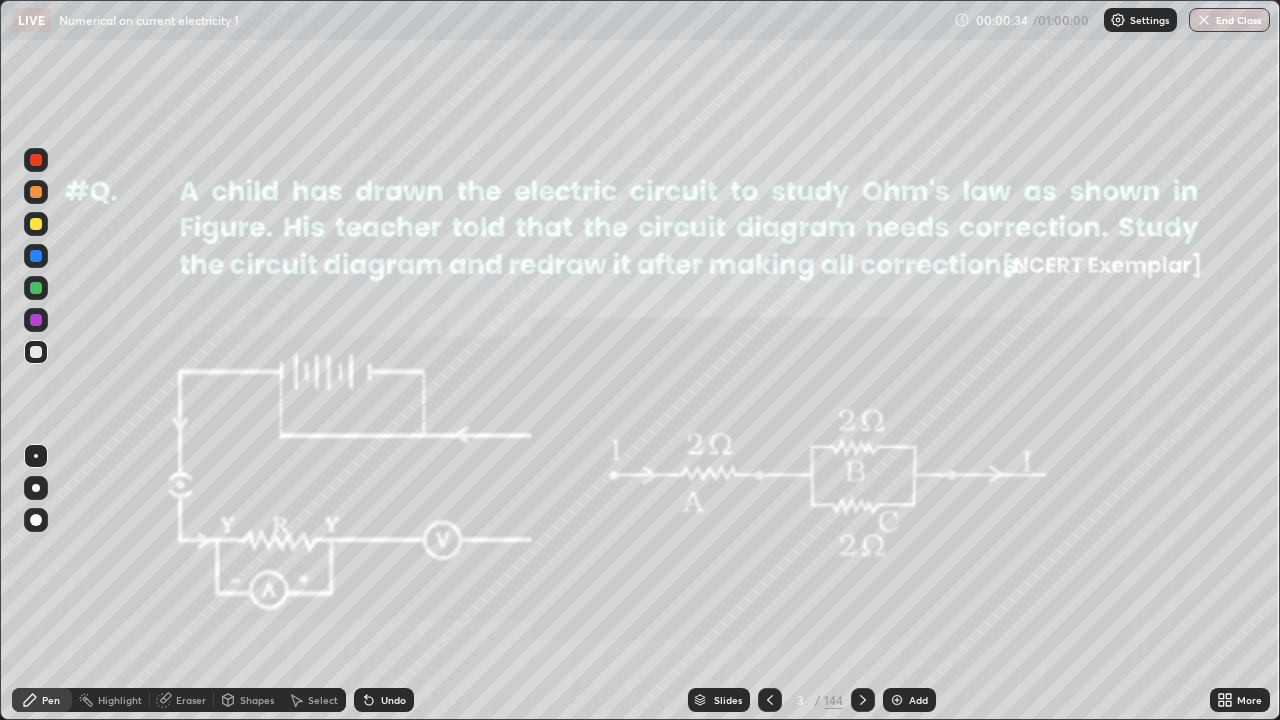 click 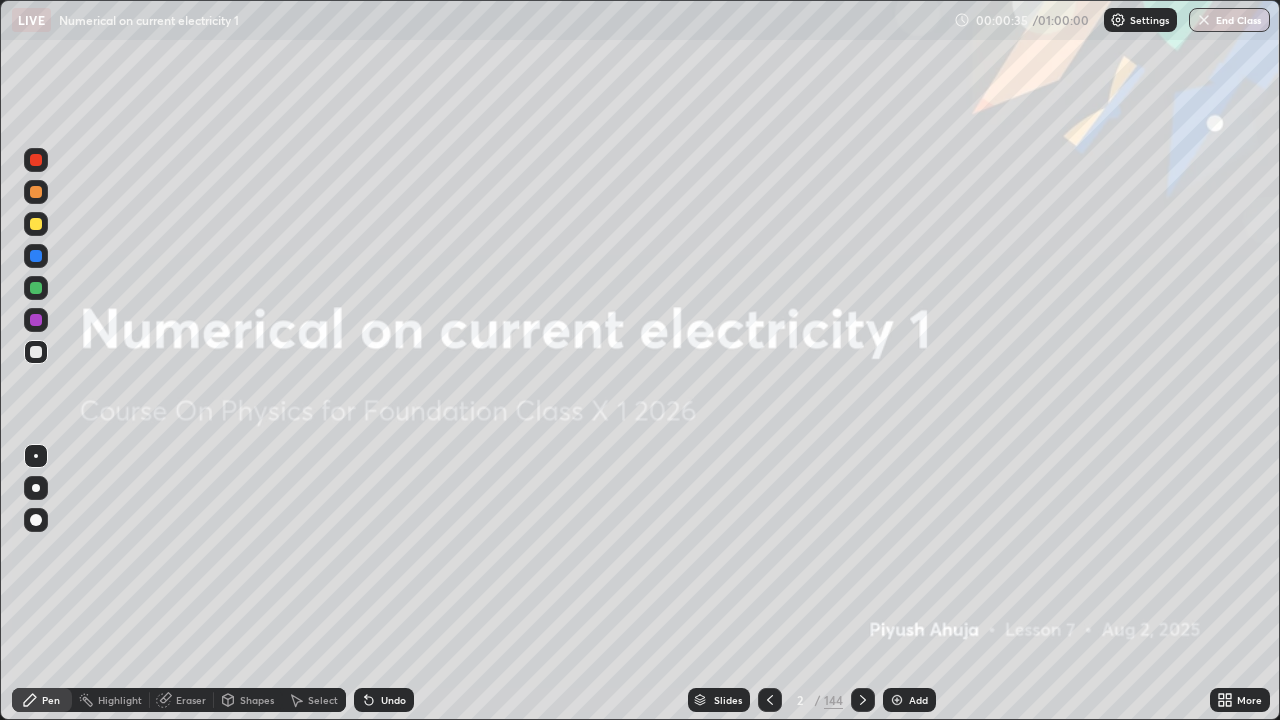 click on "Add" at bounding box center (918, 700) 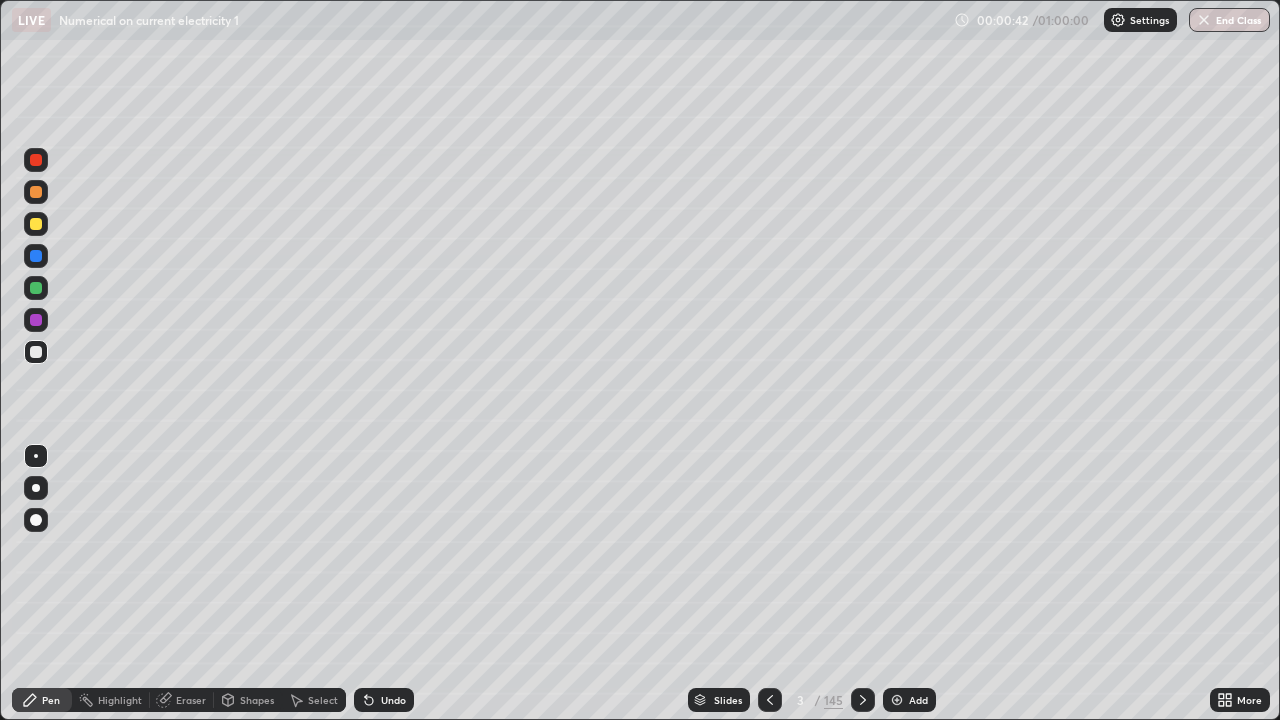 click at bounding box center (36, 488) 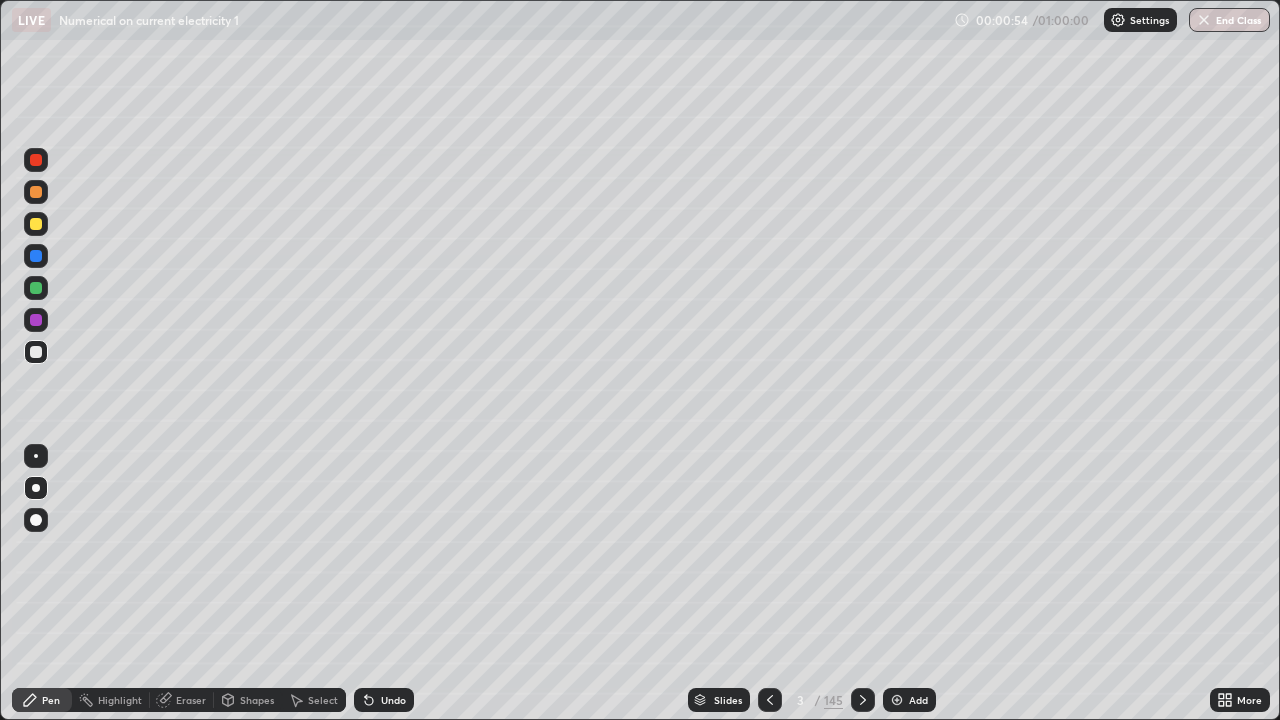 click on "Undo" at bounding box center (393, 700) 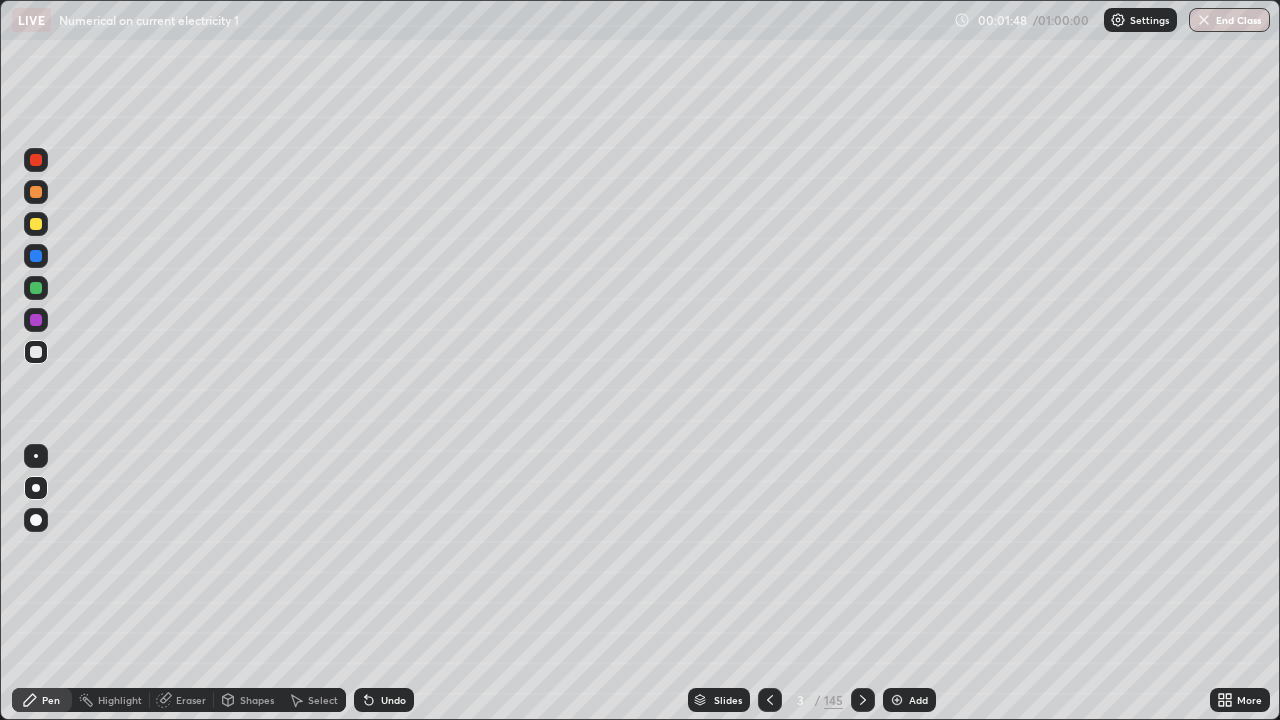 click on "Eraser" at bounding box center (182, 700) 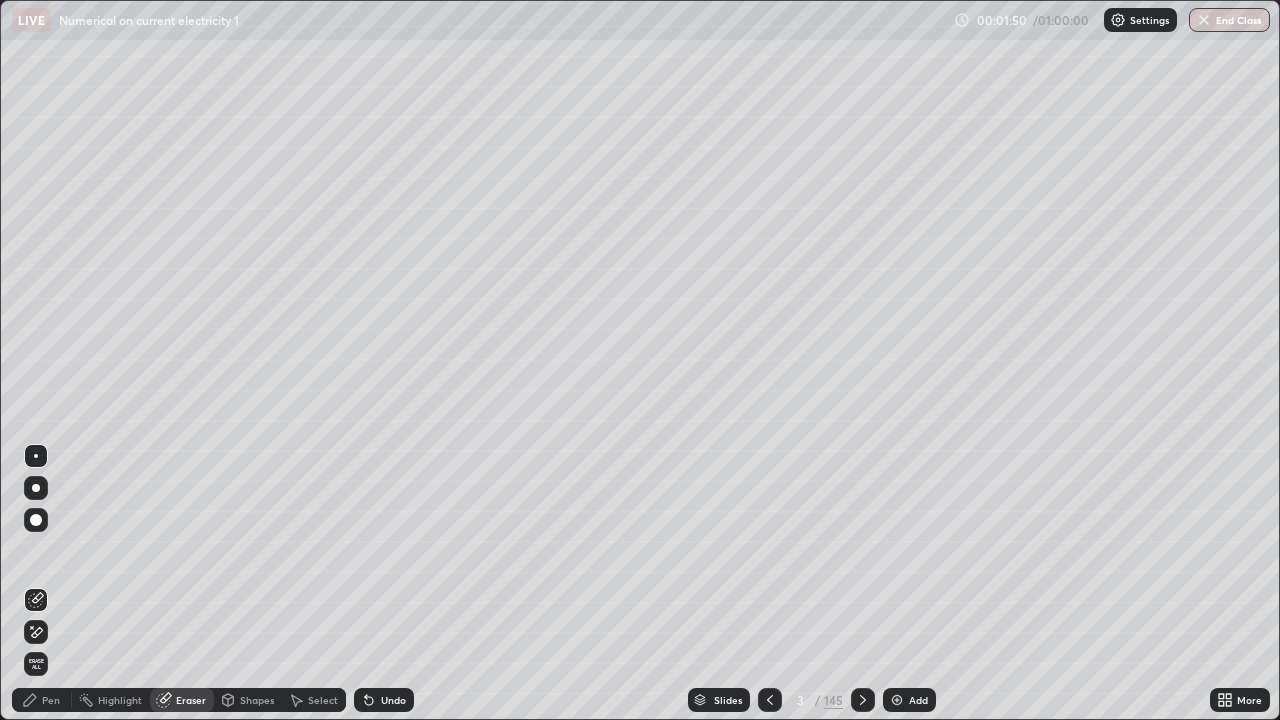 click 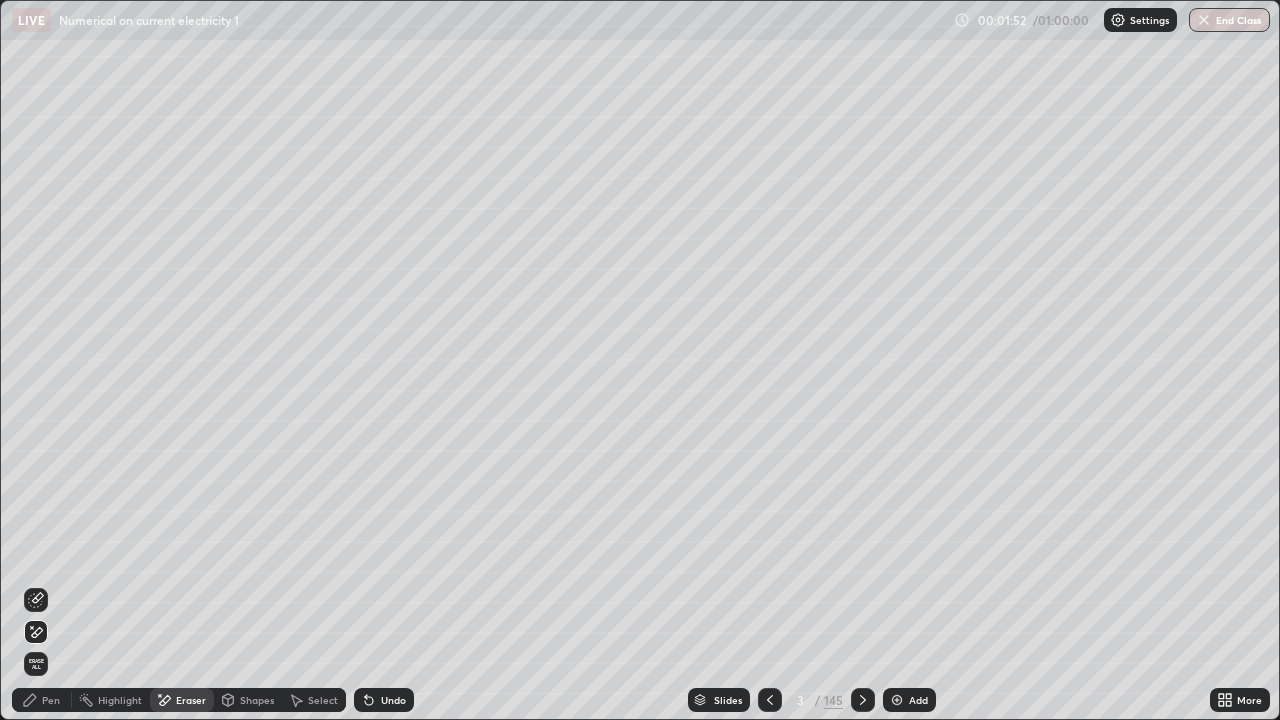 click on "Pen" at bounding box center [51, 700] 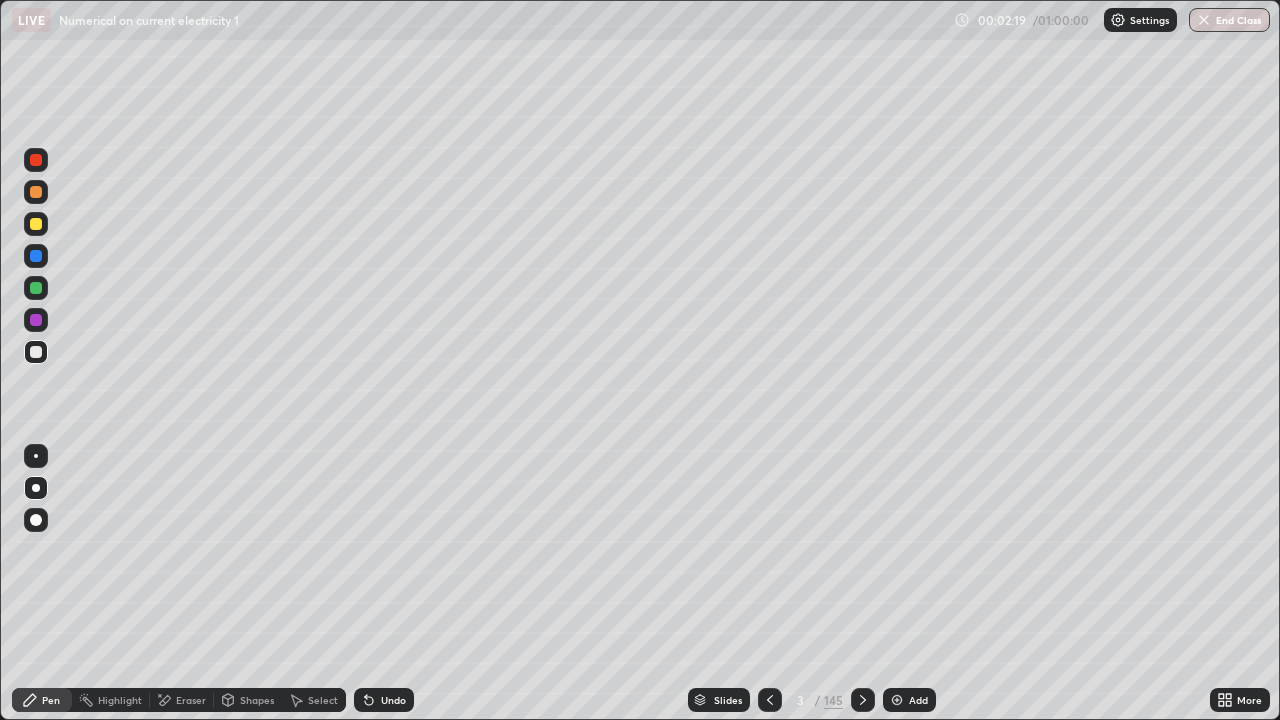 click on "Add" at bounding box center (909, 700) 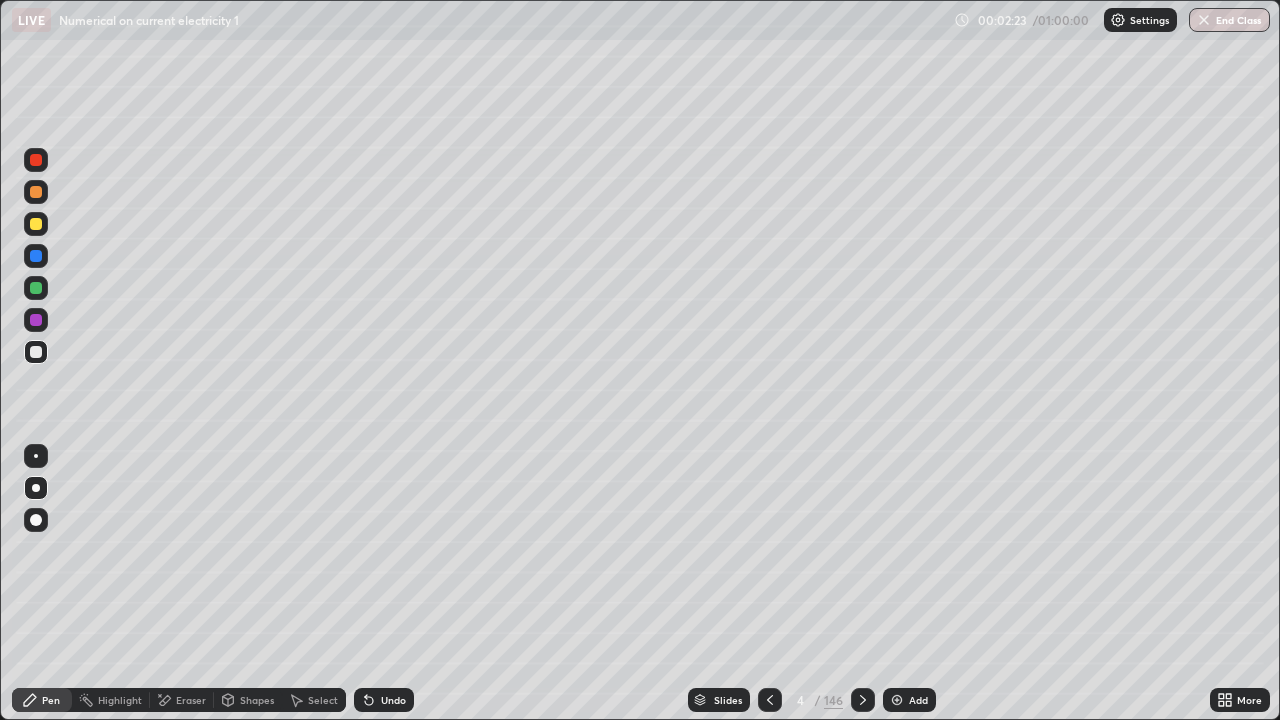 click at bounding box center (770, 700) 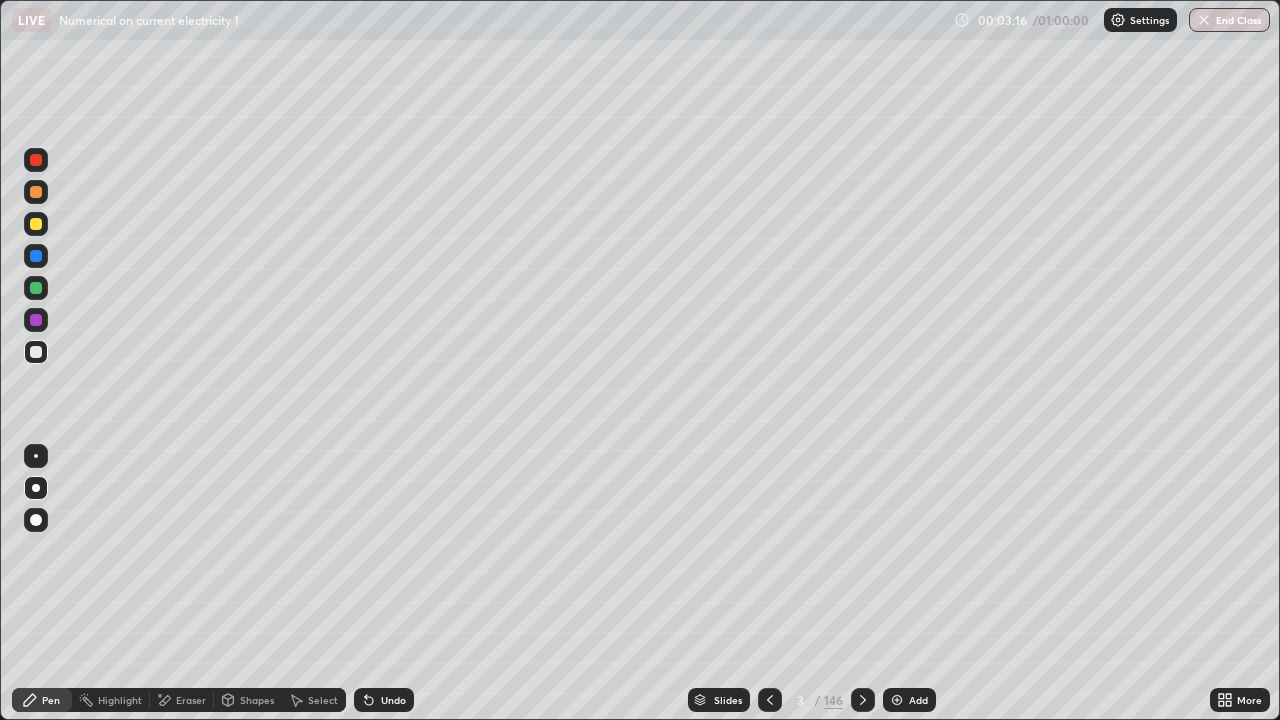 click at bounding box center [897, 700] 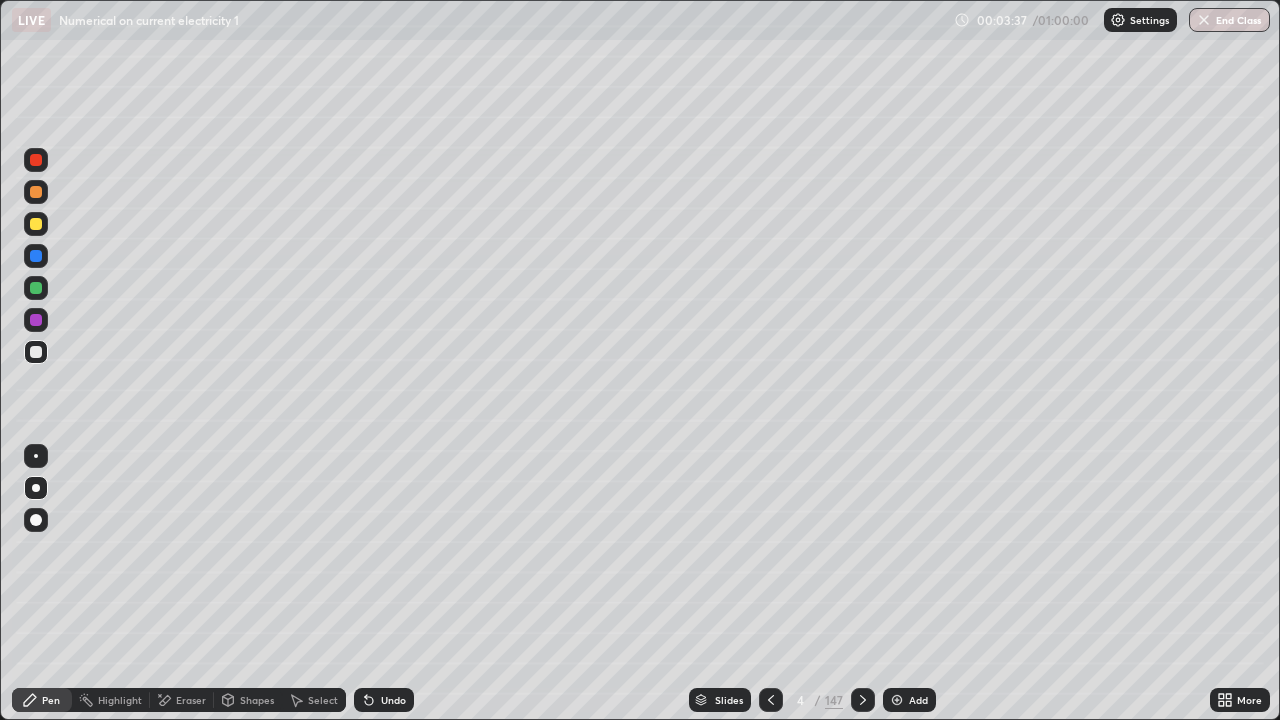 click on "Eraser" at bounding box center [182, 700] 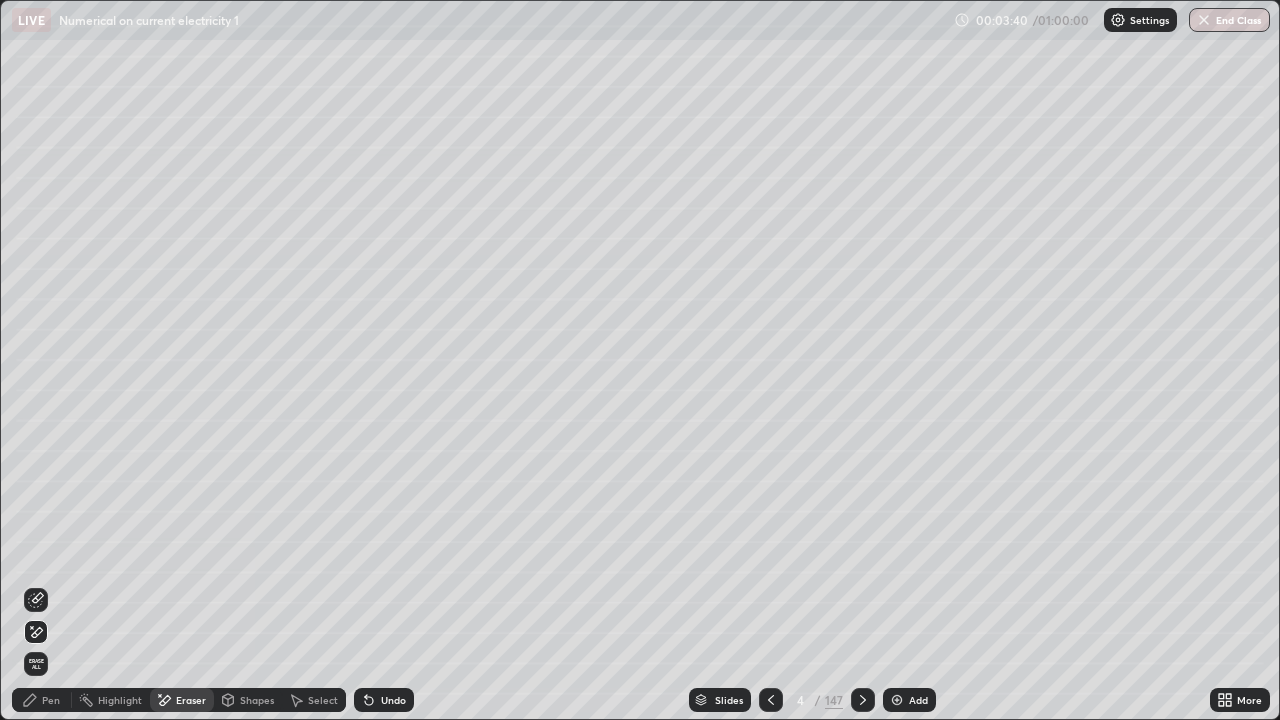 click on "Pen" at bounding box center (51, 700) 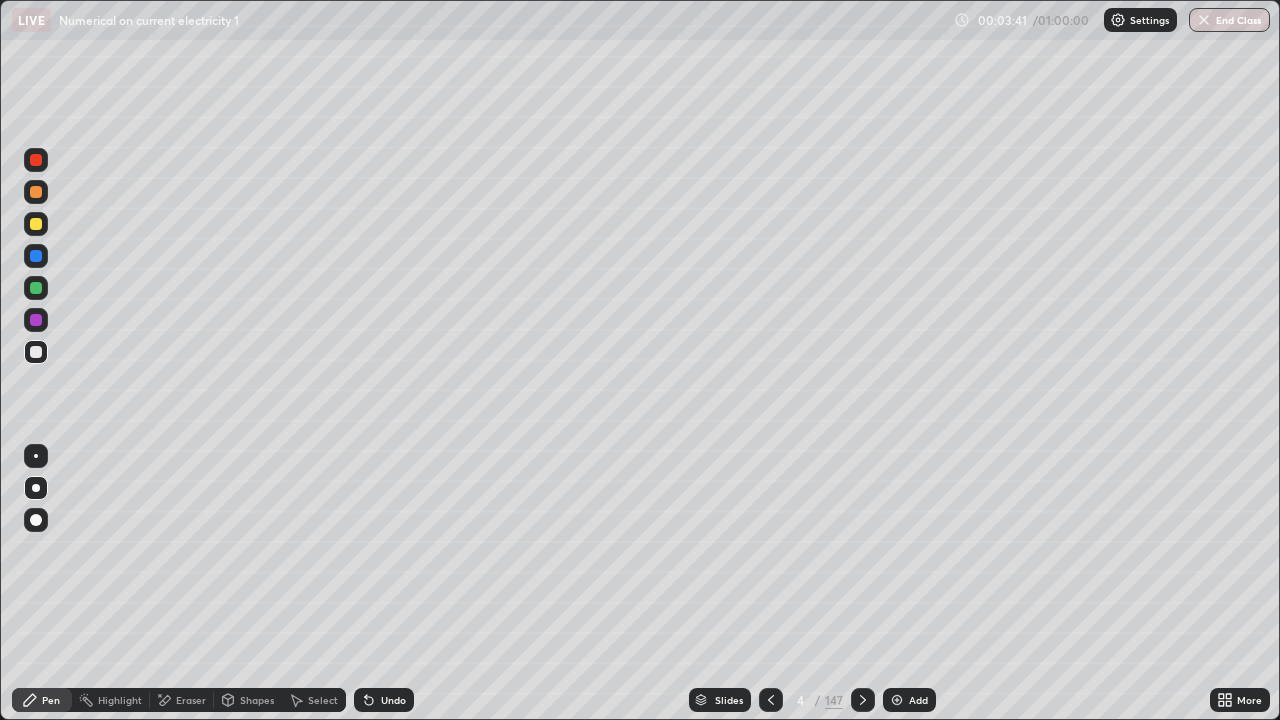click at bounding box center (36, 352) 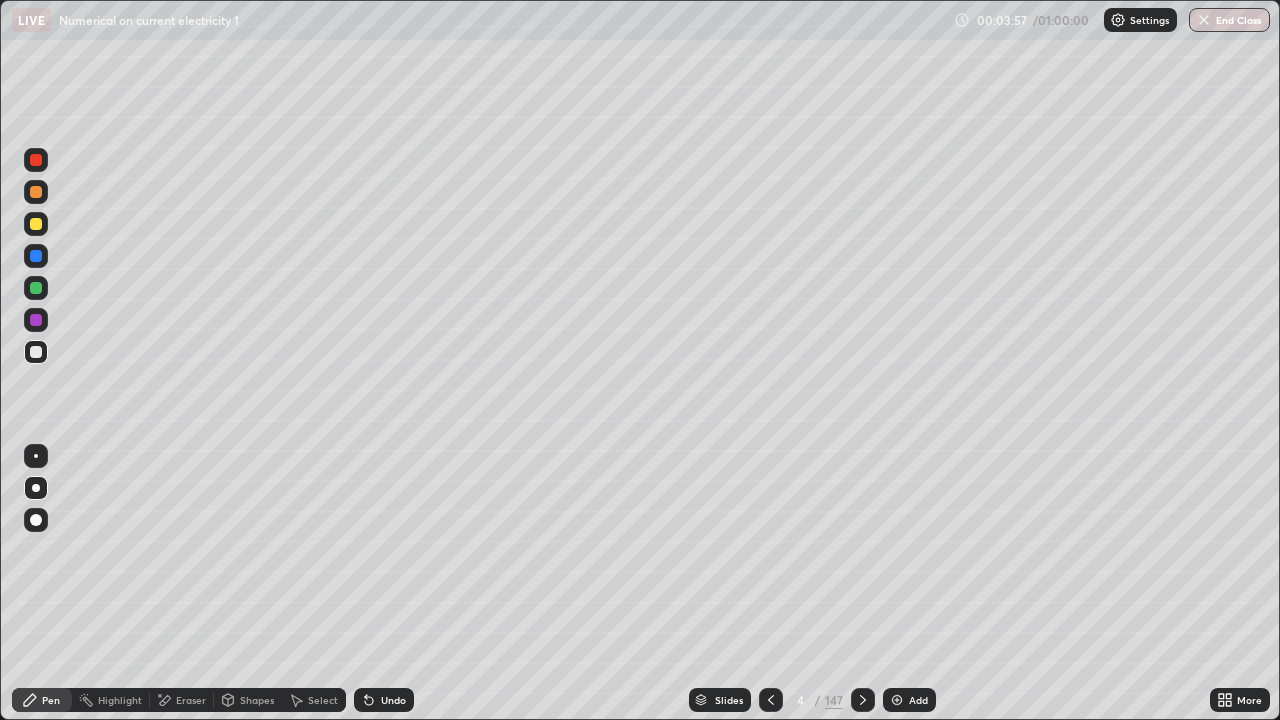 click on "Undo" at bounding box center [393, 700] 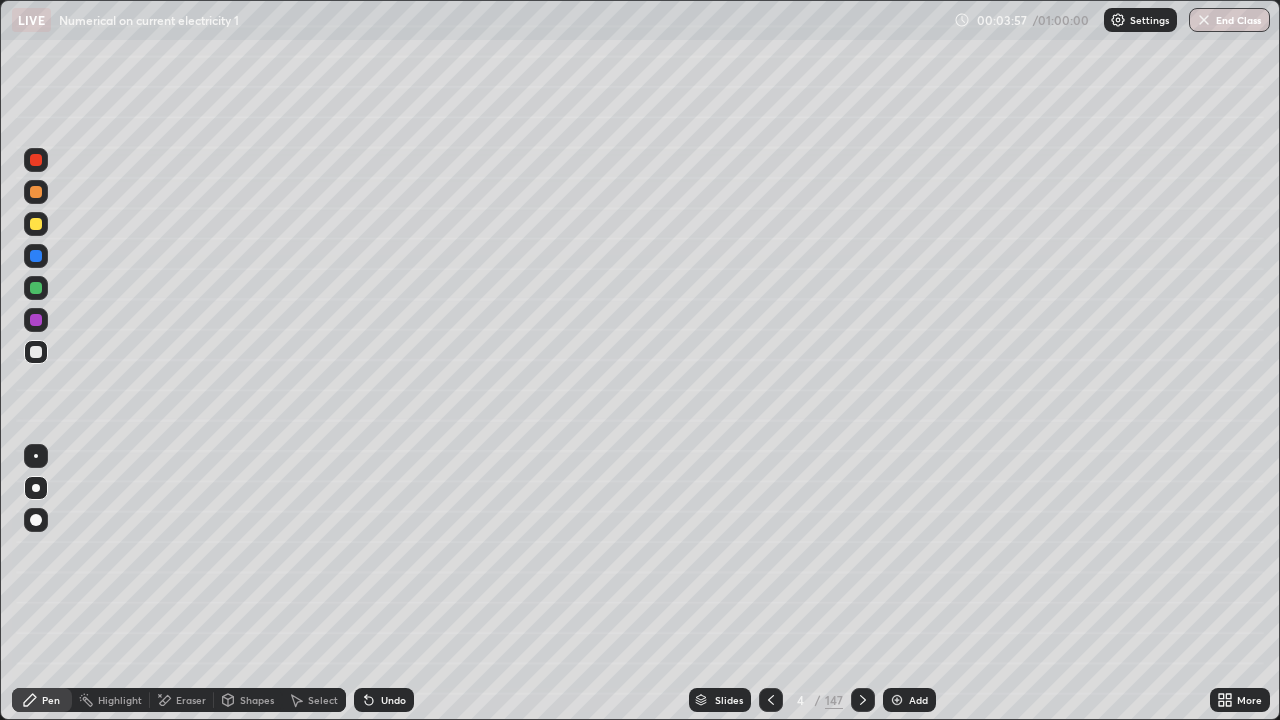 click on "Undo" at bounding box center (393, 700) 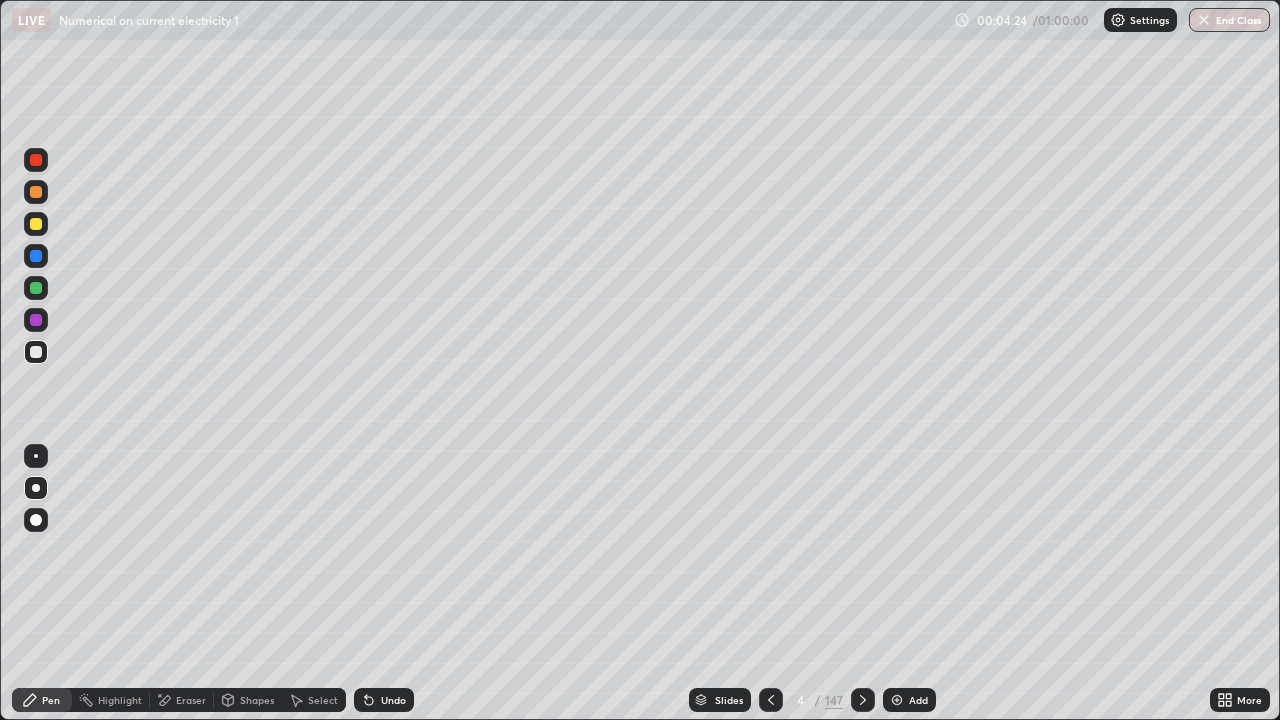 click on "Undo" at bounding box center [393, 700] 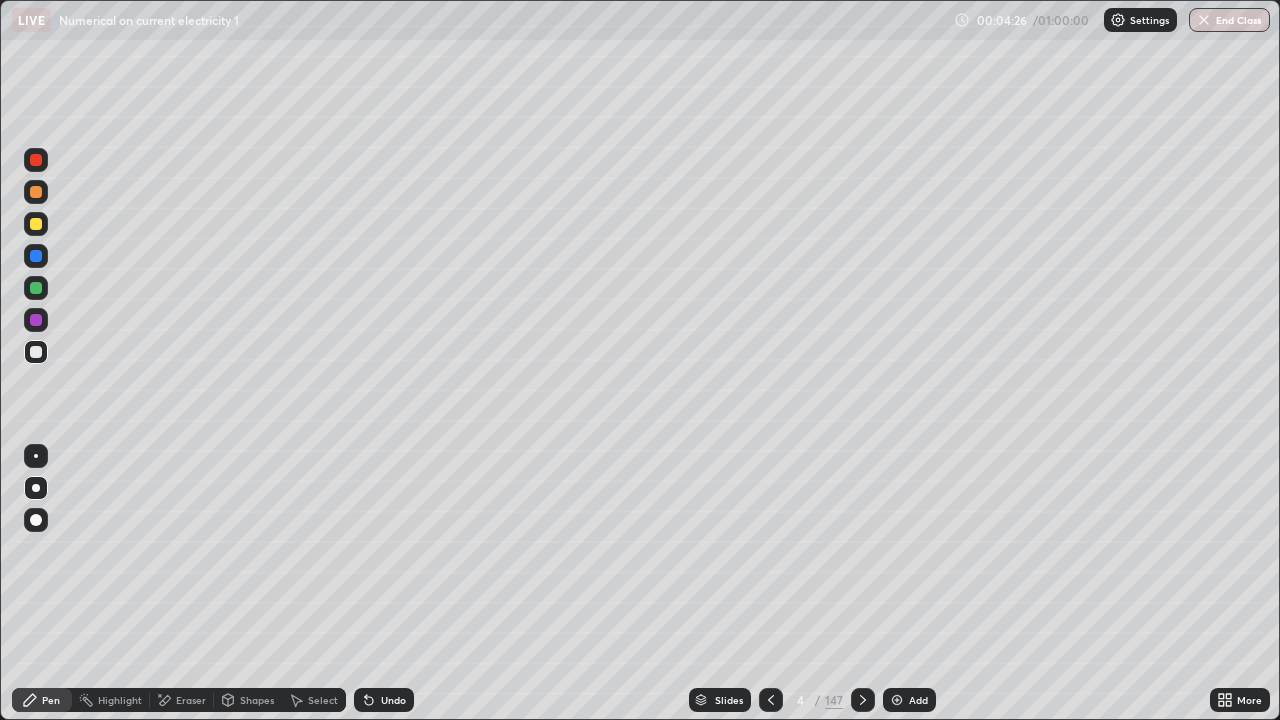 click on "Eraser" at bounding box center (191, 700) 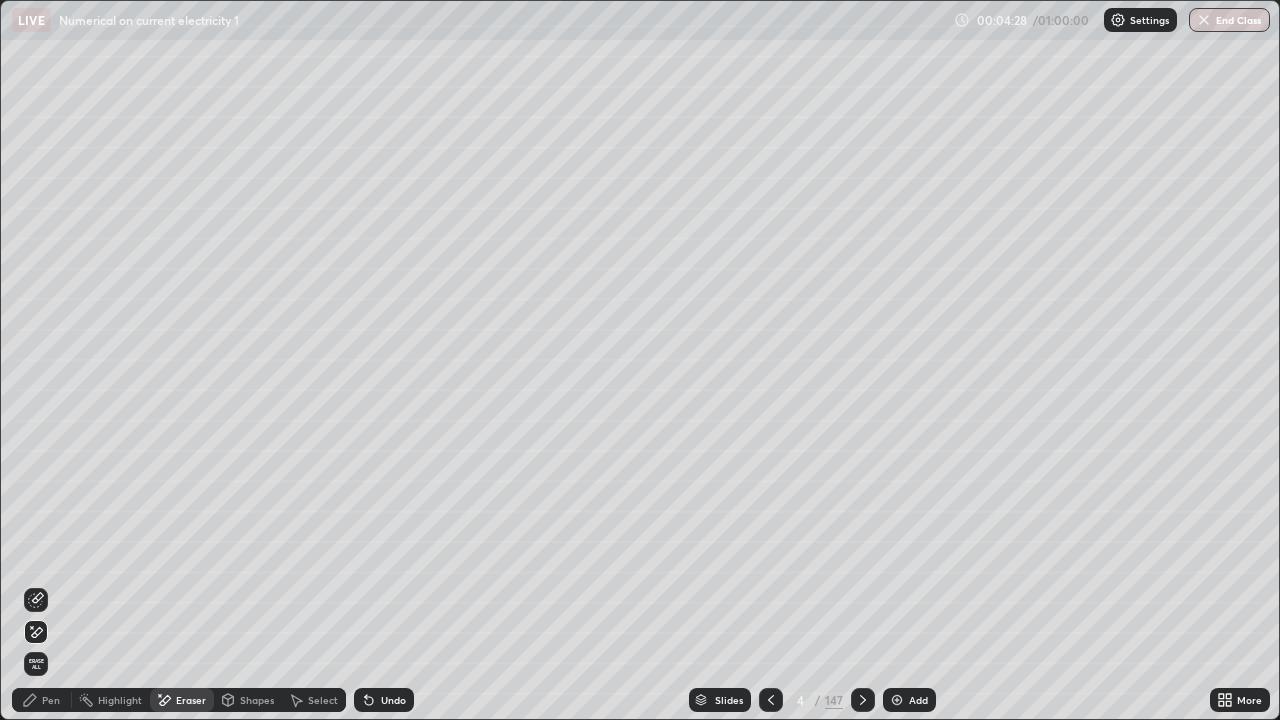 click on "Pen" at bounding box center [51, 700] 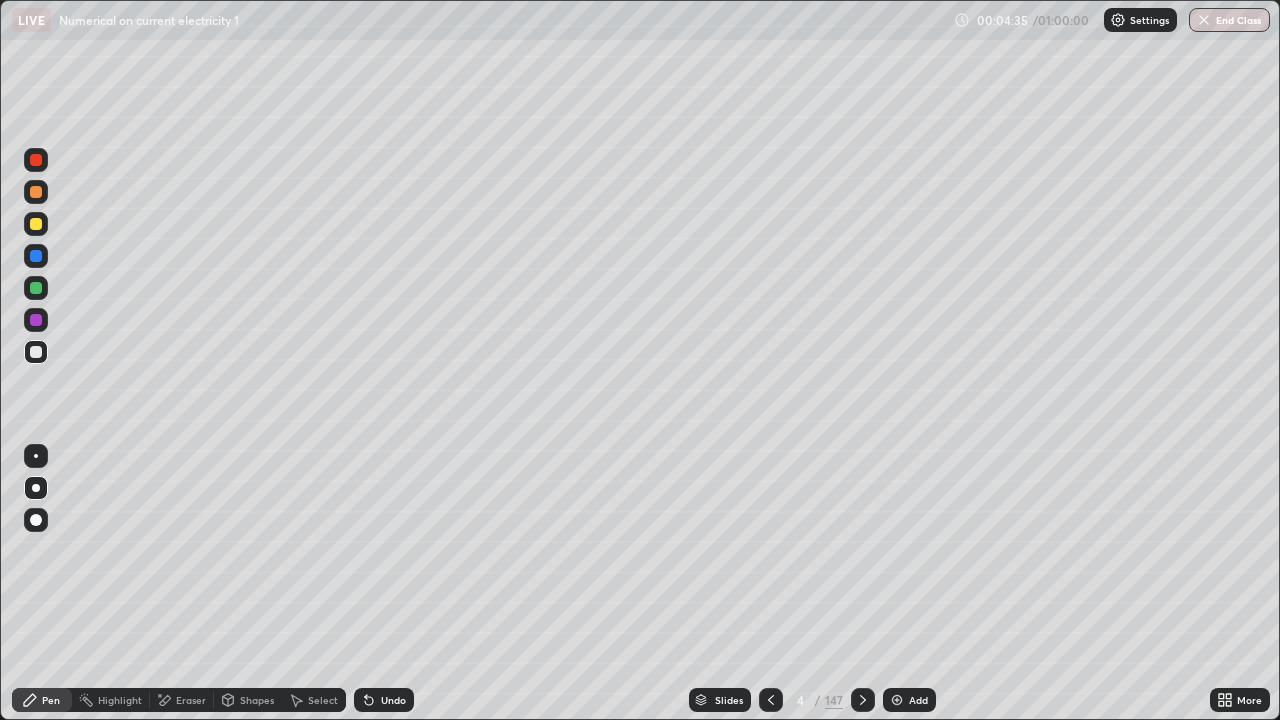 click at bounding box center [36, 288] 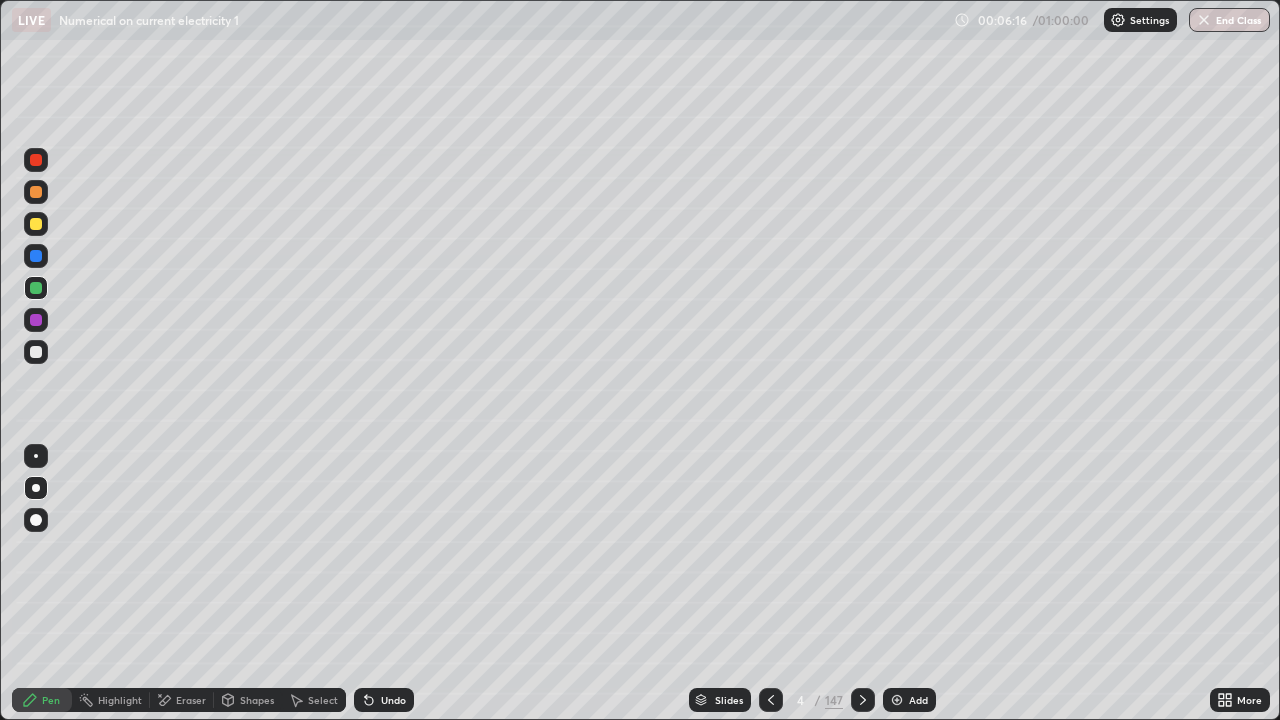 click on "Select" at bounding box center (323, 700) 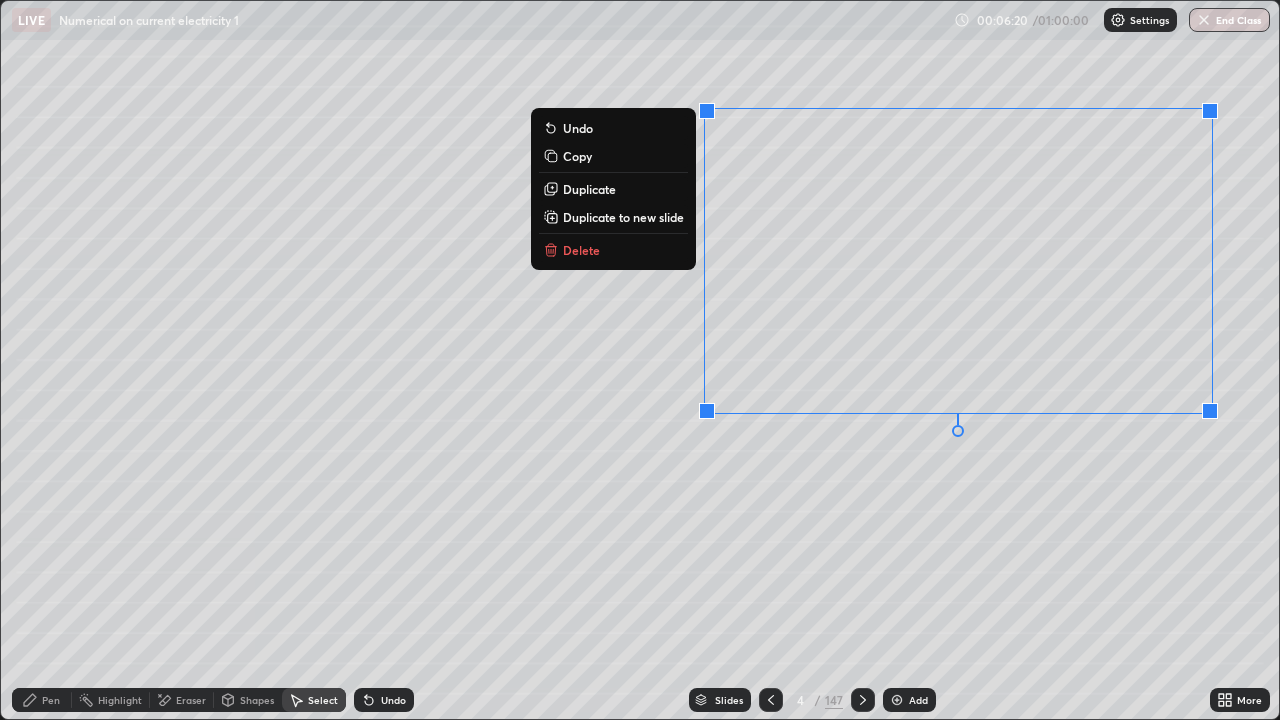 click on "Pen" at bounding box center (51, 700) 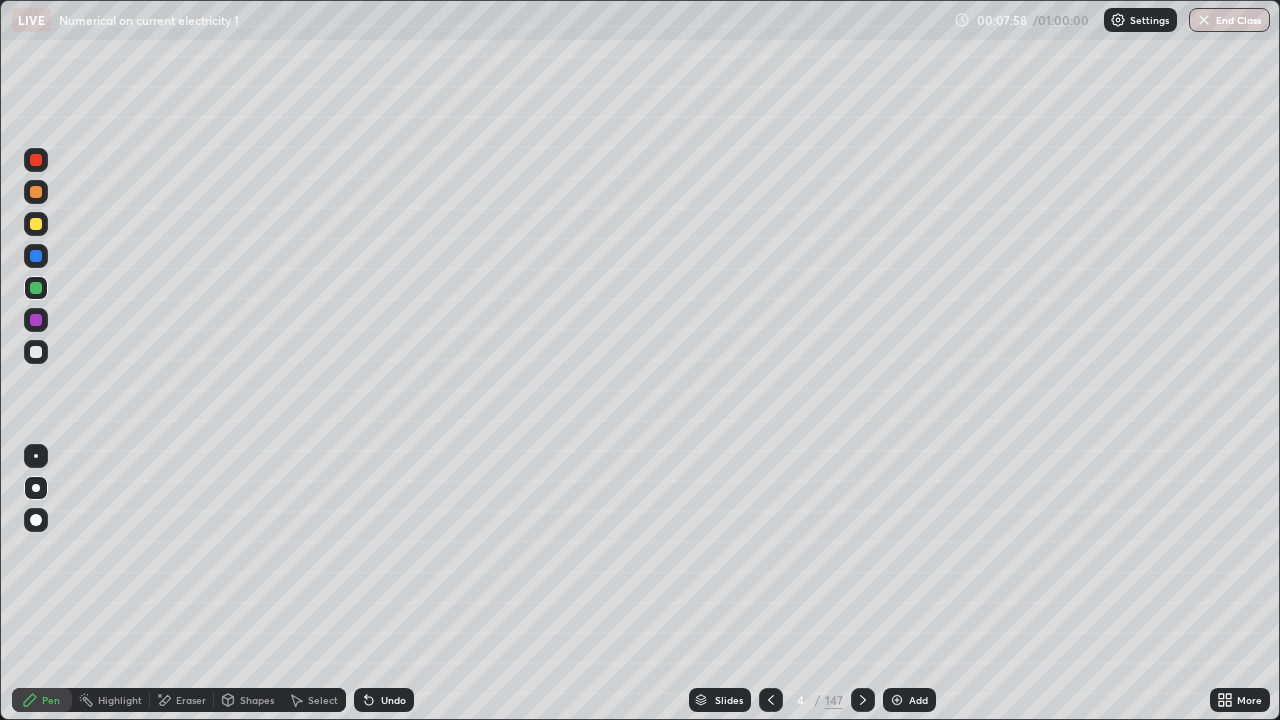 click on "Add" at bounding box center [918, 700] 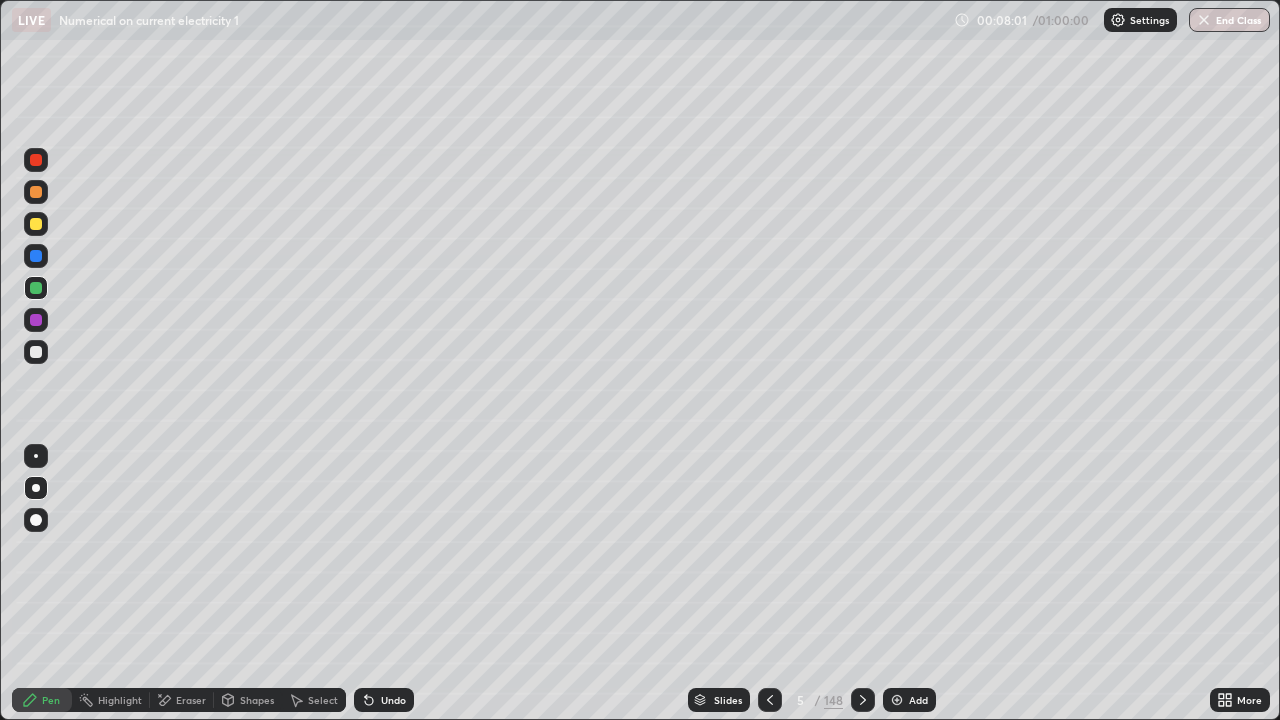 click on "Undo" at bounding box center (384, 700) 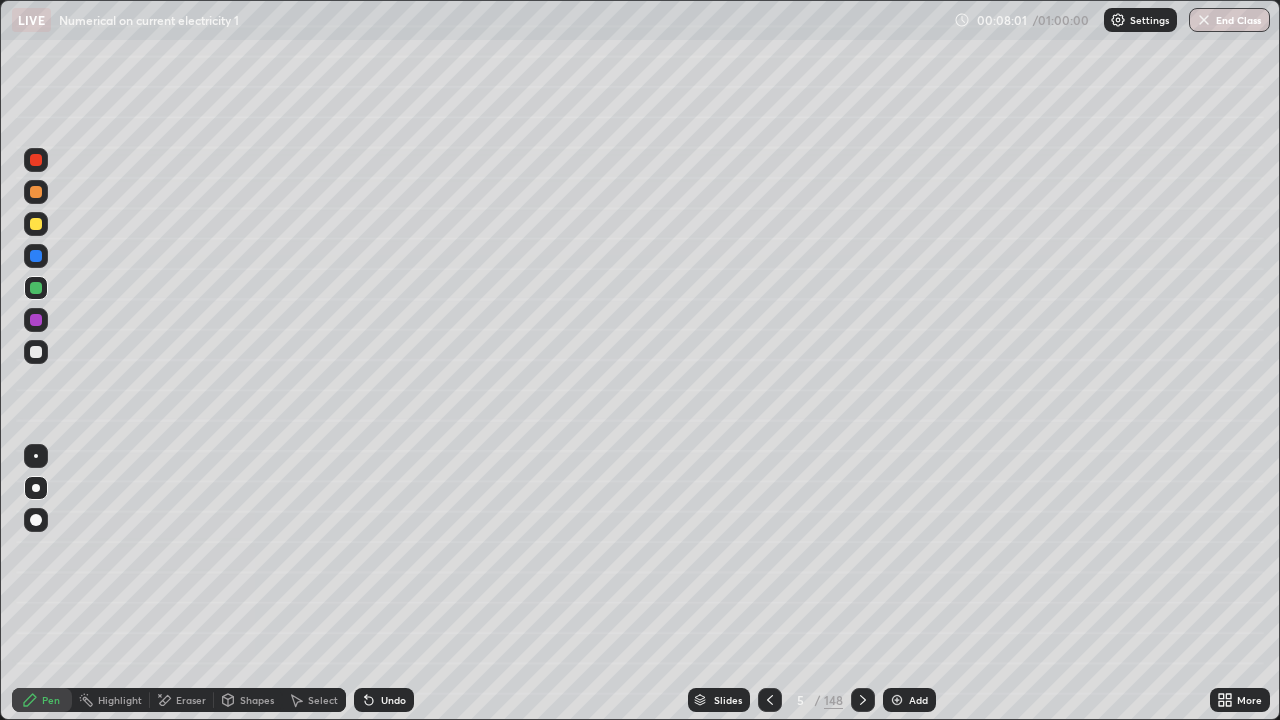 click on "Undo" at bounding box center (384, 700) 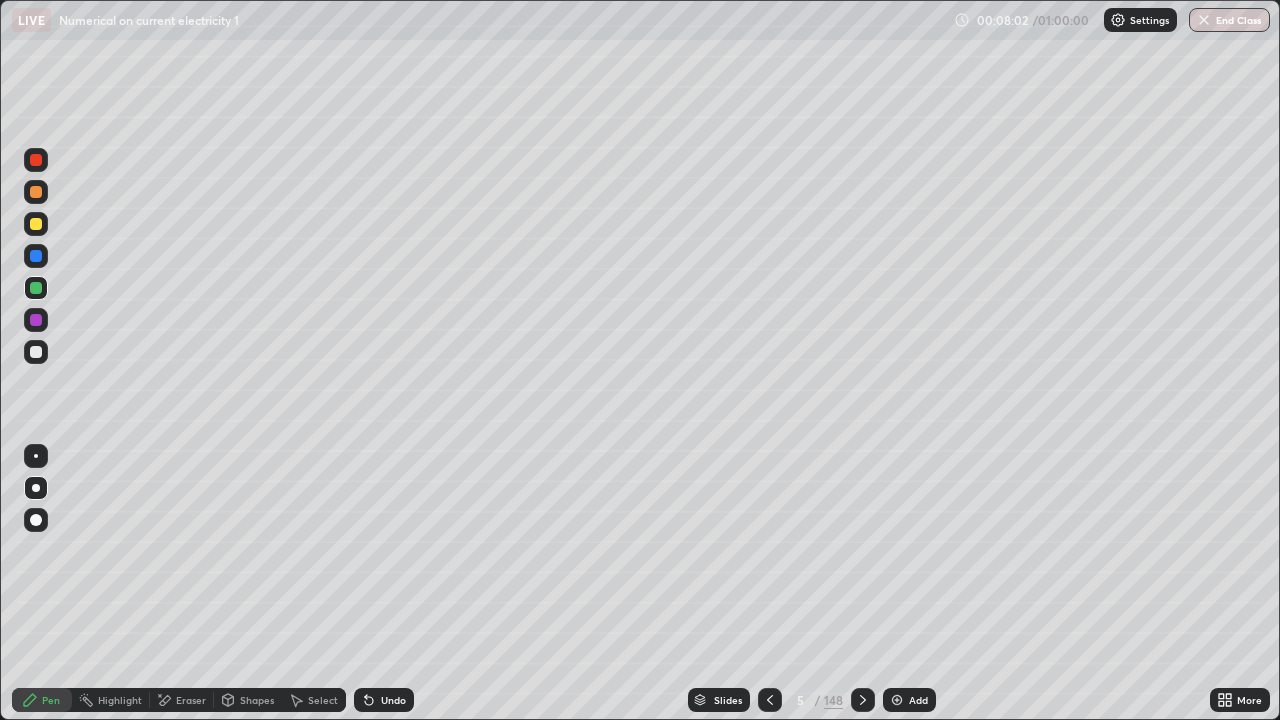 click on "Undo" at bounding box center [393, 700] 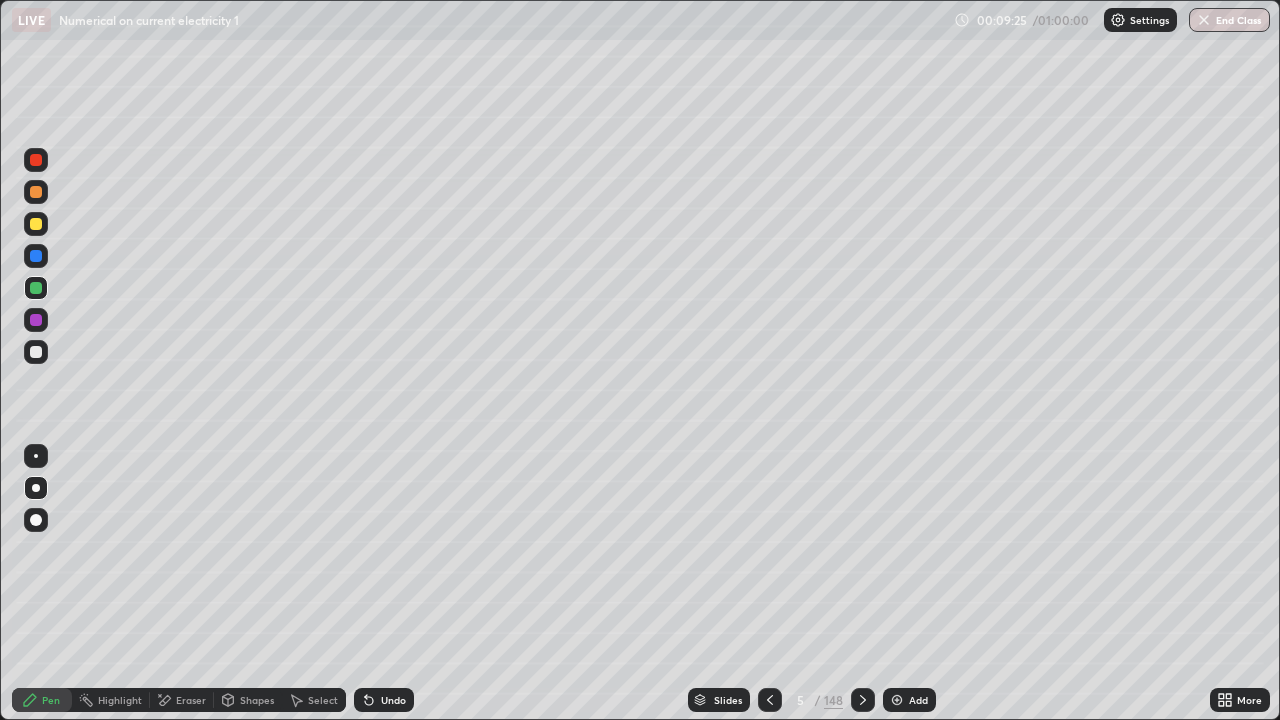 click on "Shapes" at bounding box center (257, 700) 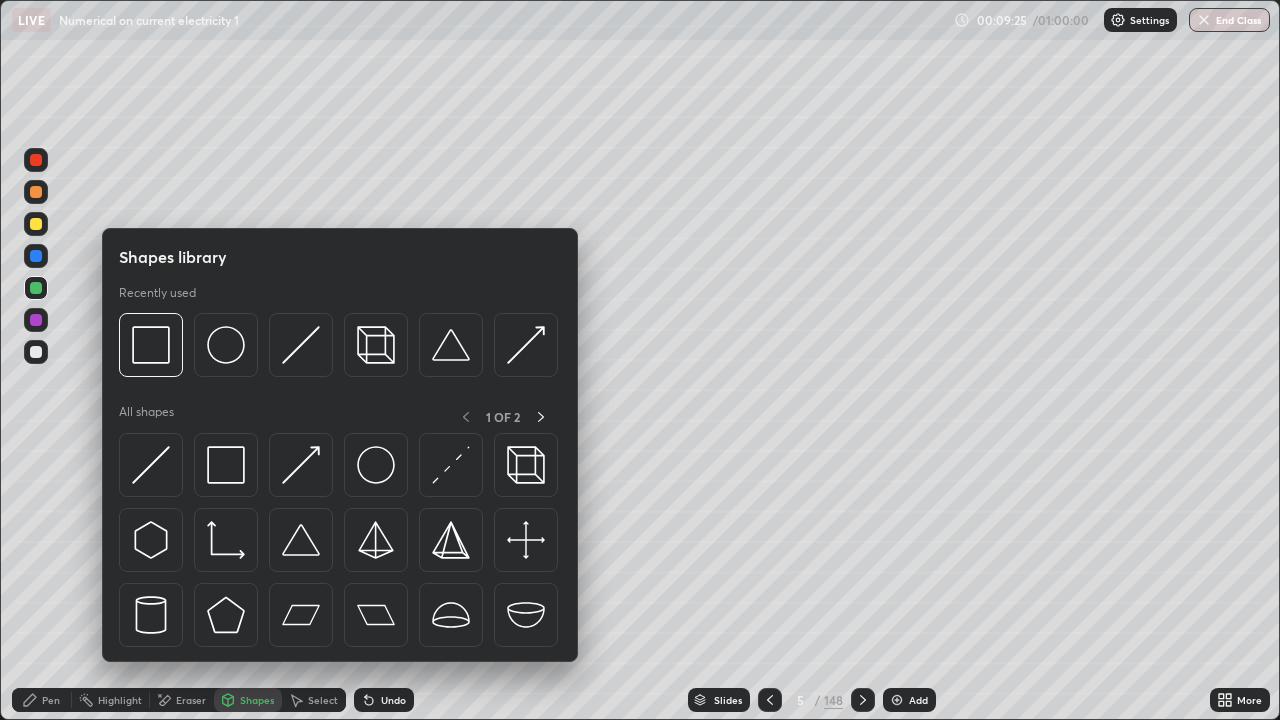 click on "Eraser" at bounding box center [191, 700] 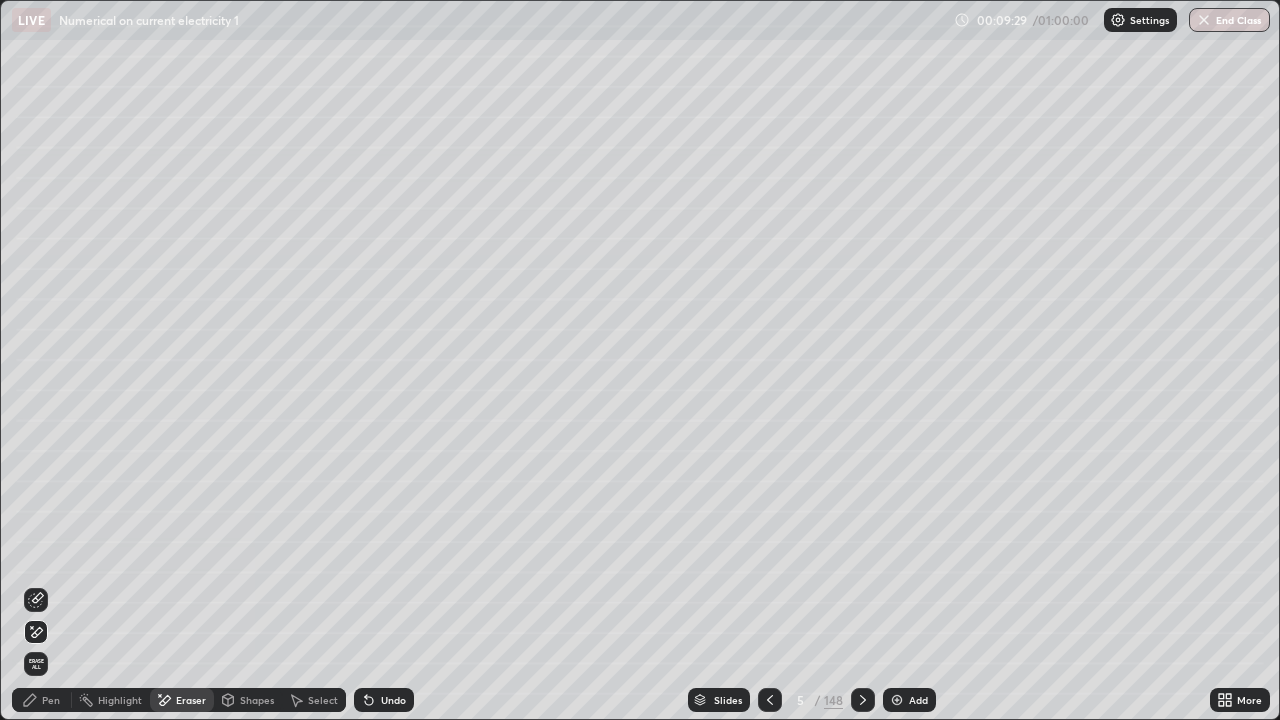 click on "Pen" at bounding box center [51, 700] 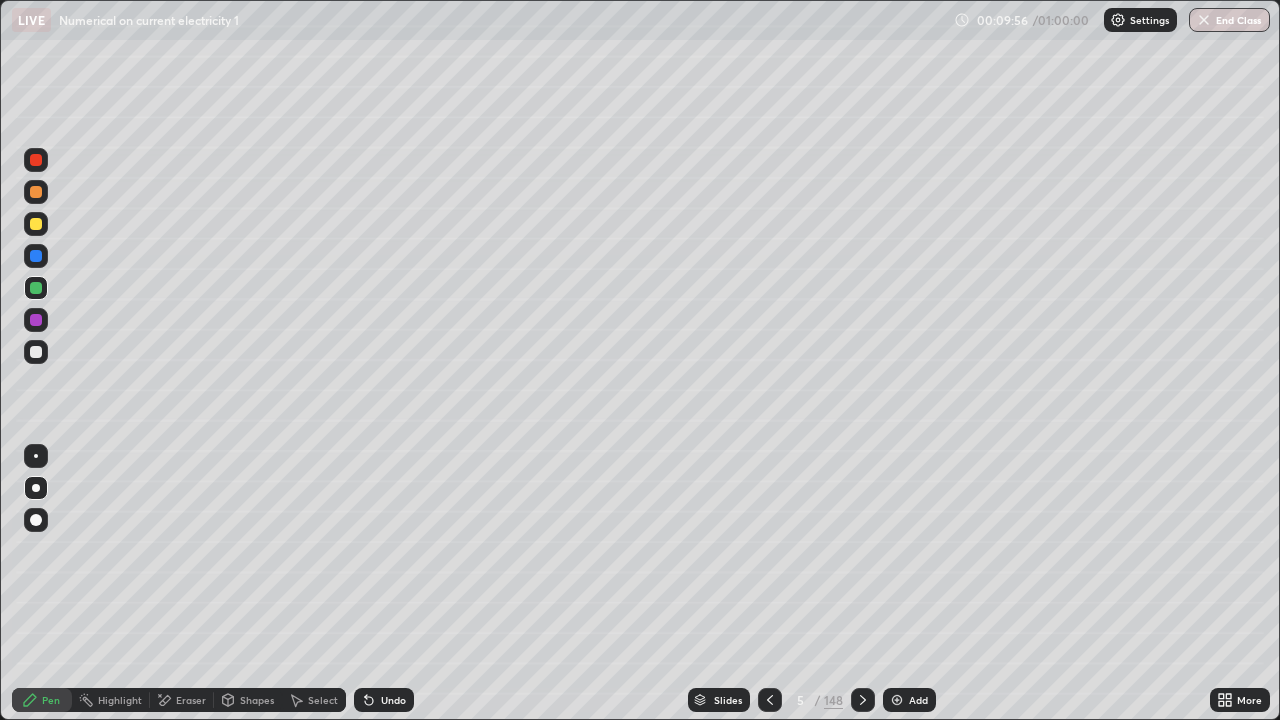 click on "Add" at bounding box center [909, 700] 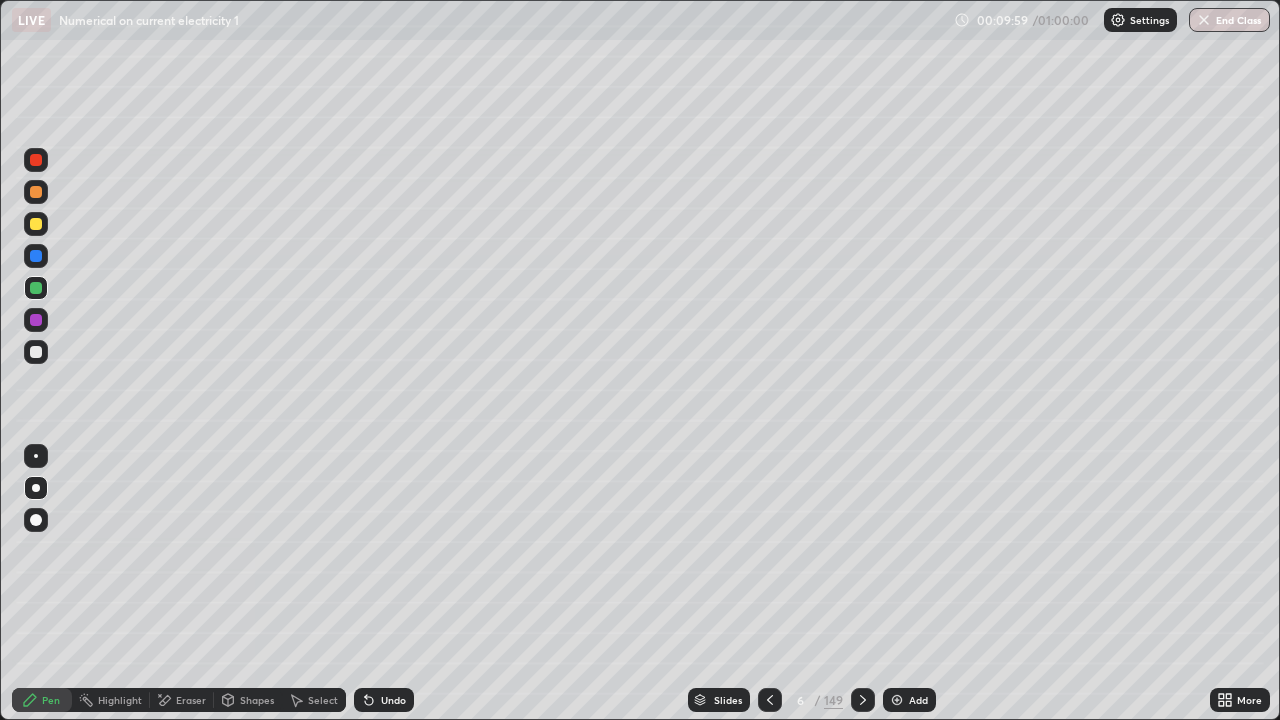 click on "Shapes" at bounding box center (257, 700) 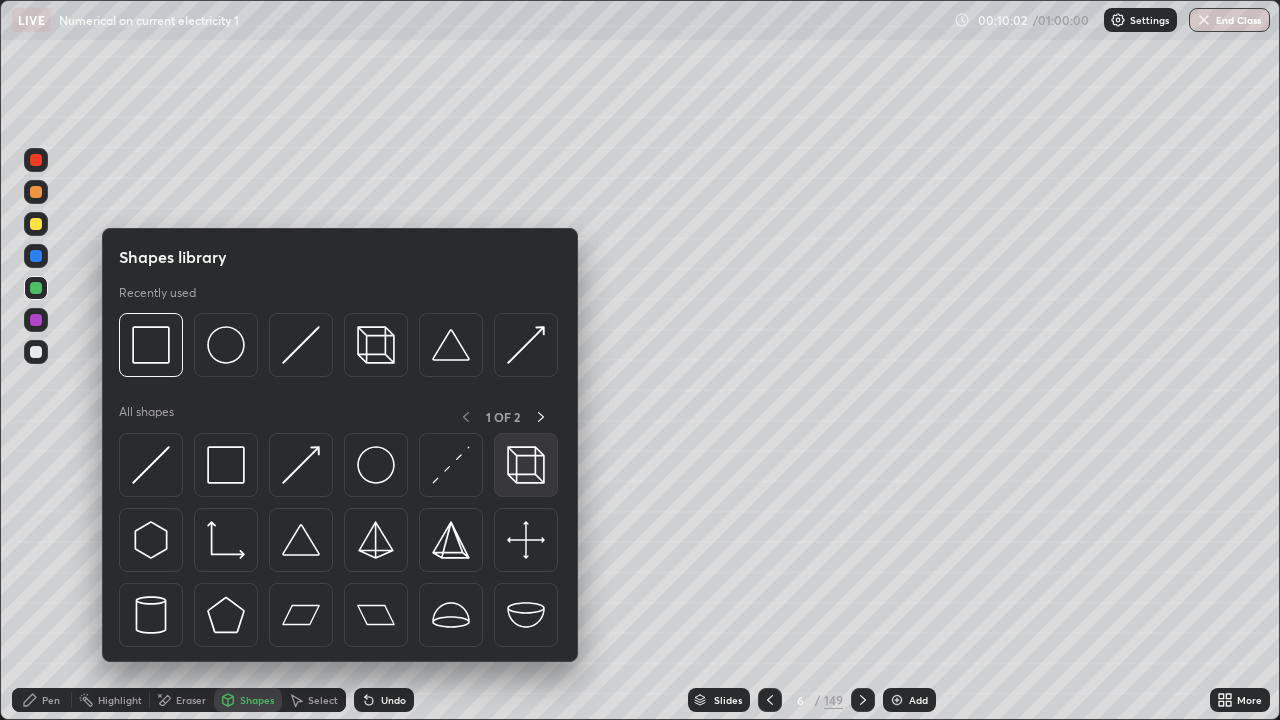 click at bounding box center [526, 465] 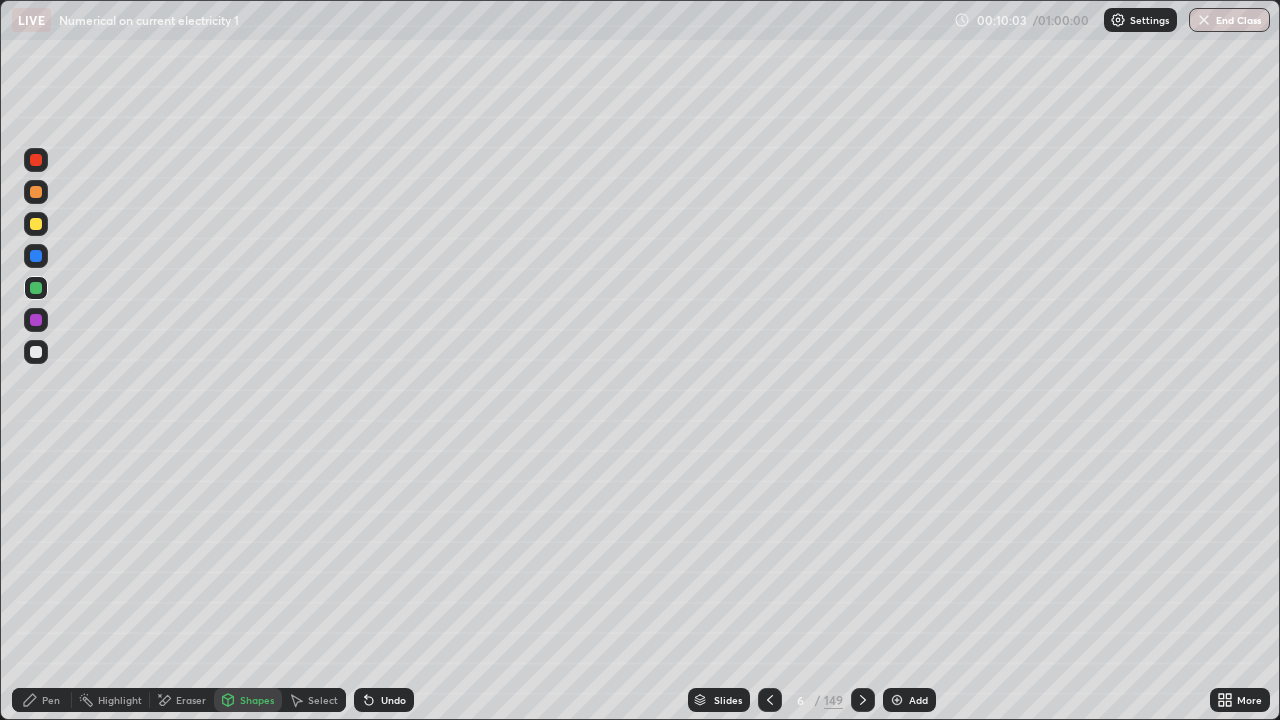 click on "Shapes" at bounding box center [248, 700] 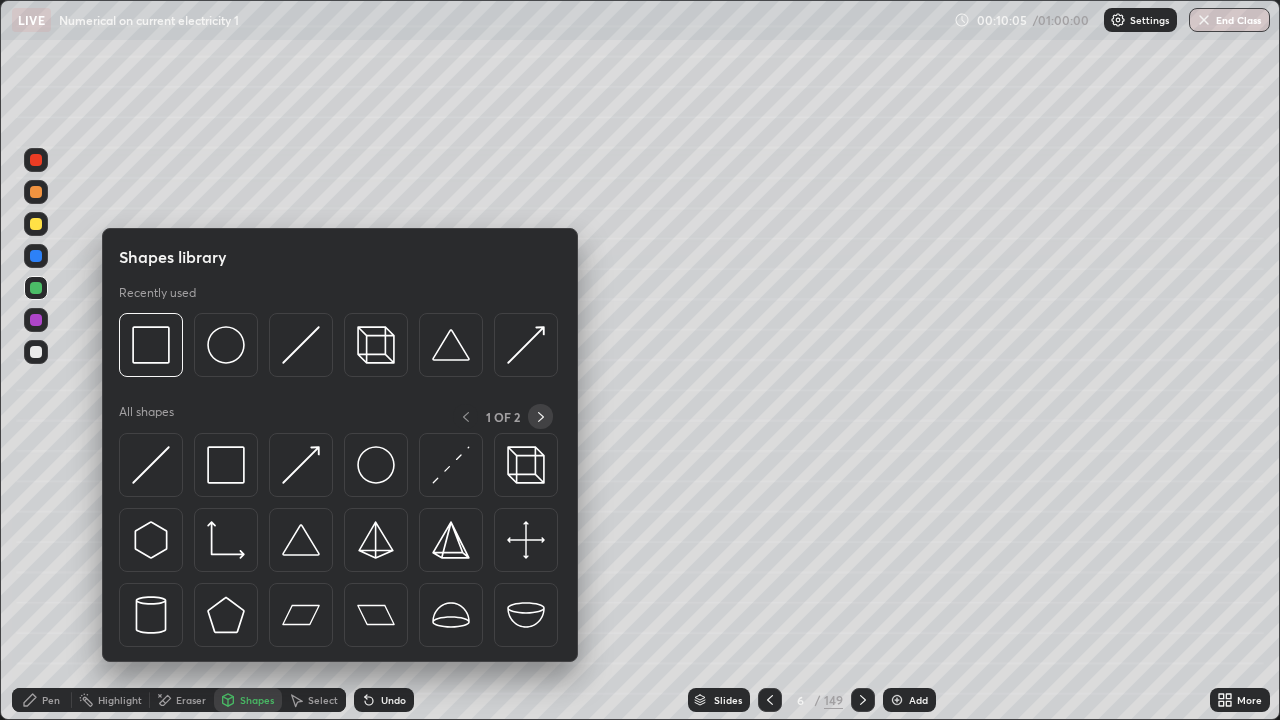 click 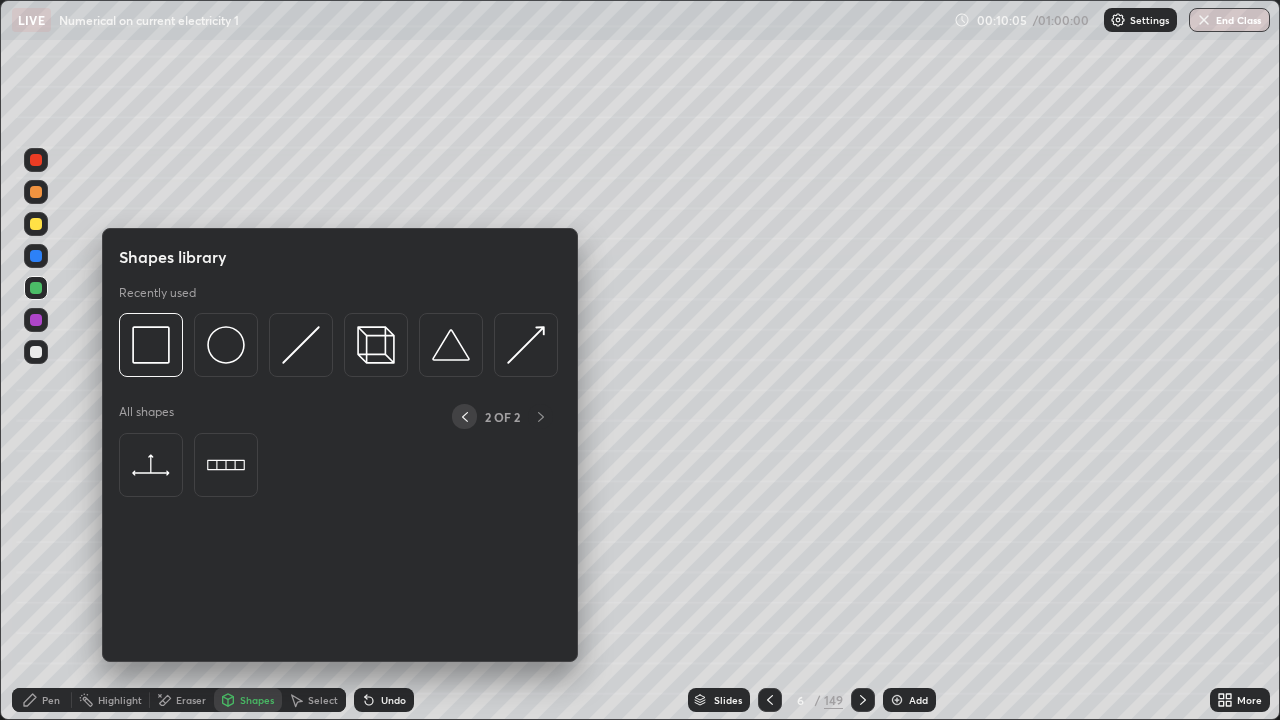 click 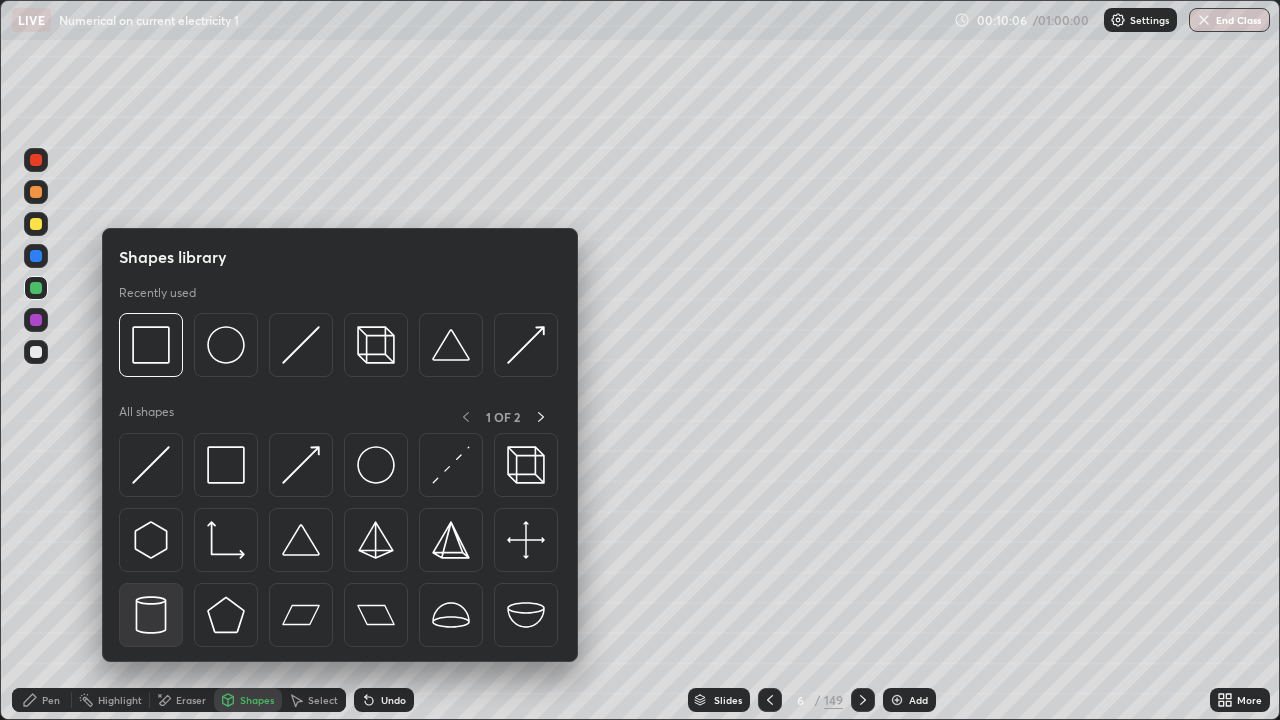 click at bounding box center (151, 615) 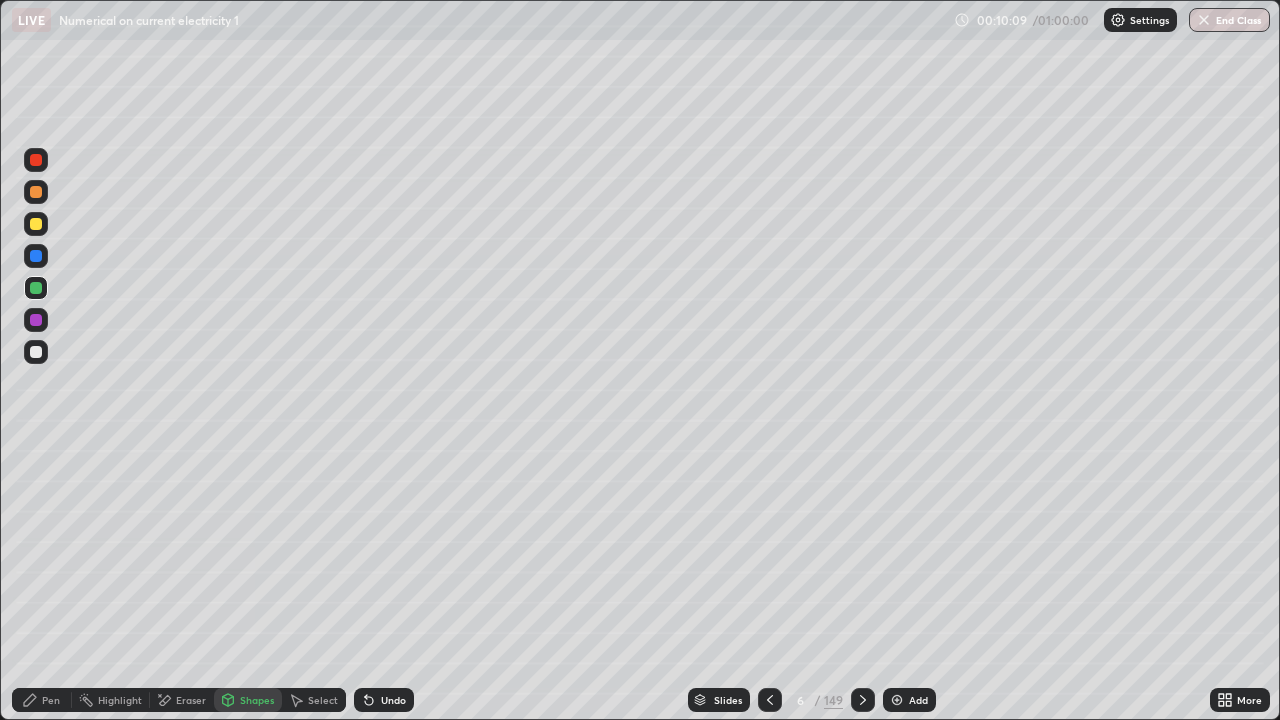 click on "Pen" at bounding box center [51, 700] 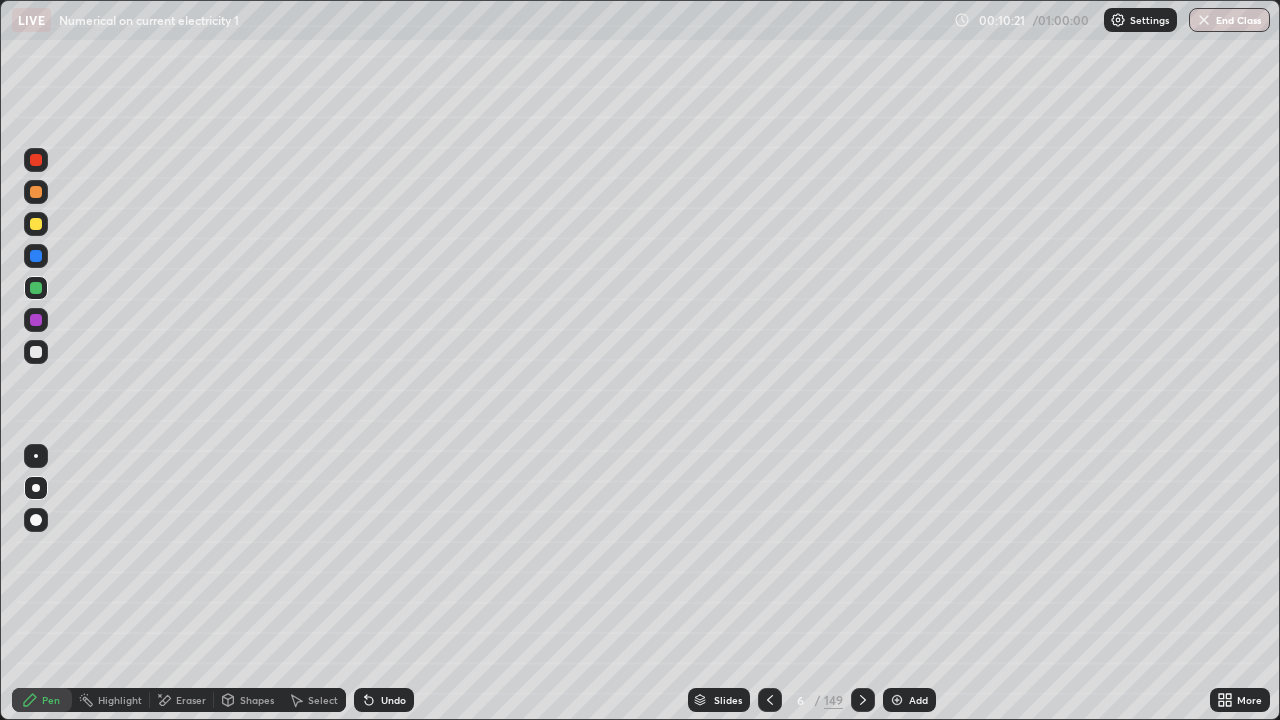 click on "Select" at bounding box center (323, 700) 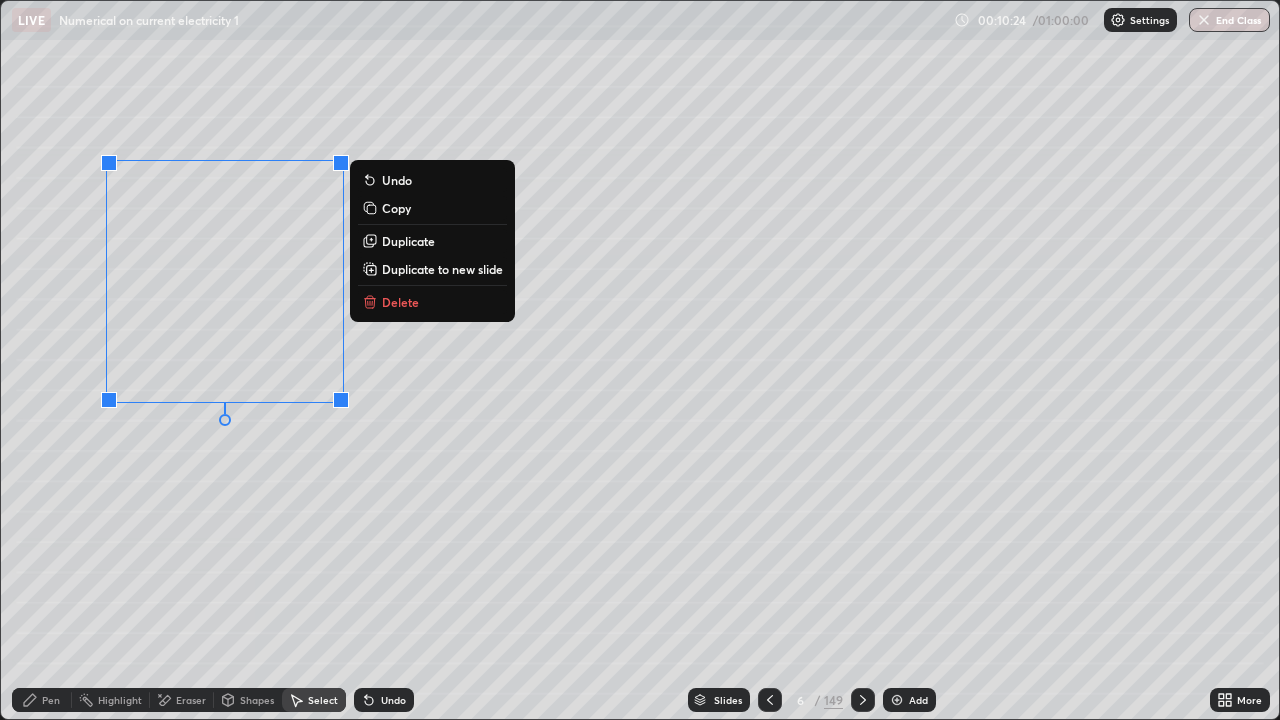 click on "Duplicate" at bounding box center (408, 241) 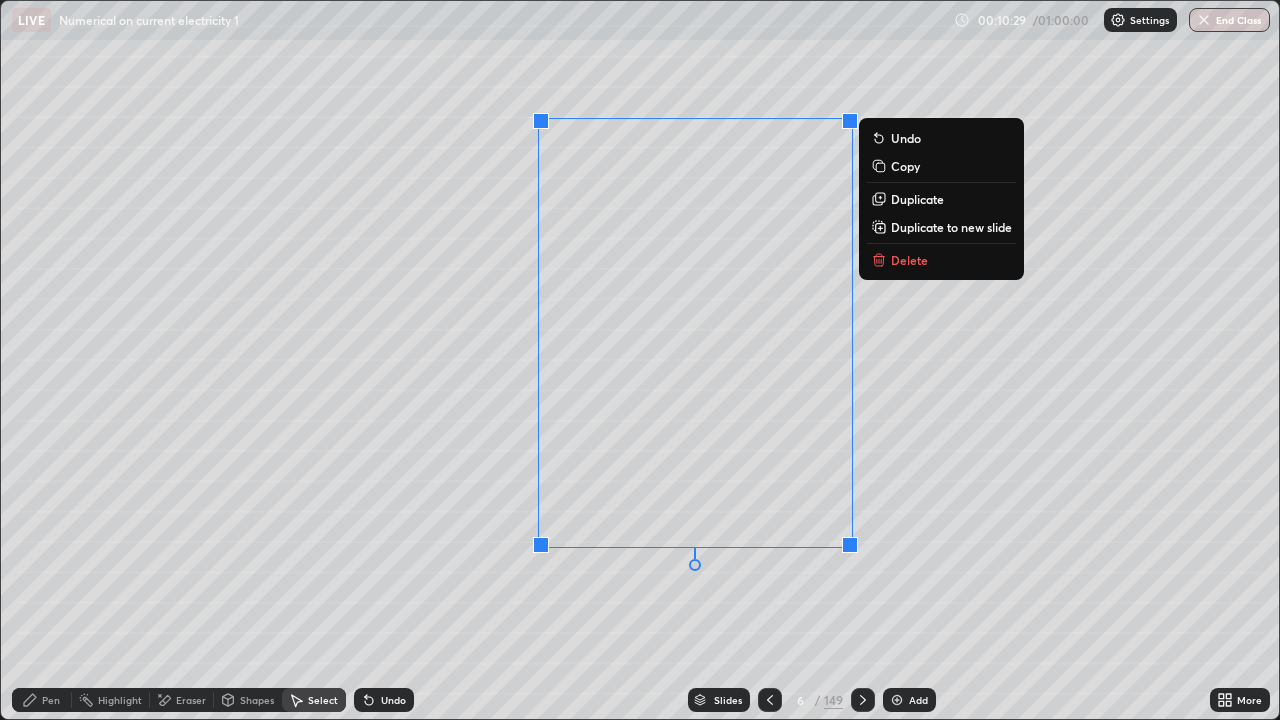 click on "Pen" at bounding box center (51, 700) 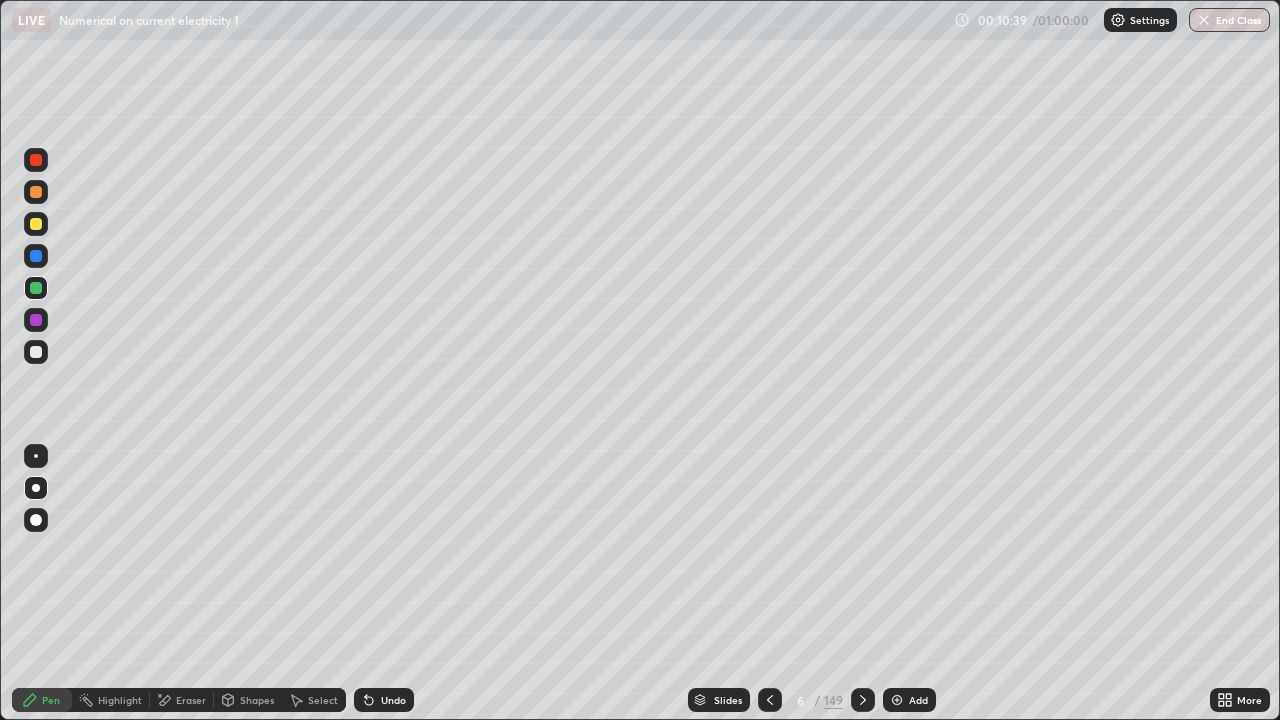 click at bounding box center [36, 352] 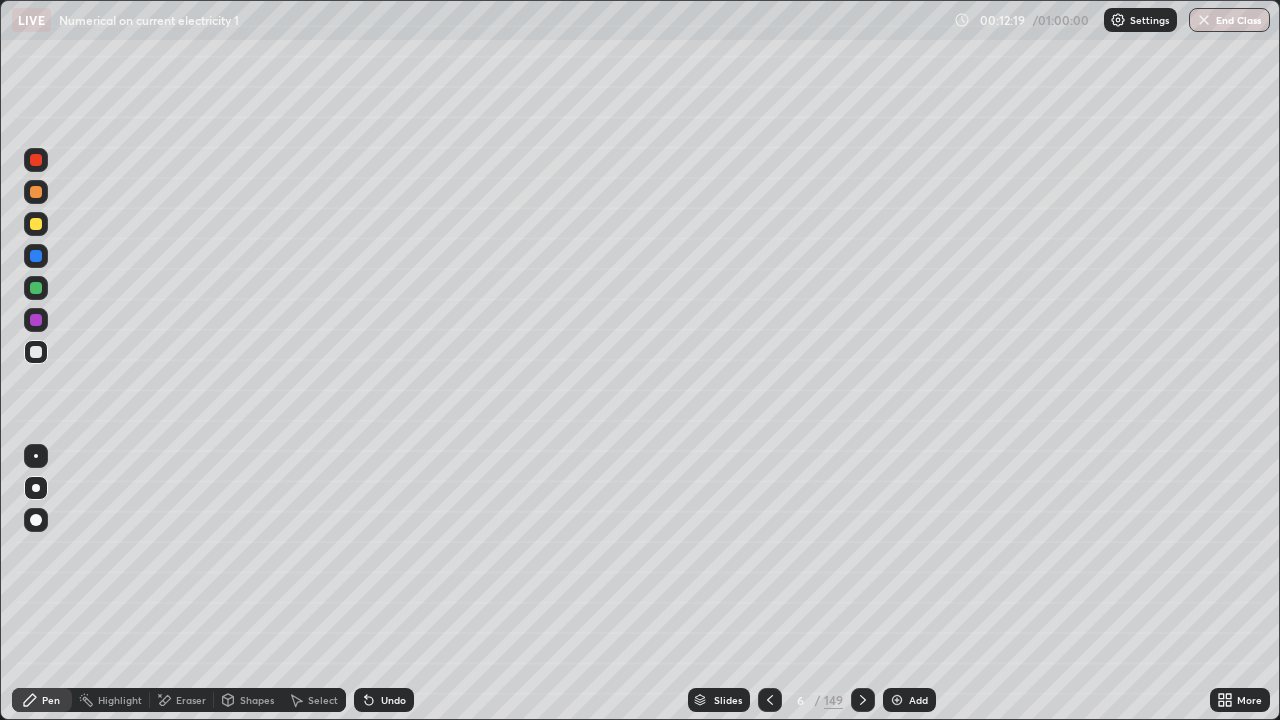 click at bounding box center [36, 256] 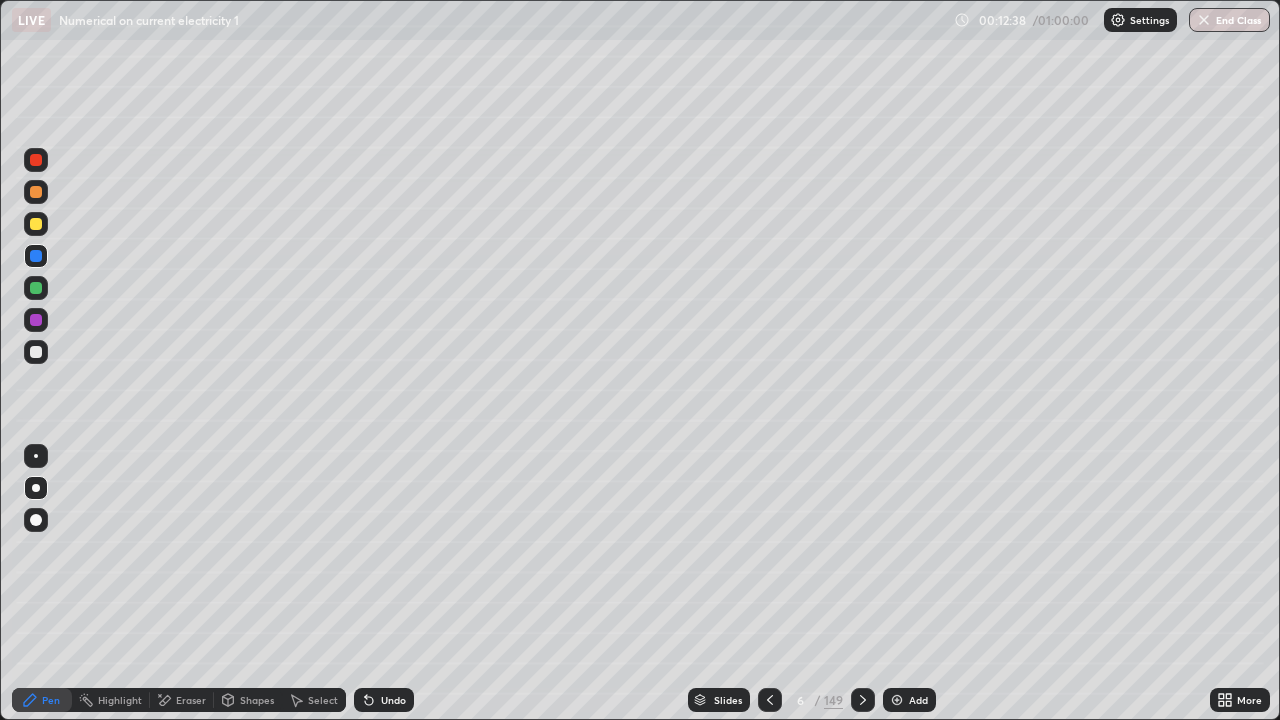 click on "Add" at bounding box center (909, 700) 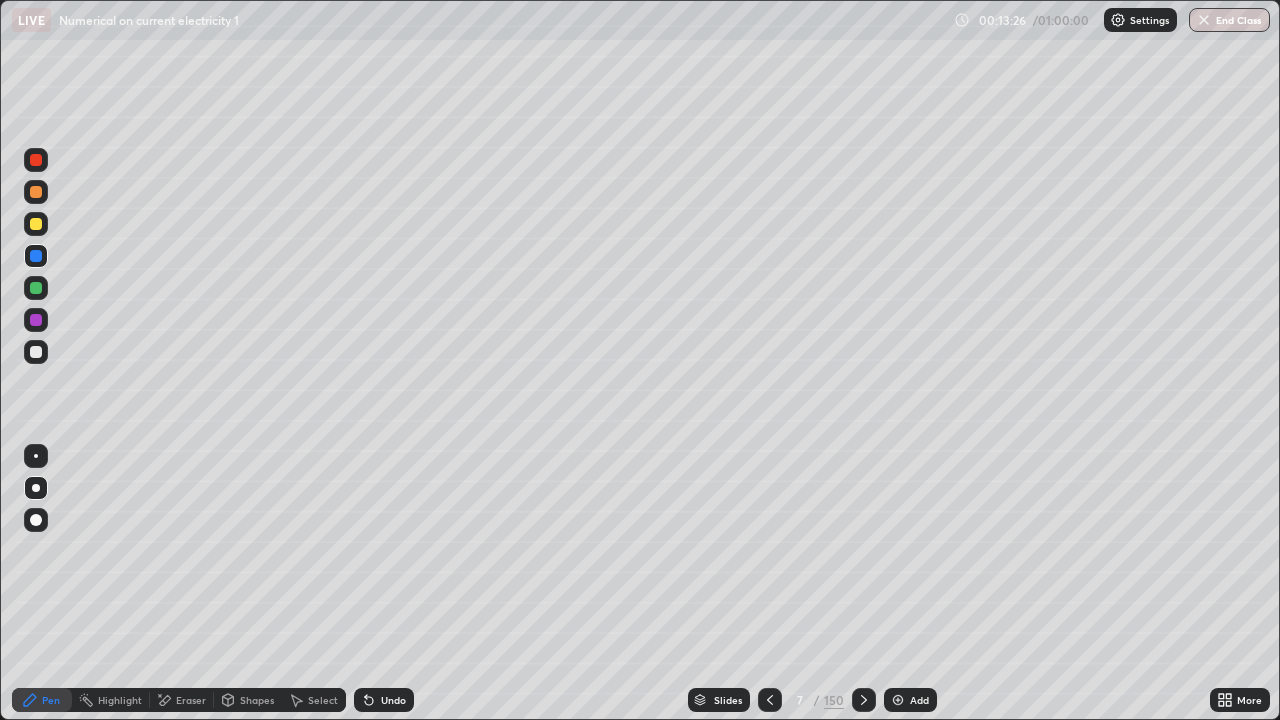 click on "Shapes" at bounding box center [257, 700] 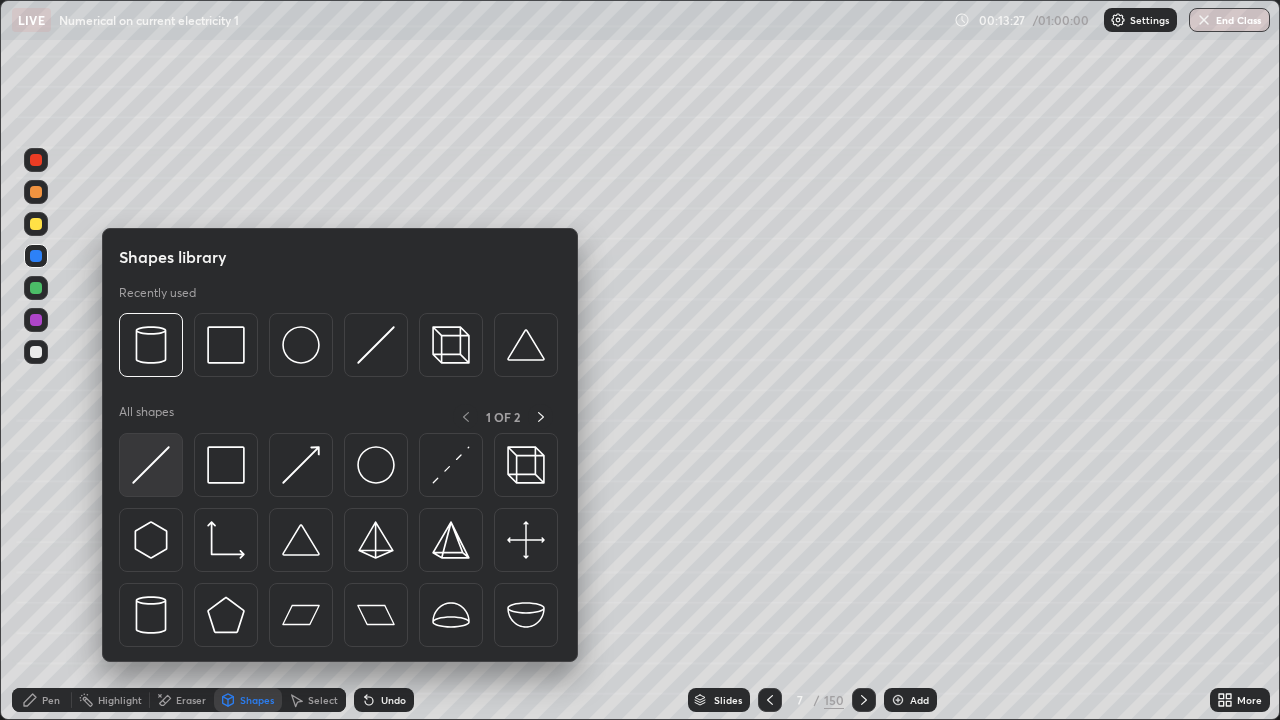 click at bounding box center [151, 465] 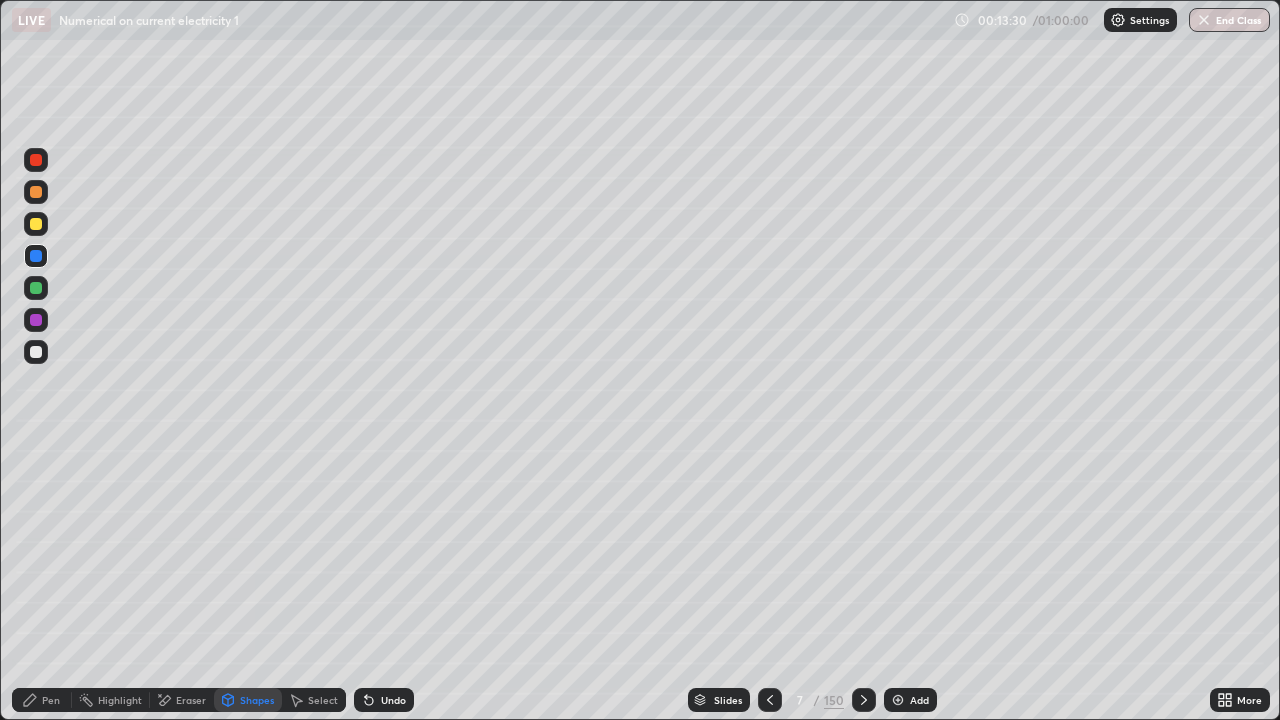 click on "Pen" at bounding box center [51, 700] 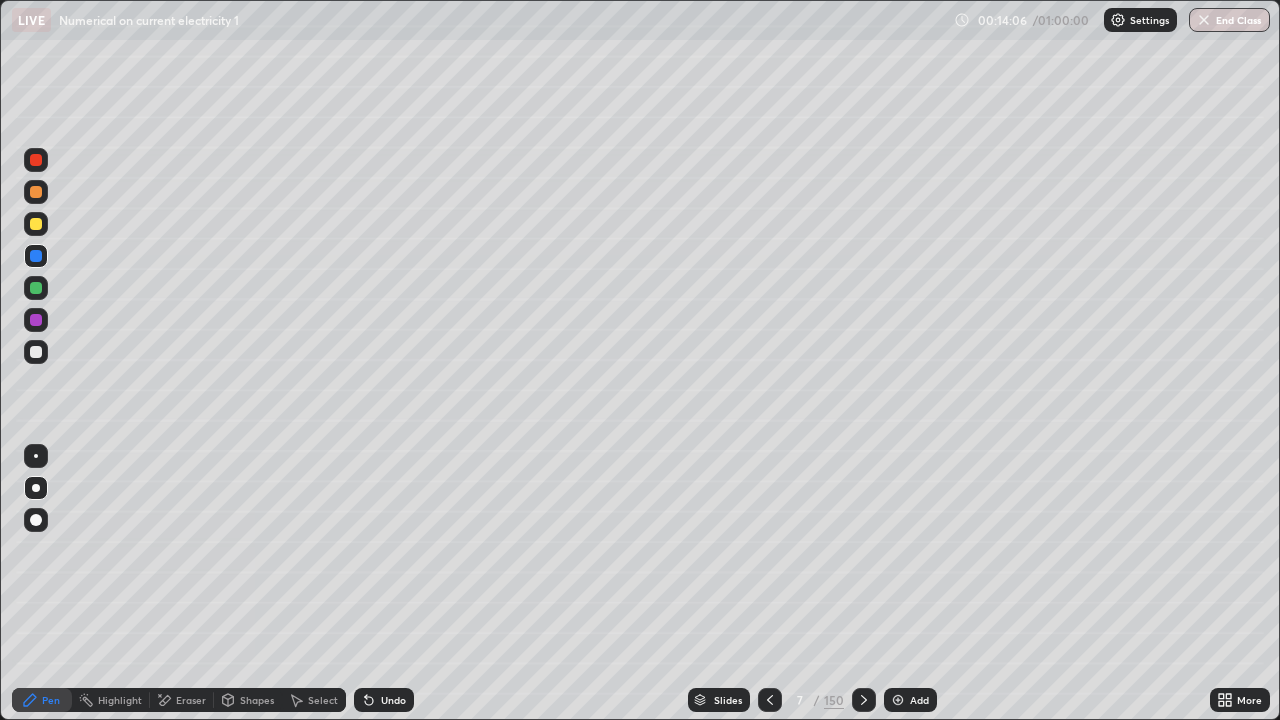 click on "Undo" at bounding box center [384, 700] 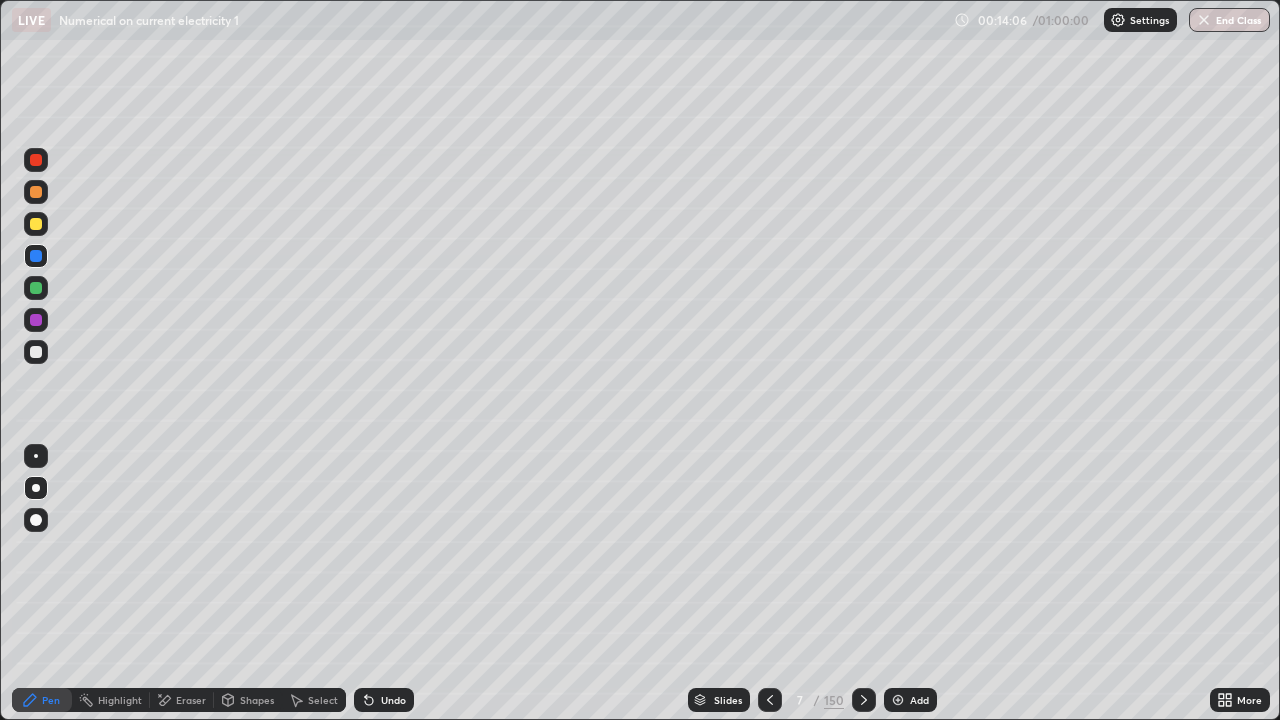 click on "Undo" at bounding box center (393, 700) 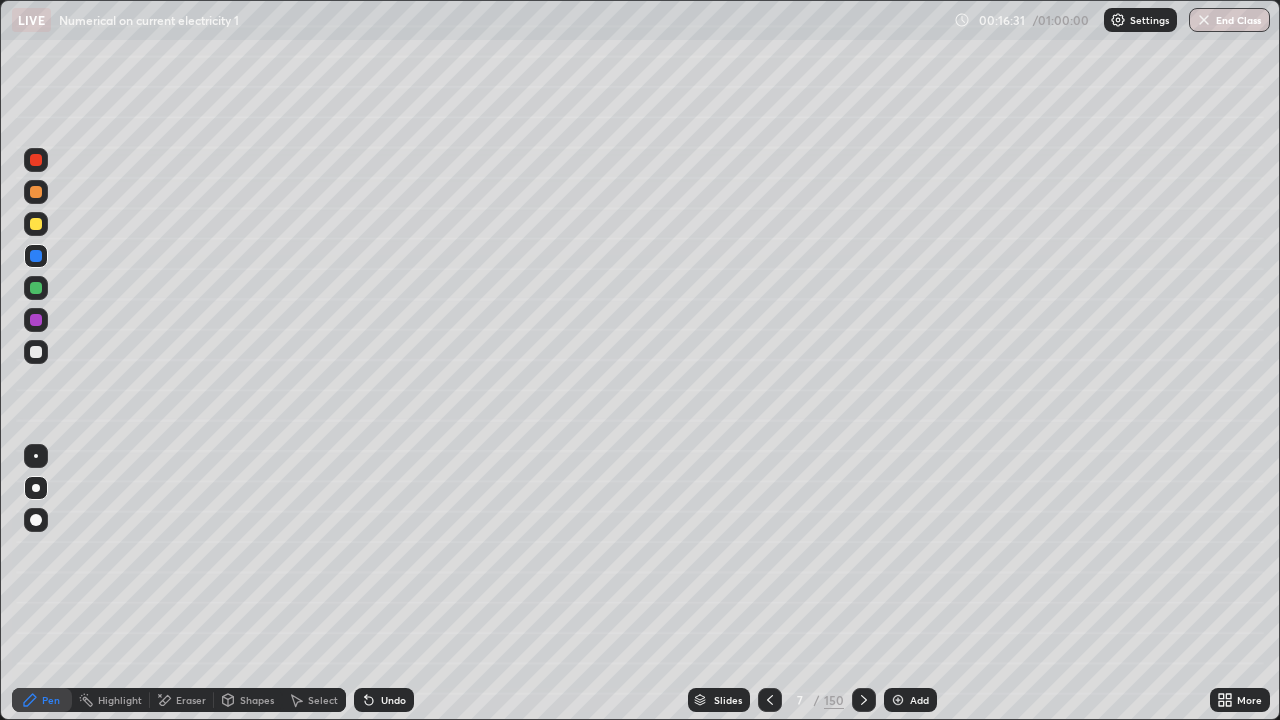 click on "Eraser" at bounding box center (191, 700) 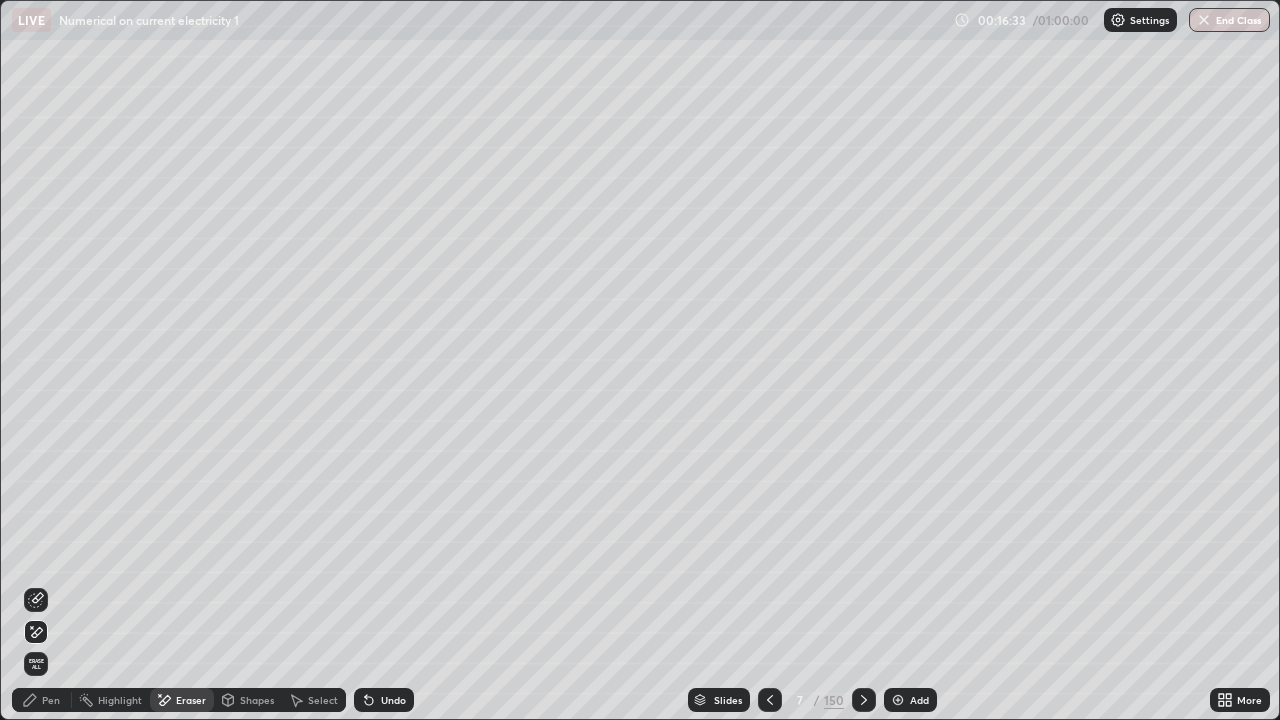 click on "Pen" at bounding box center [42, 700] 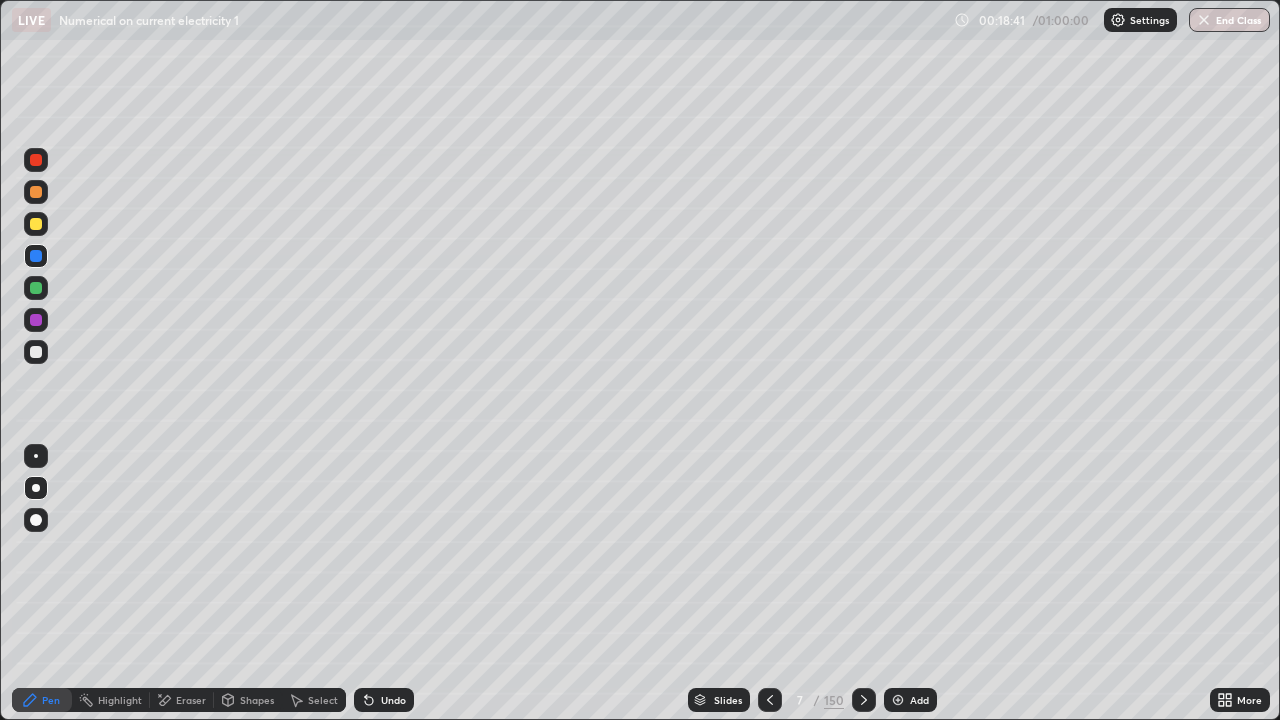 click on "Add" at bounding box center (919, 700) 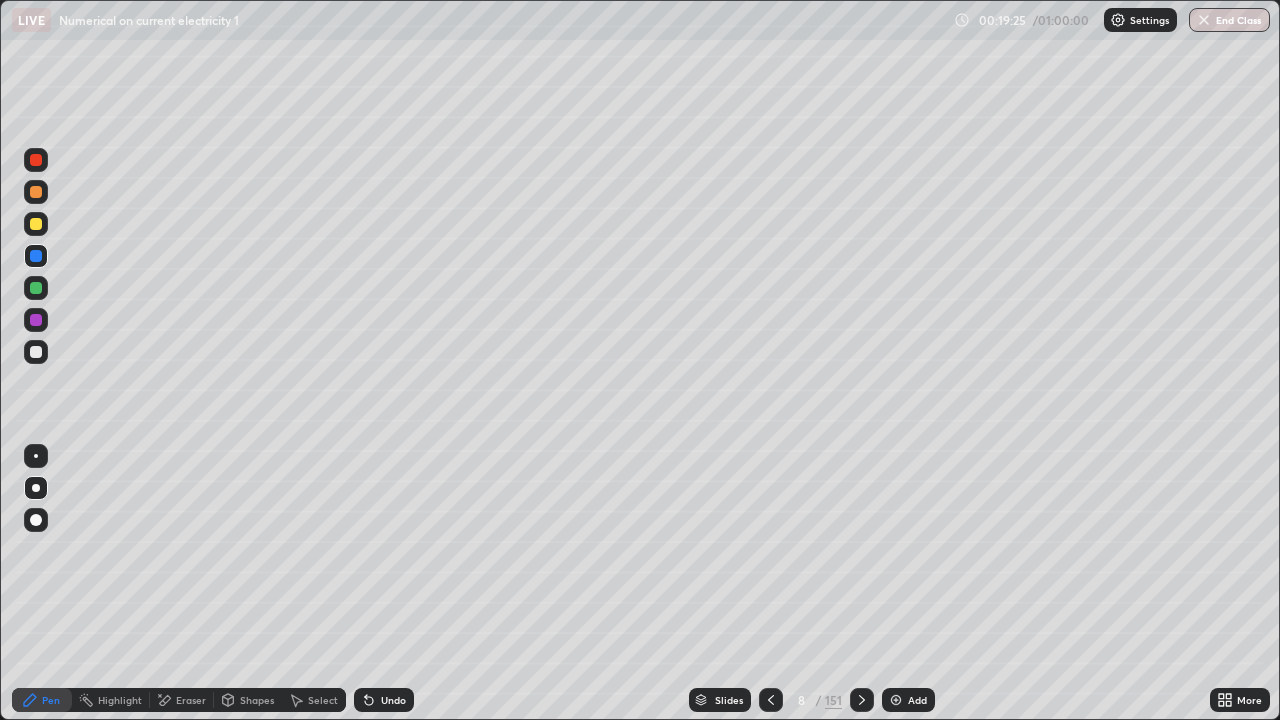 click on "Shapes" at bounding box center (257, 700) 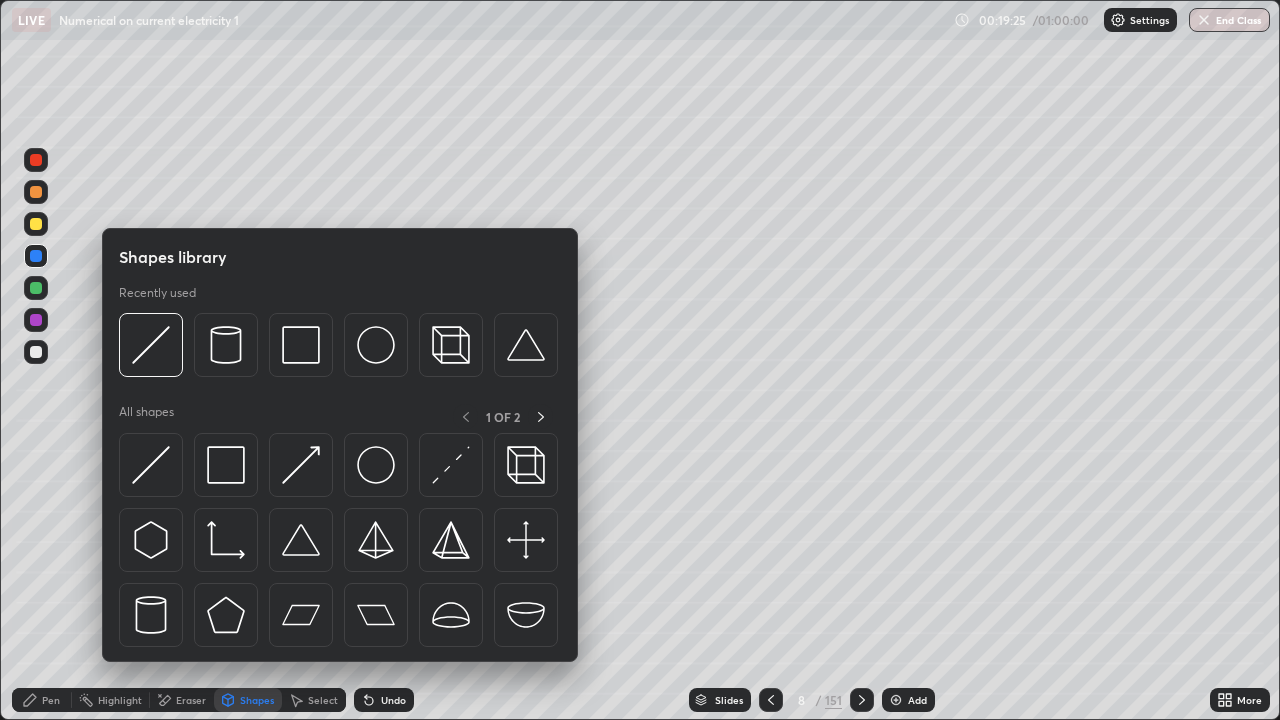 click on "Select" at bounding box center (323, 700) 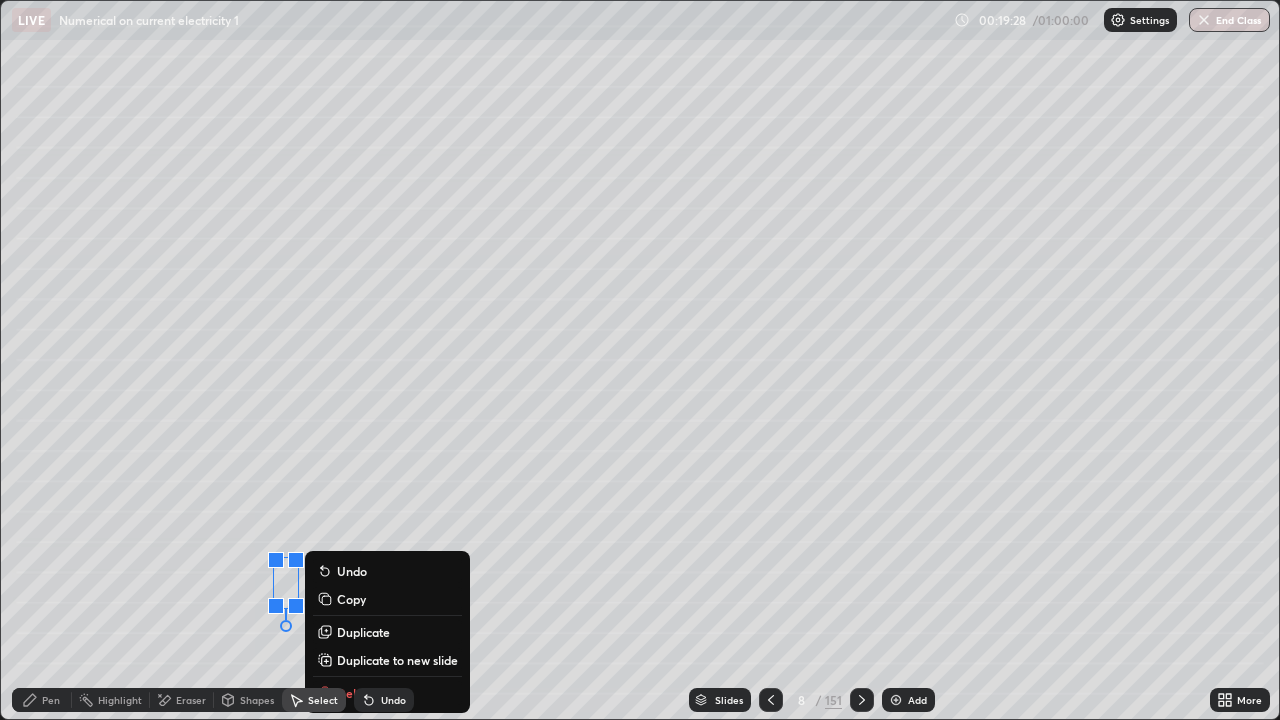 click on "Pen" at bounding box center (51, 700) 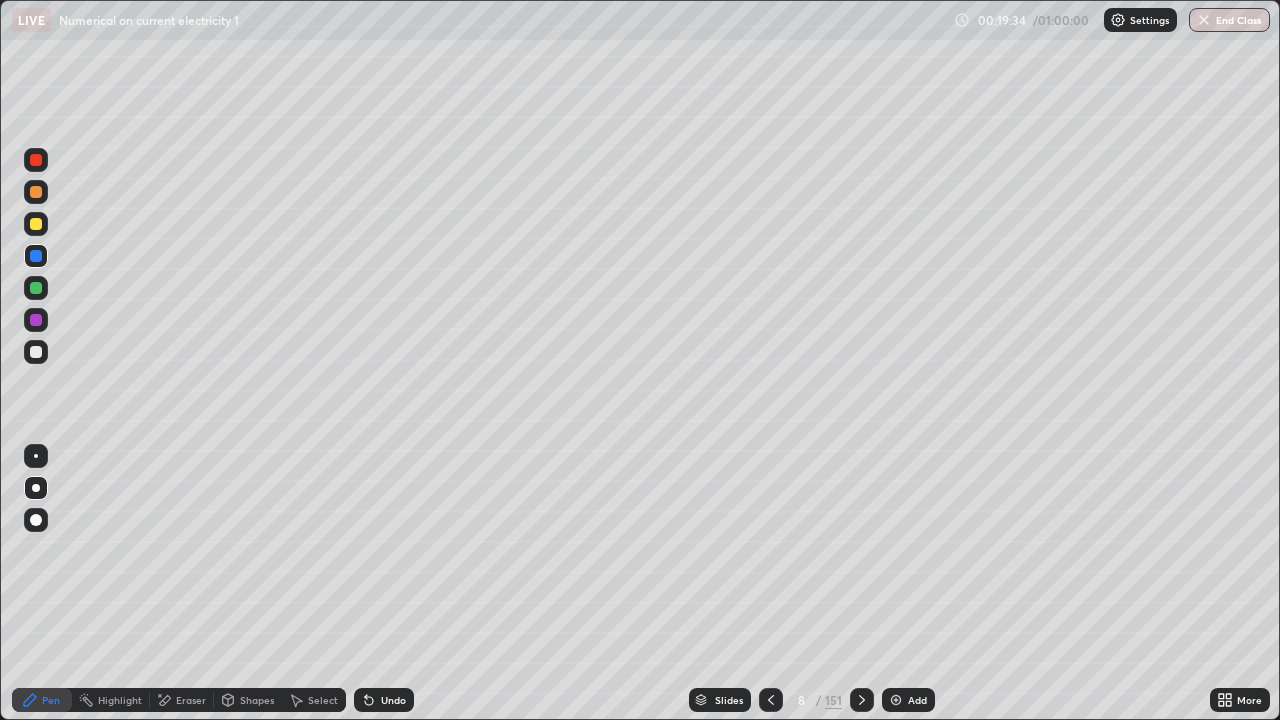 click on "Undo" at bounding box center [393, 700] 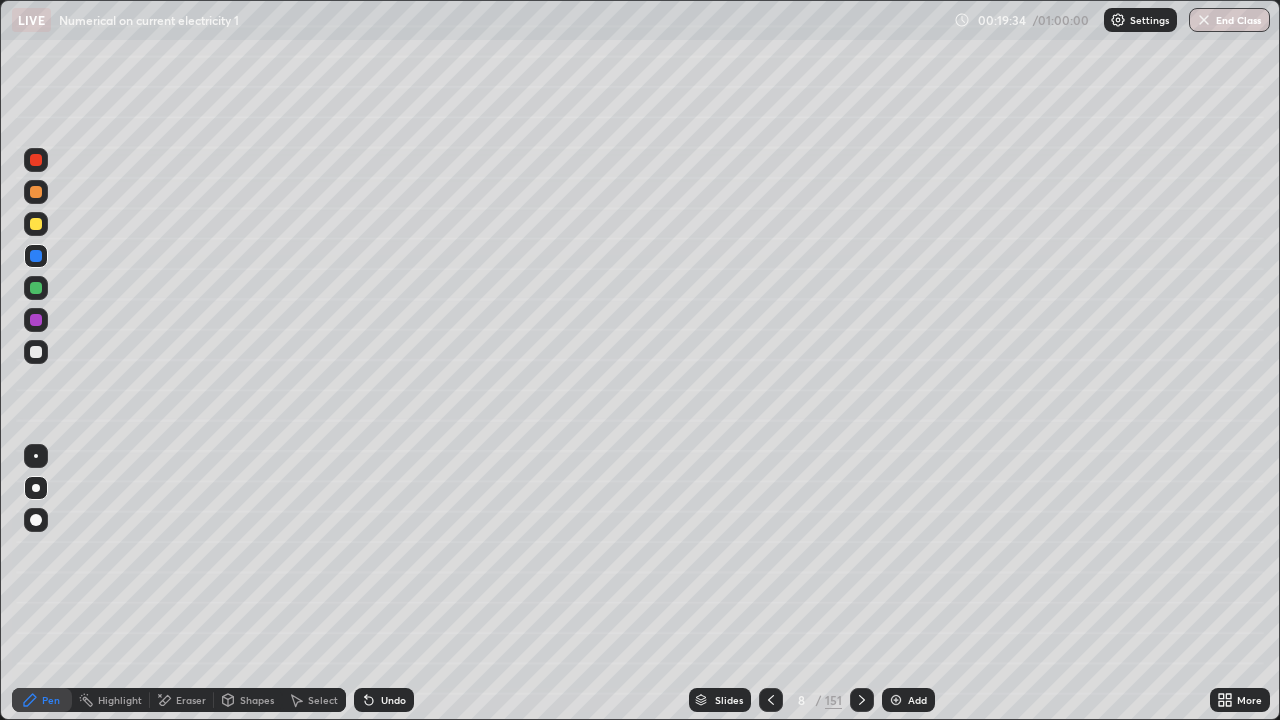 click on "Undo" at bounding box center (393, 700) 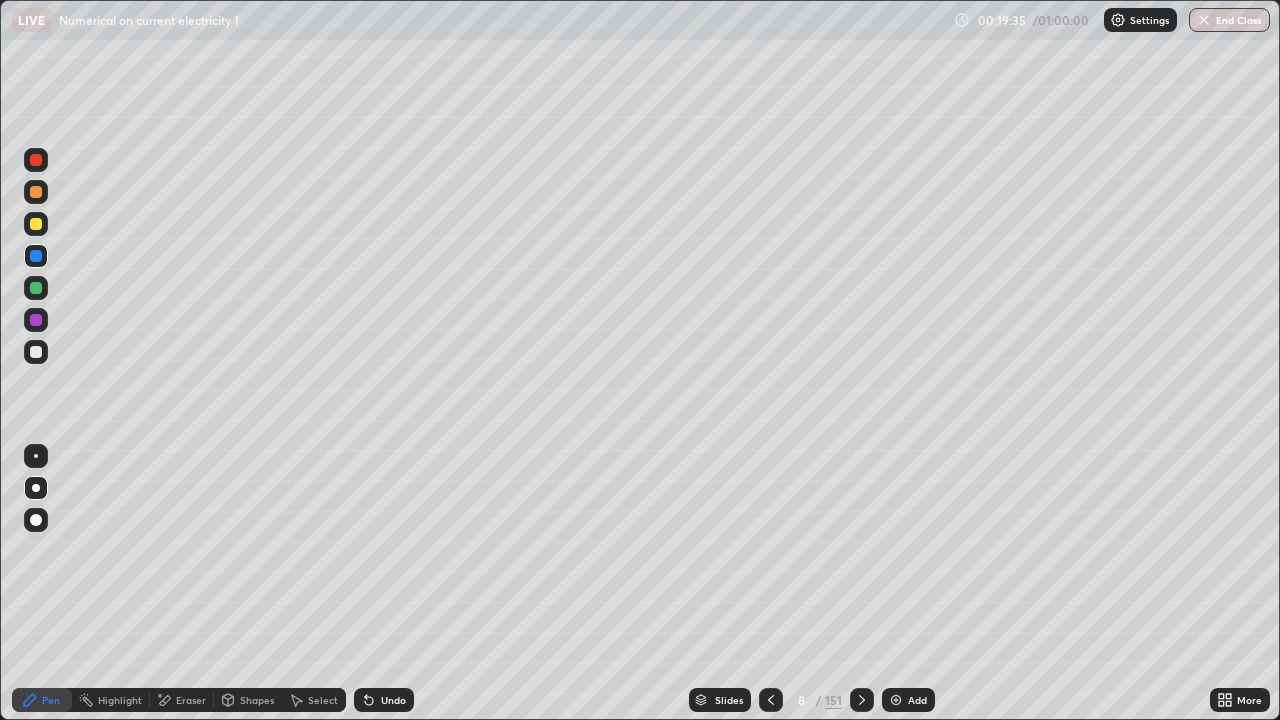 click on "Undo" at bounding box center (393, 700) 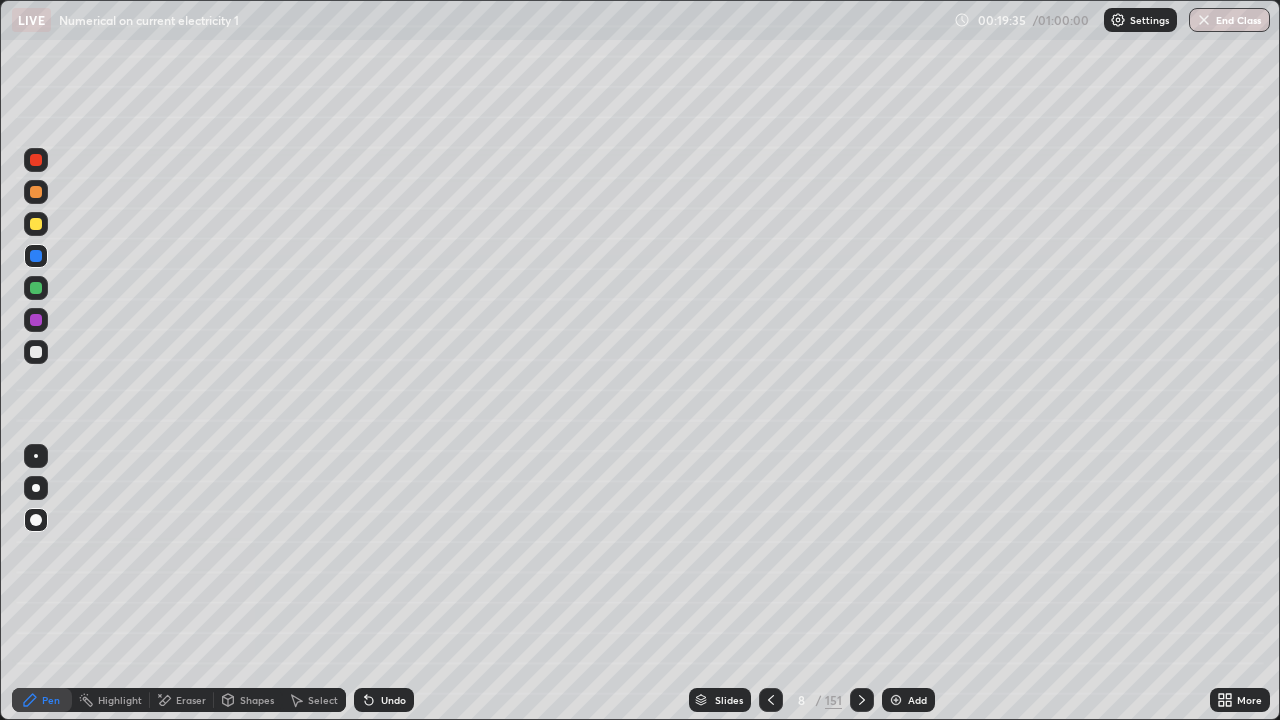 click on "Undo" at bounding box center [393, 700] 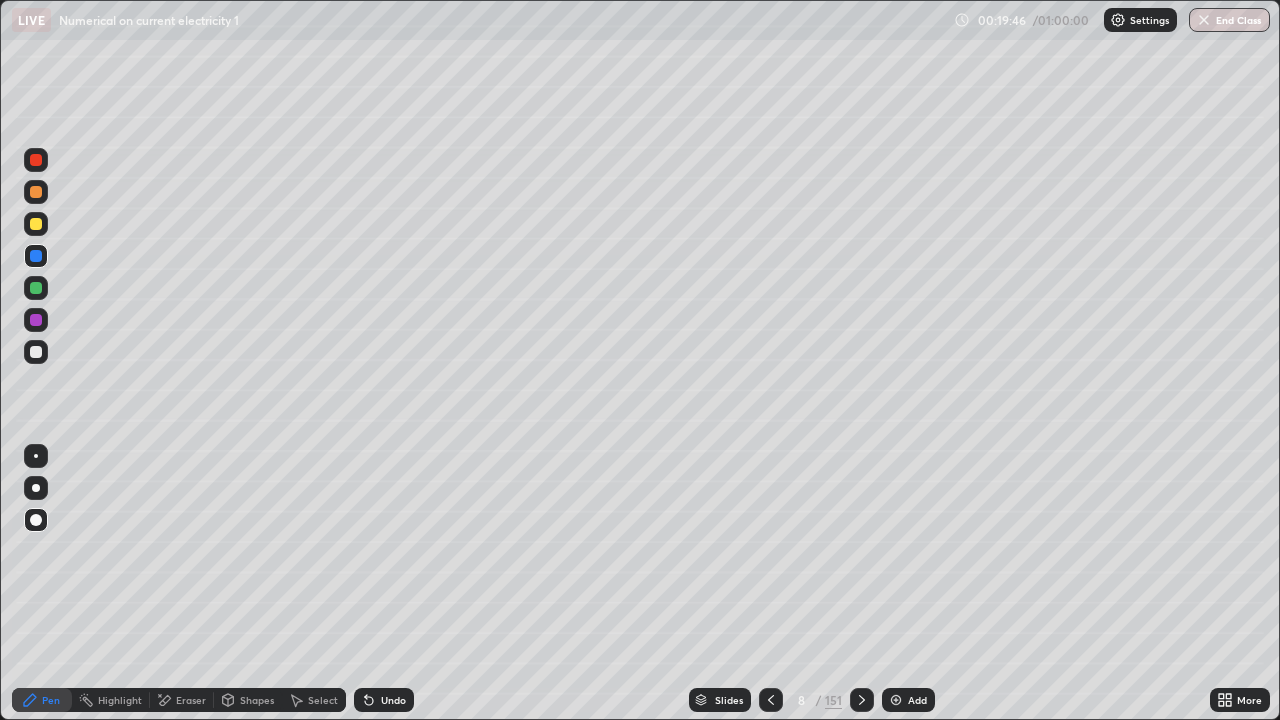 click at bounding box center (36, 352) 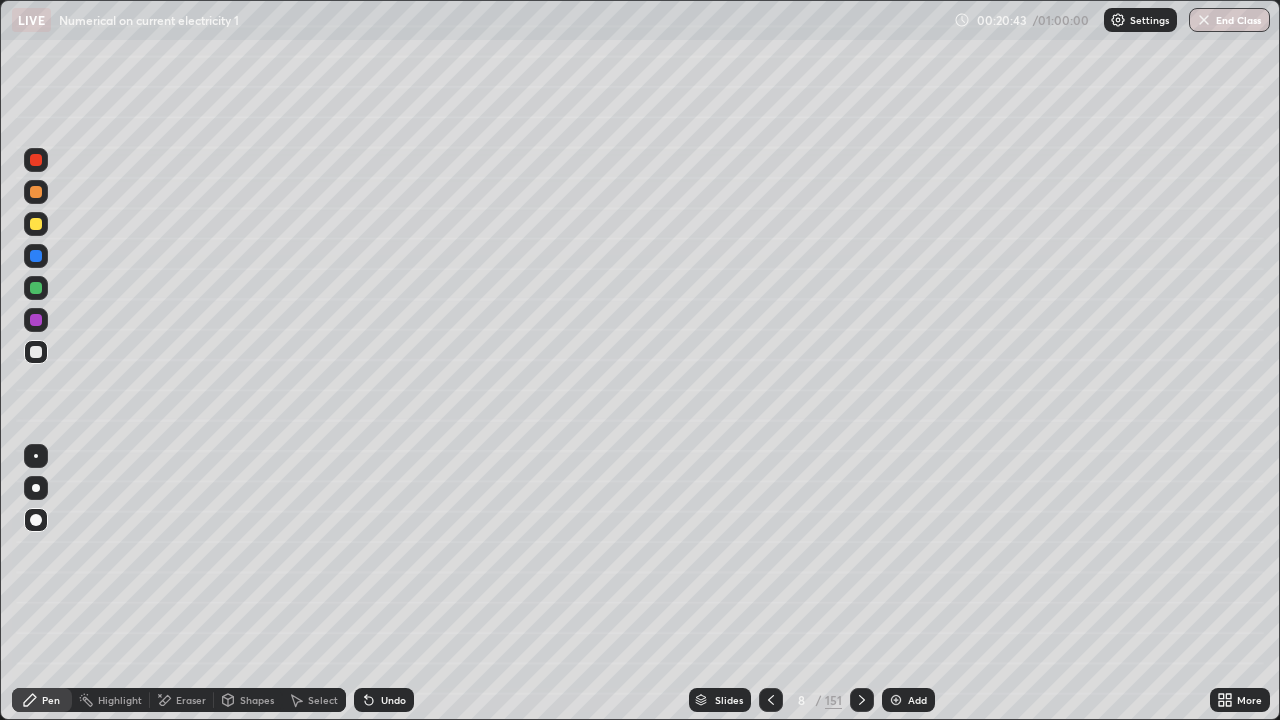click at bounding box center [36, 288] 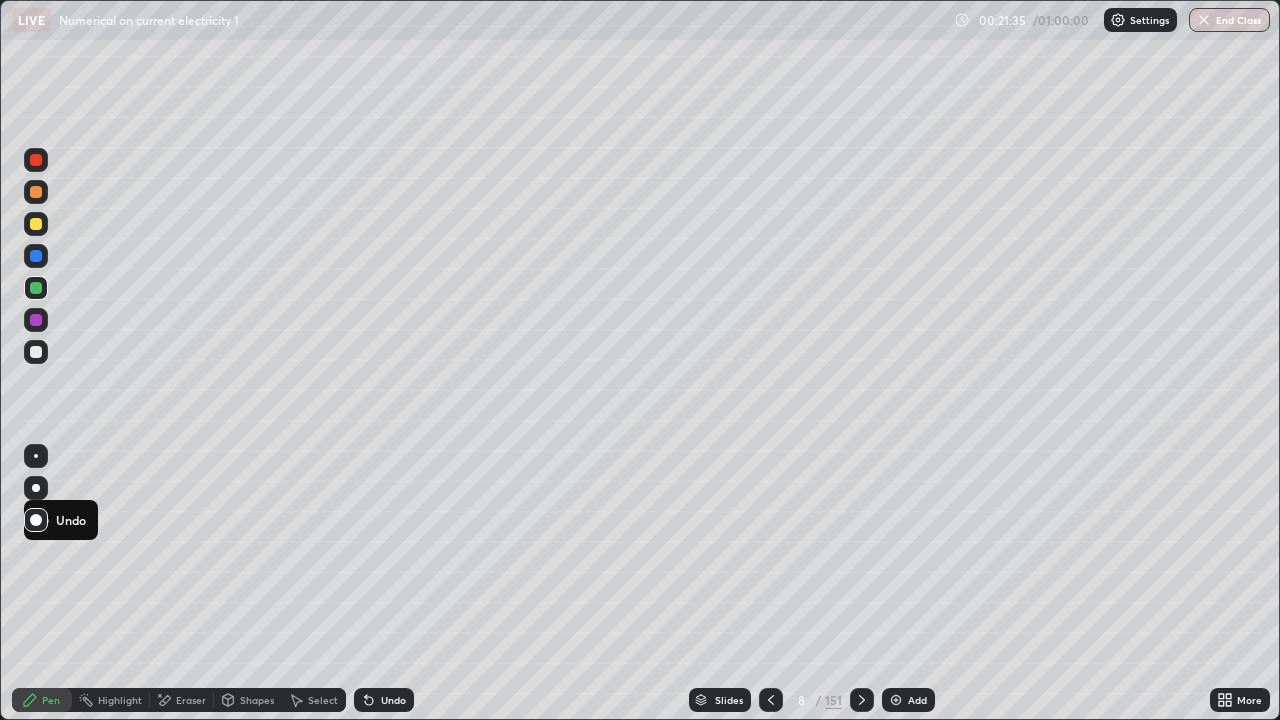 click on "Eraser" at bounding box center [191, 700] 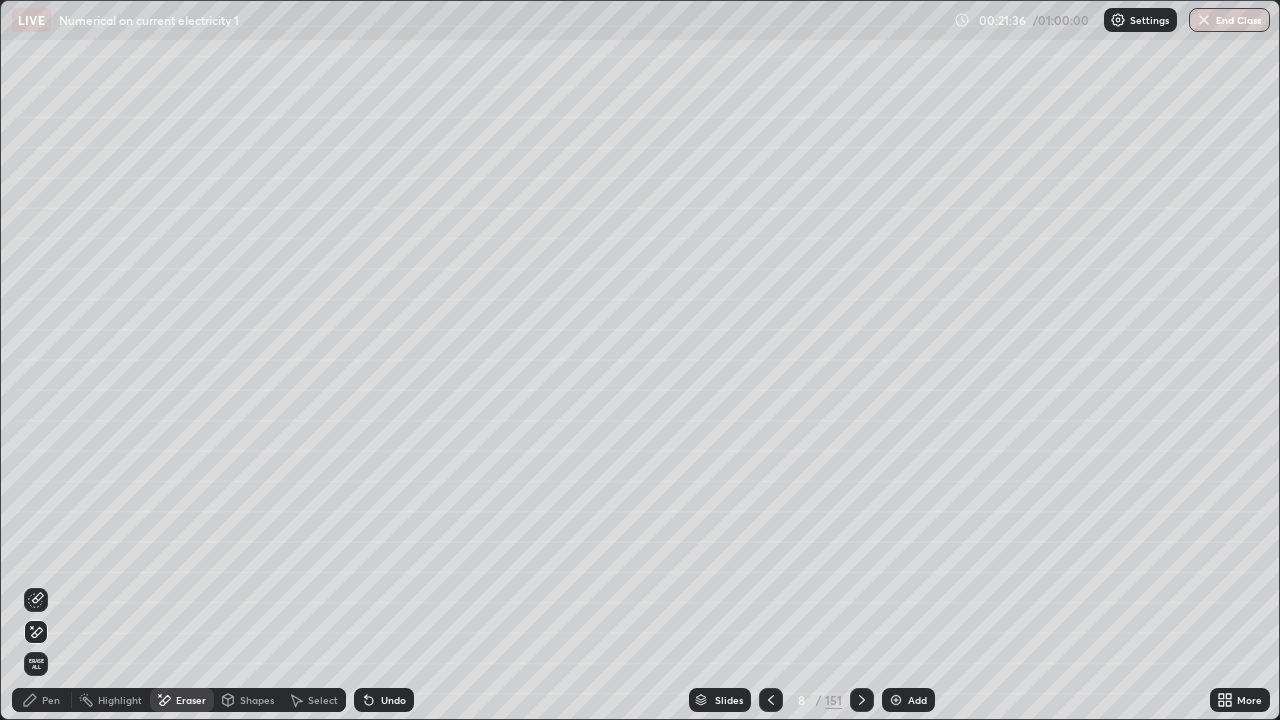 click on "Erase all" at bounding box center [36, 664] 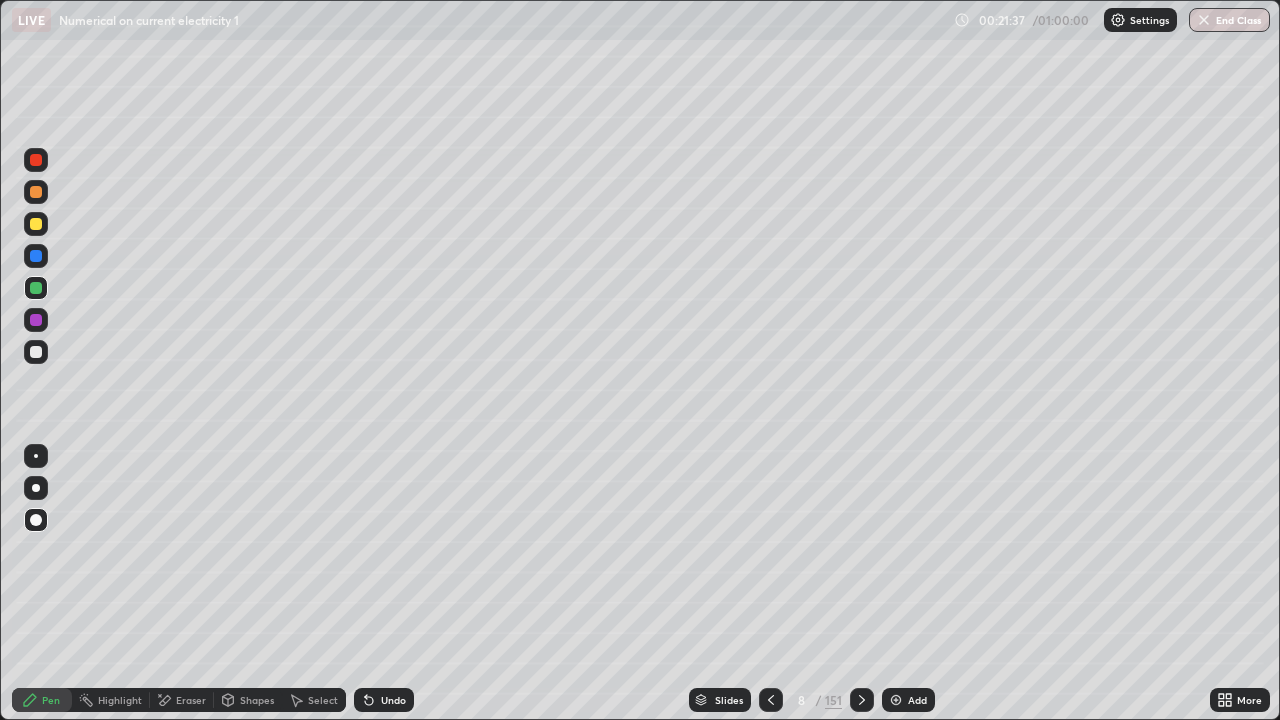 click on "Shapes" at bounding box center (257, 700) 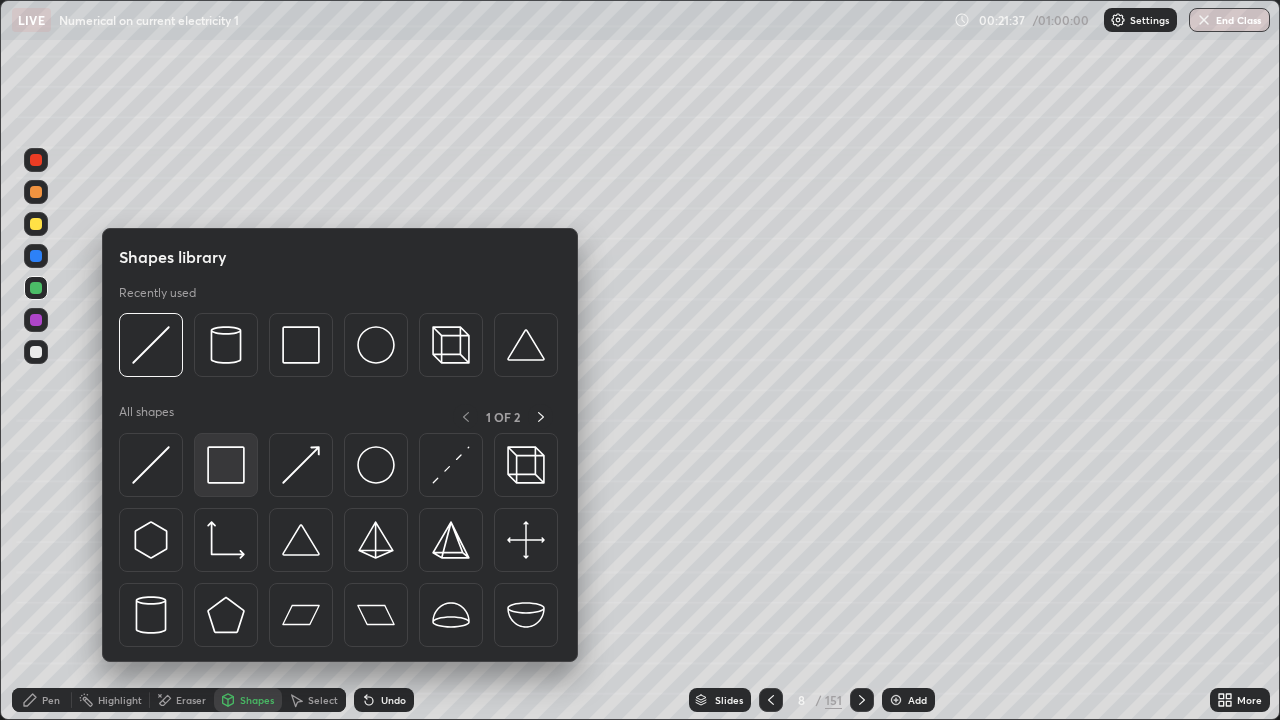click at bounding box center (226, 465) 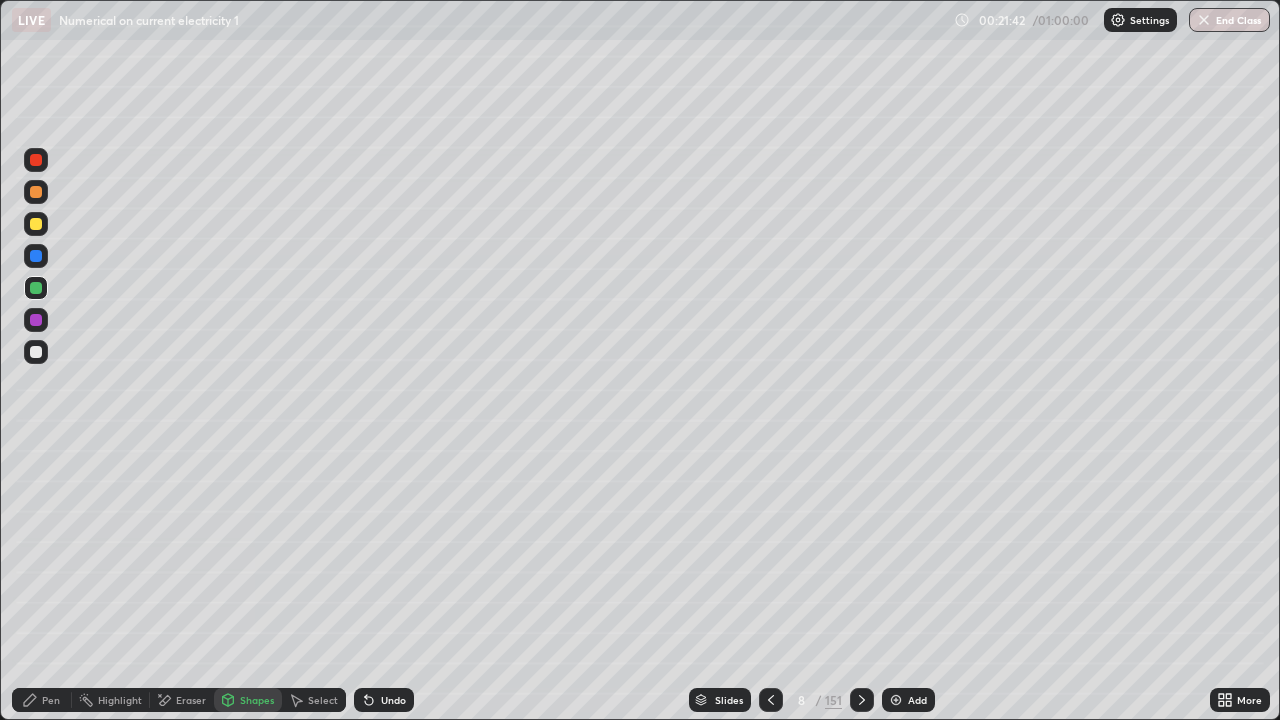click on "Pen" at bounding box center (51, 700) 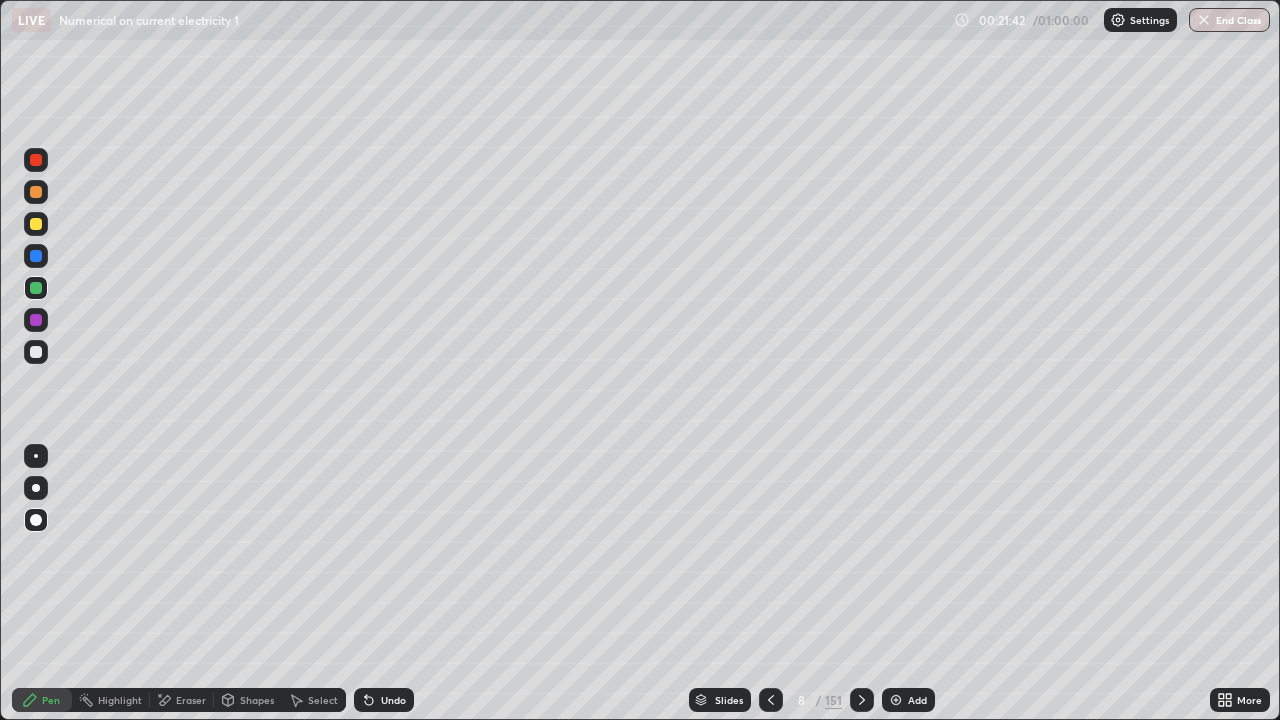 click on "Eraser" at bounding box center [191, 700] 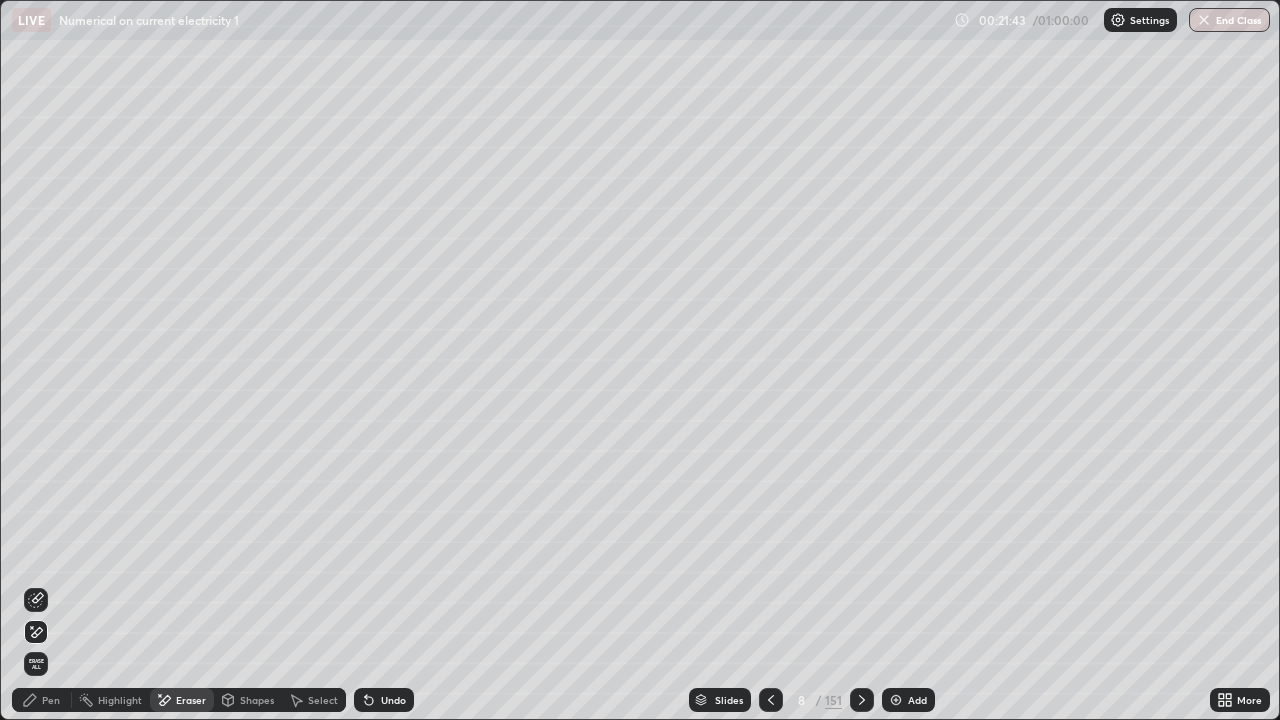 click on "Shapes" at bounding box center (257, 700) 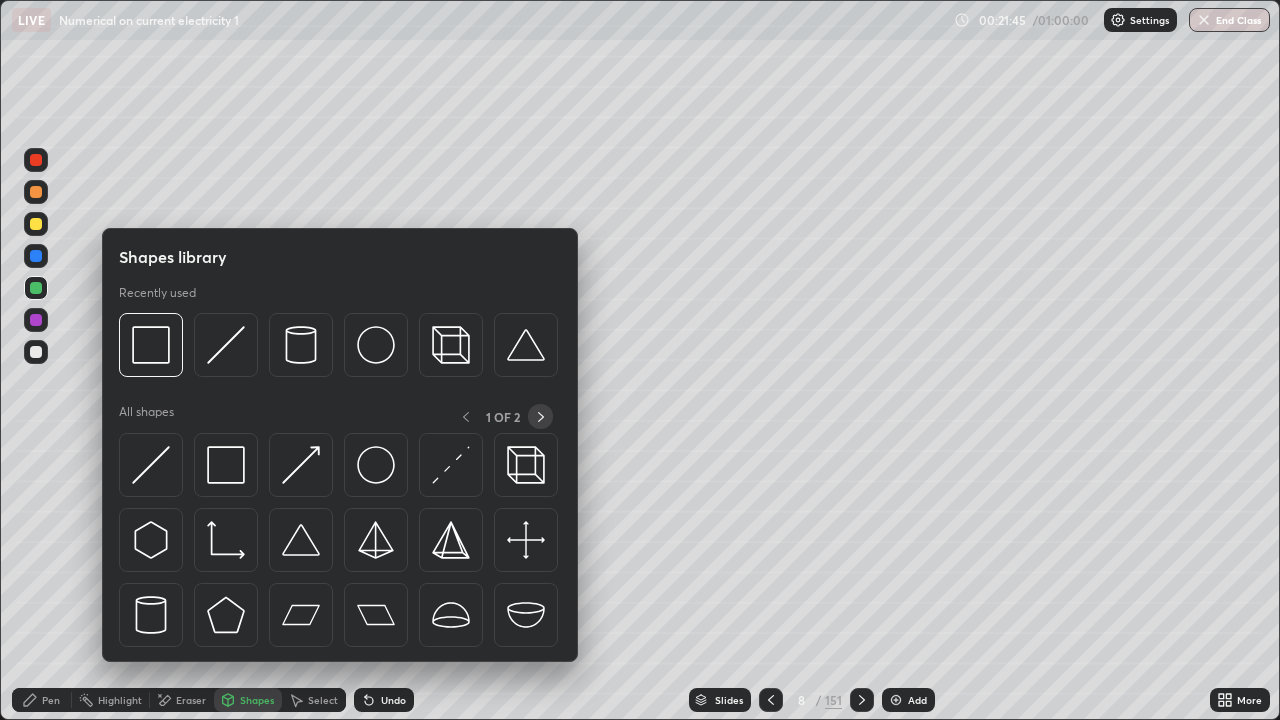 click 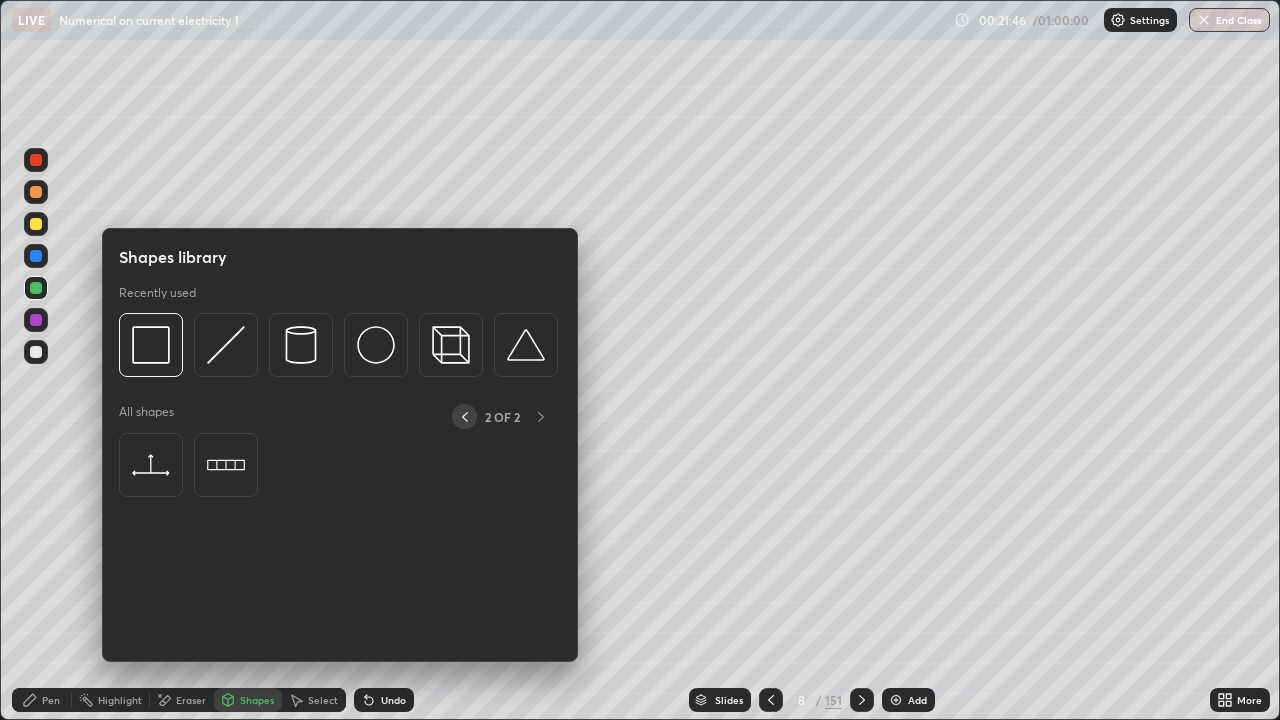 click 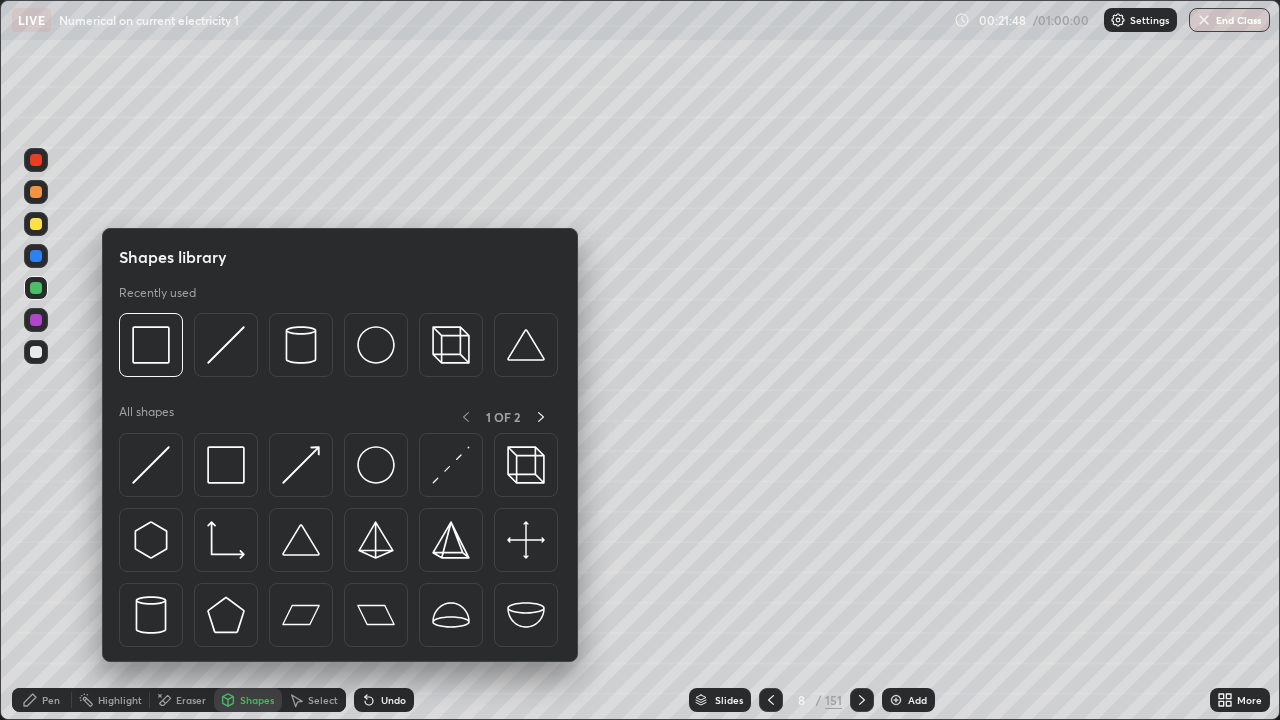 click on "Pen" at bounding box center (51, 700) 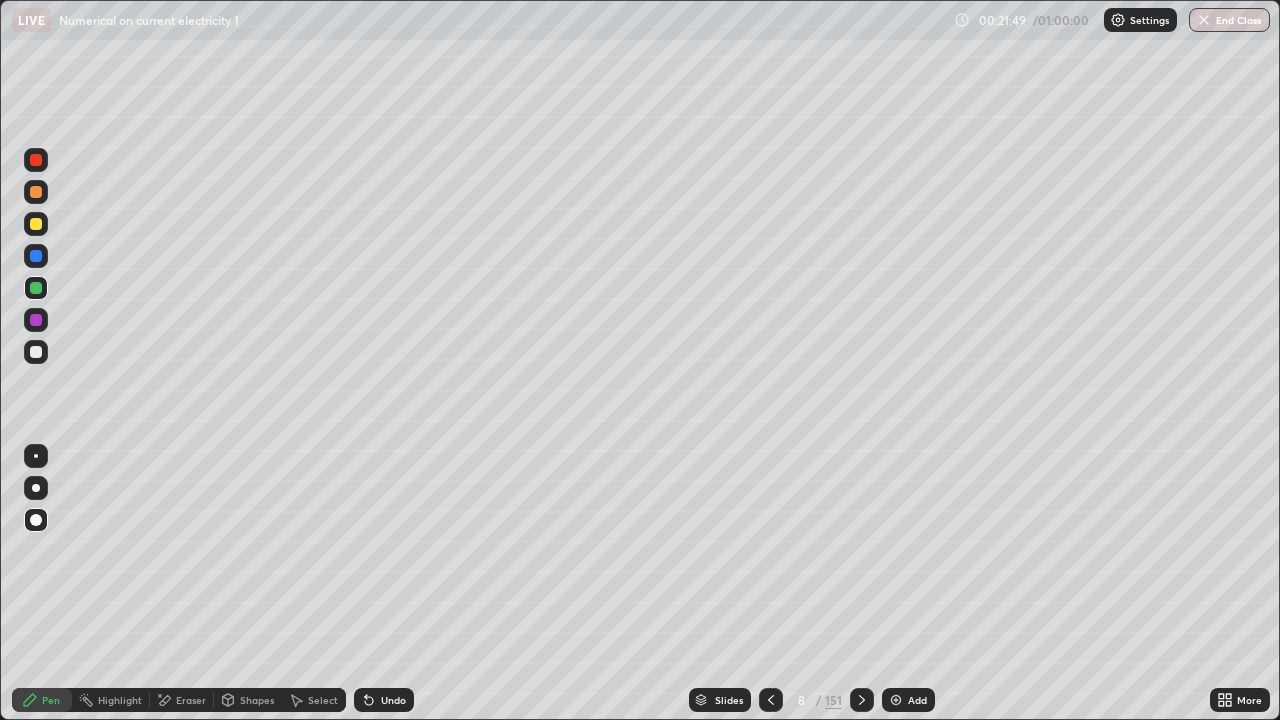 click at bounding box center [36, 352] 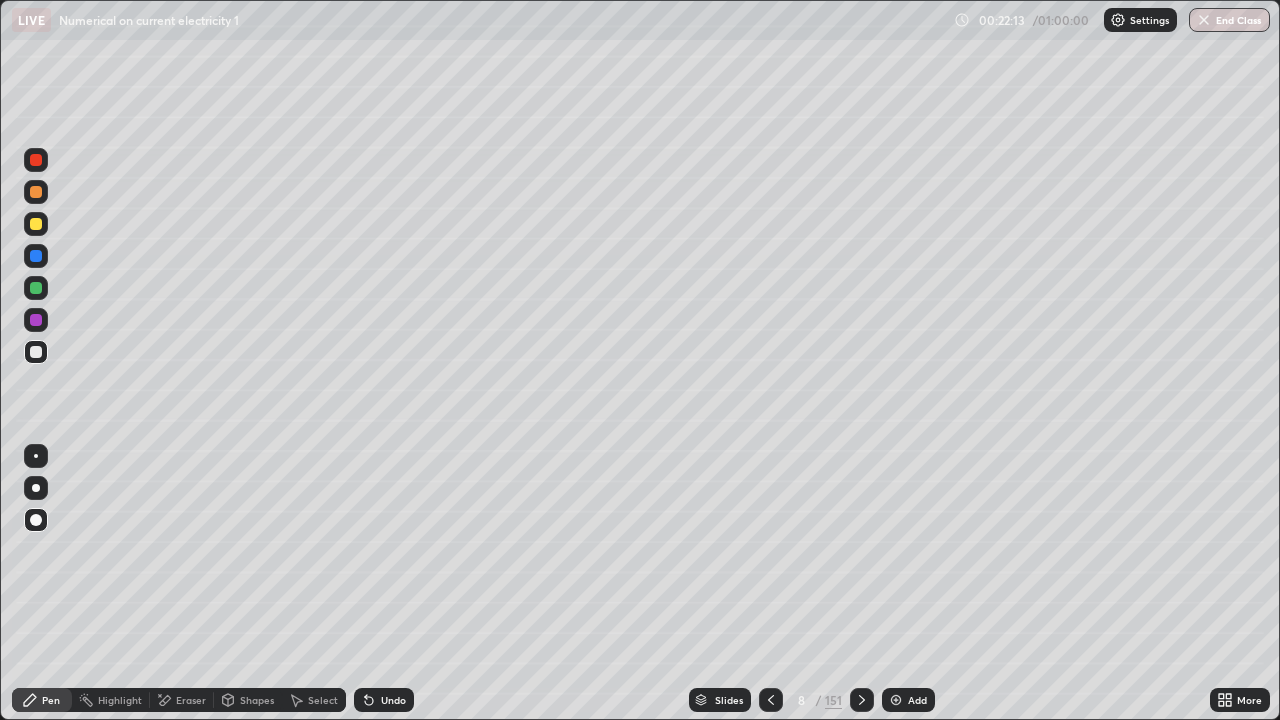 click at bounding box center (36, 256) 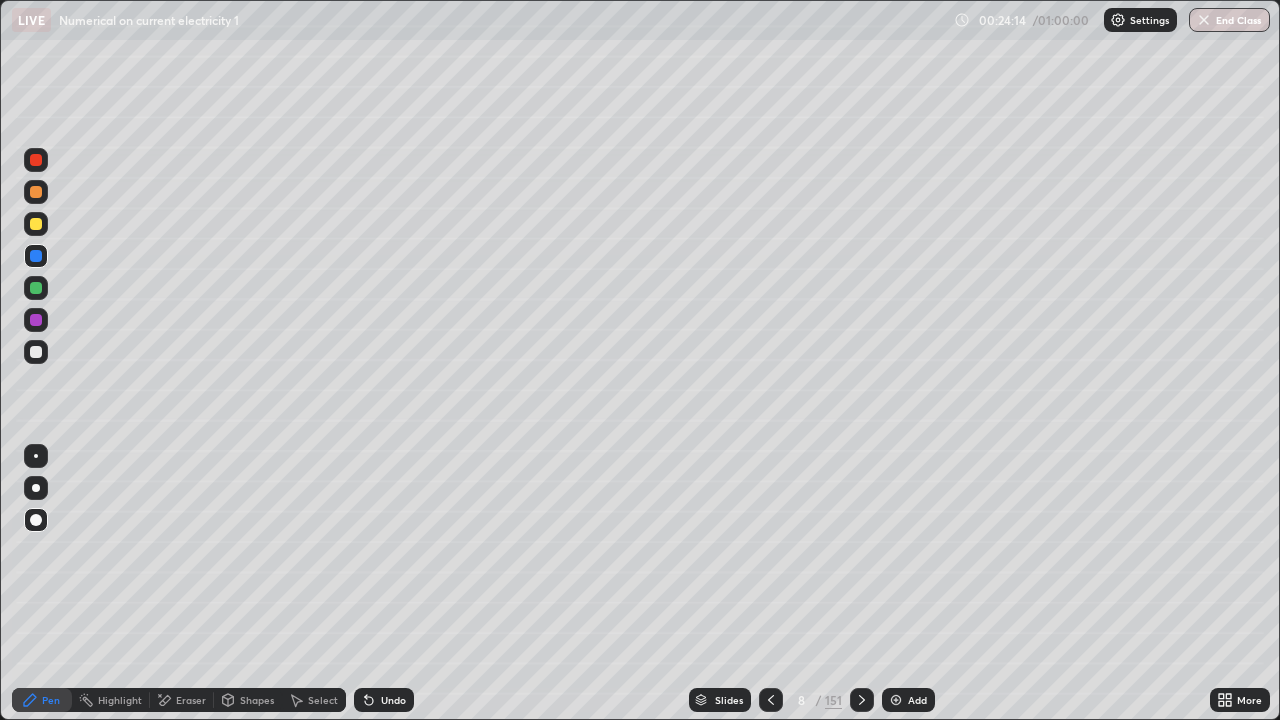 click at bounding box center (771, 700) 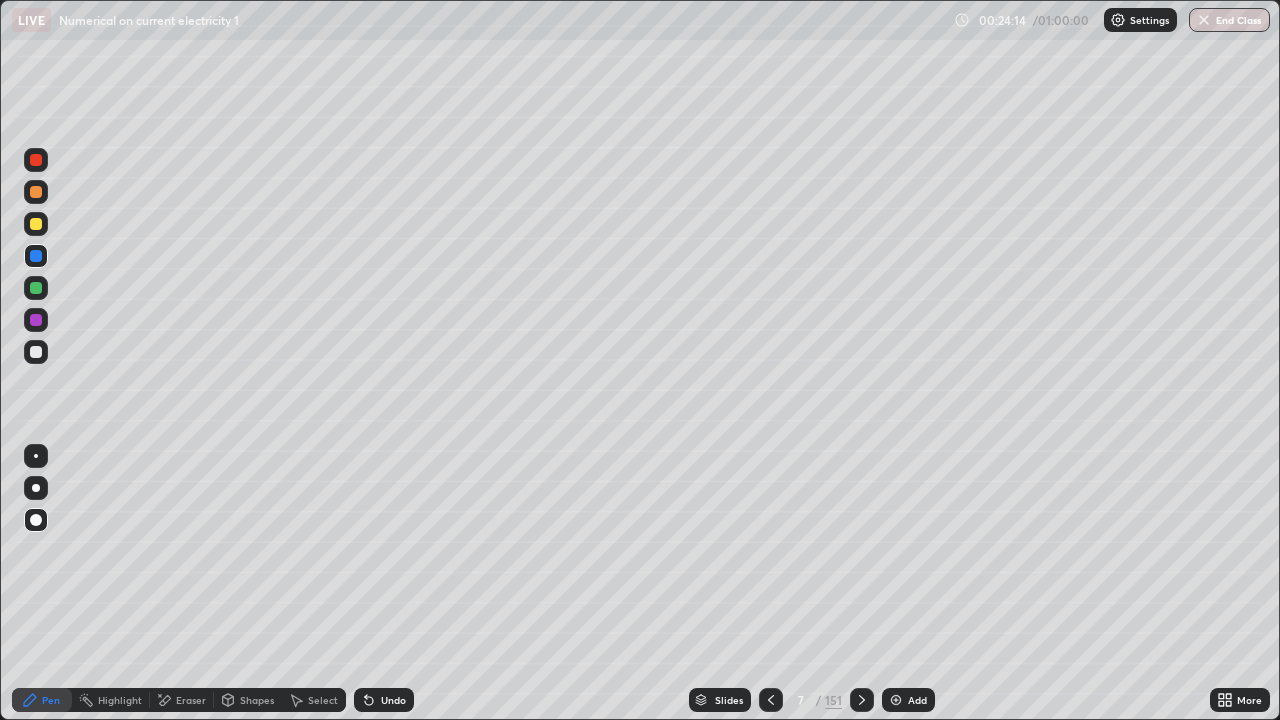 click 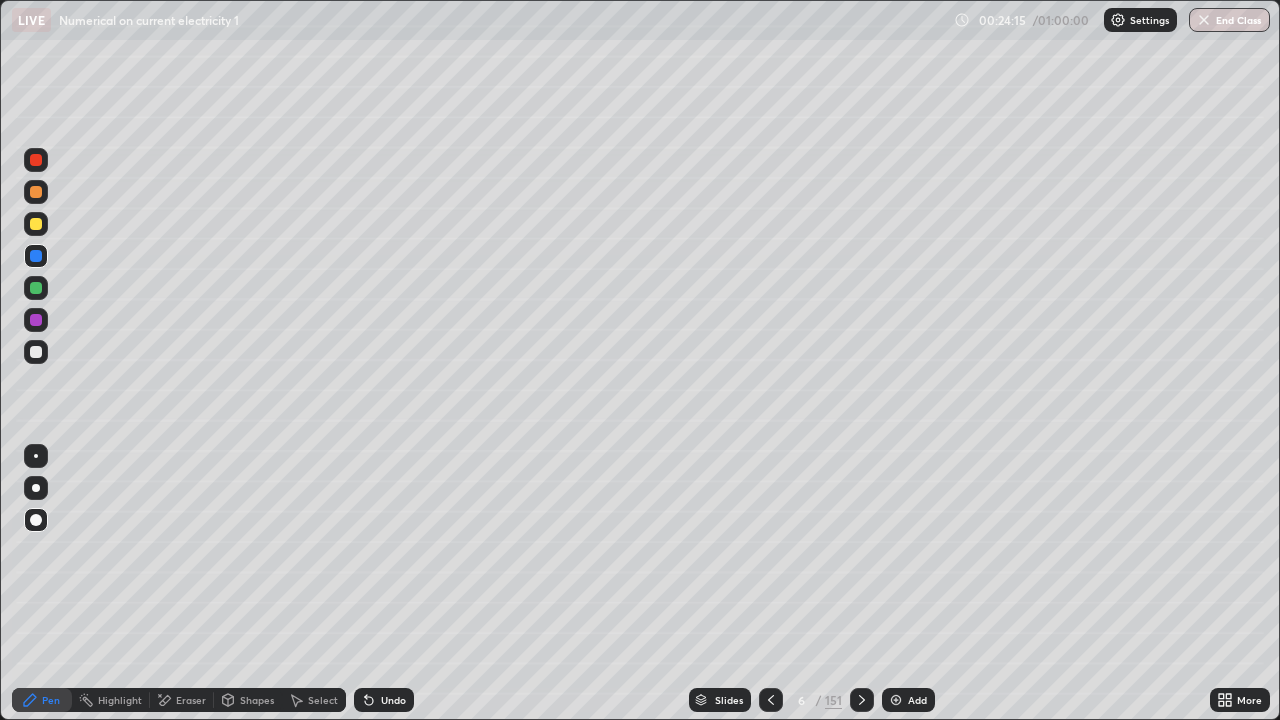 click at bounding box center (771, 700) 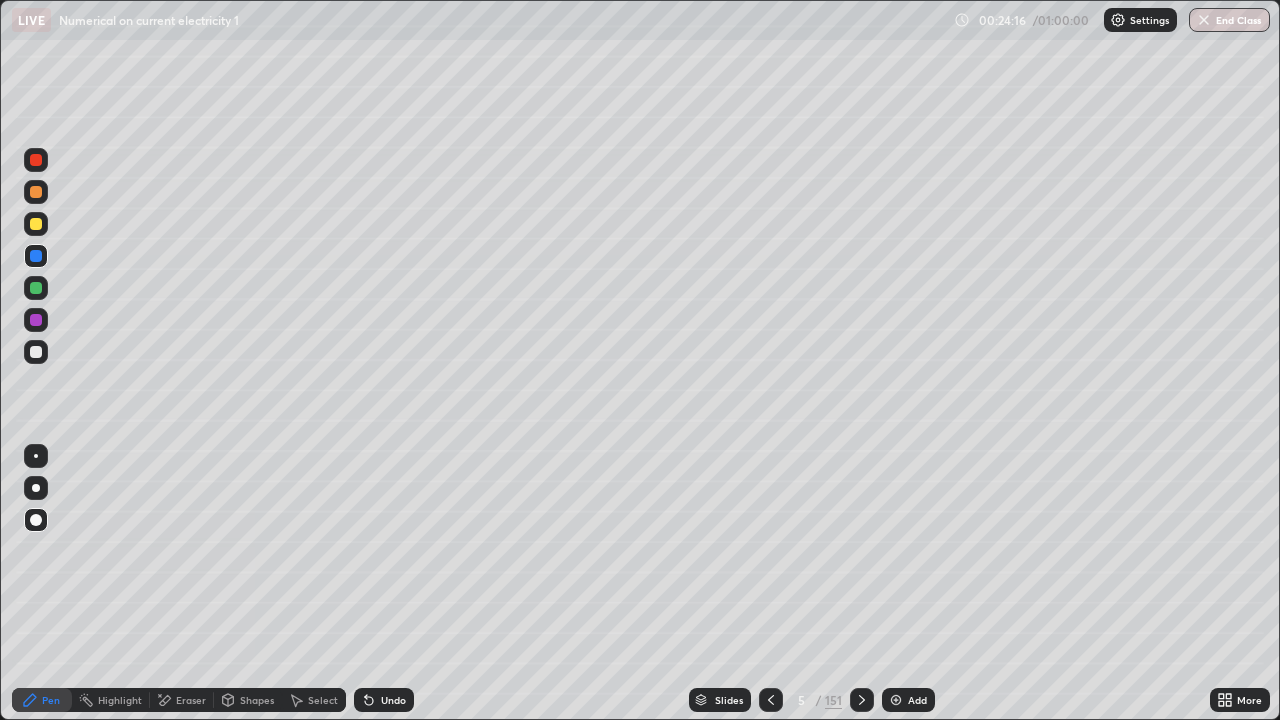 click 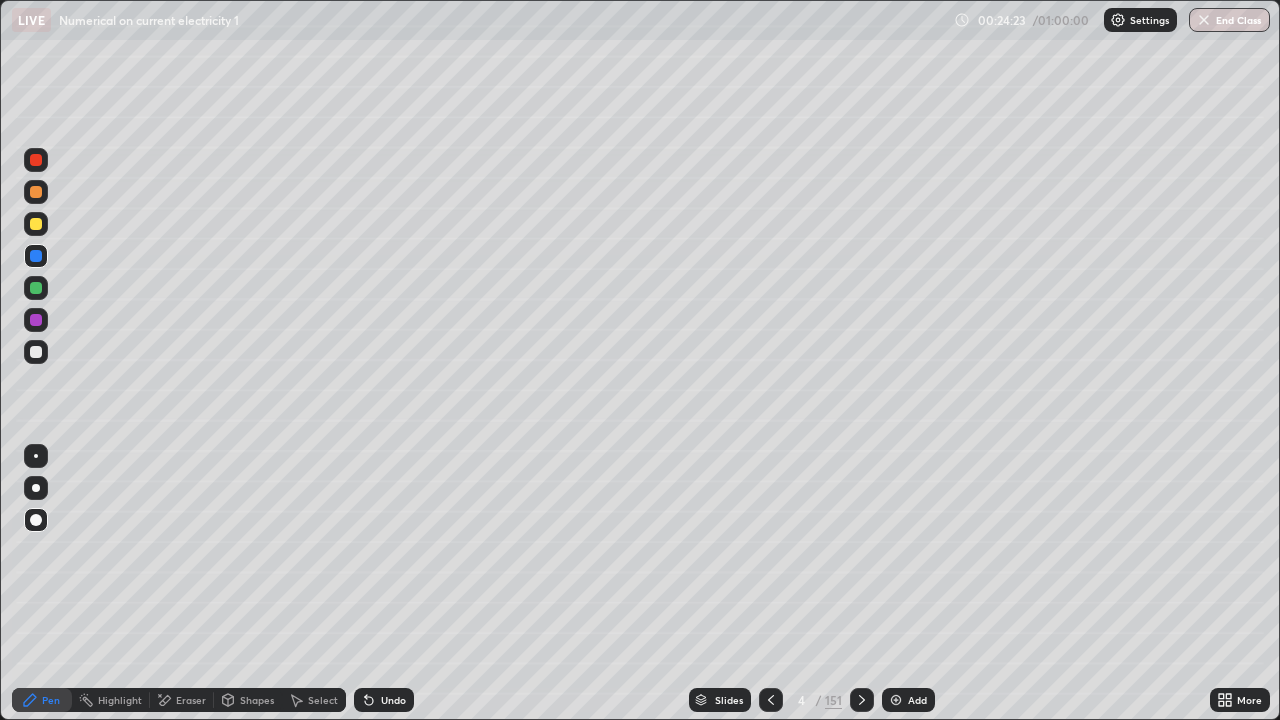 click 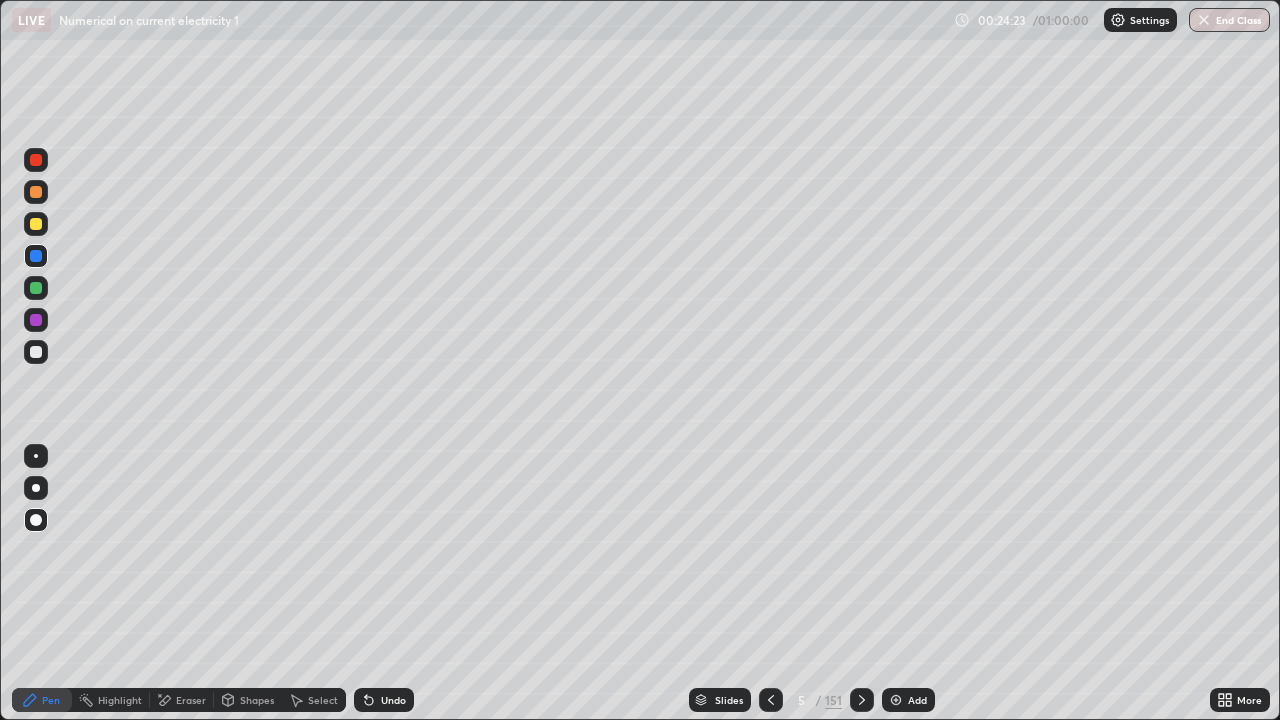 click 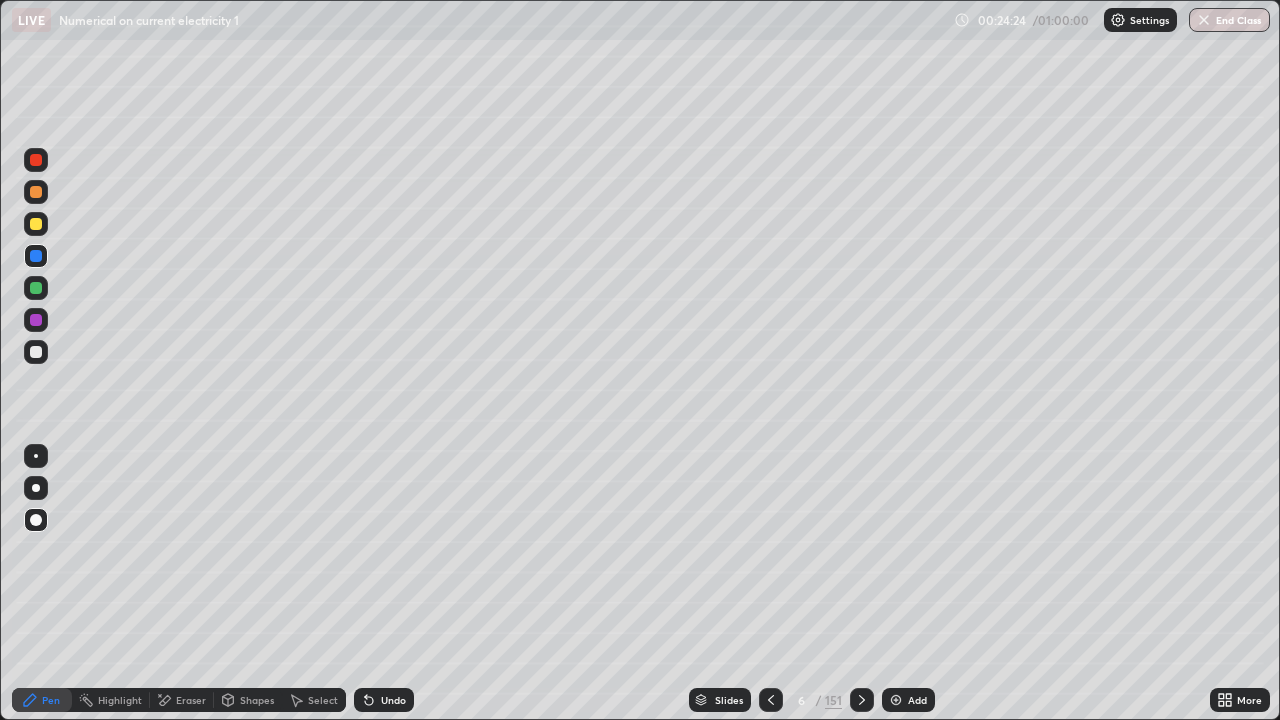 click 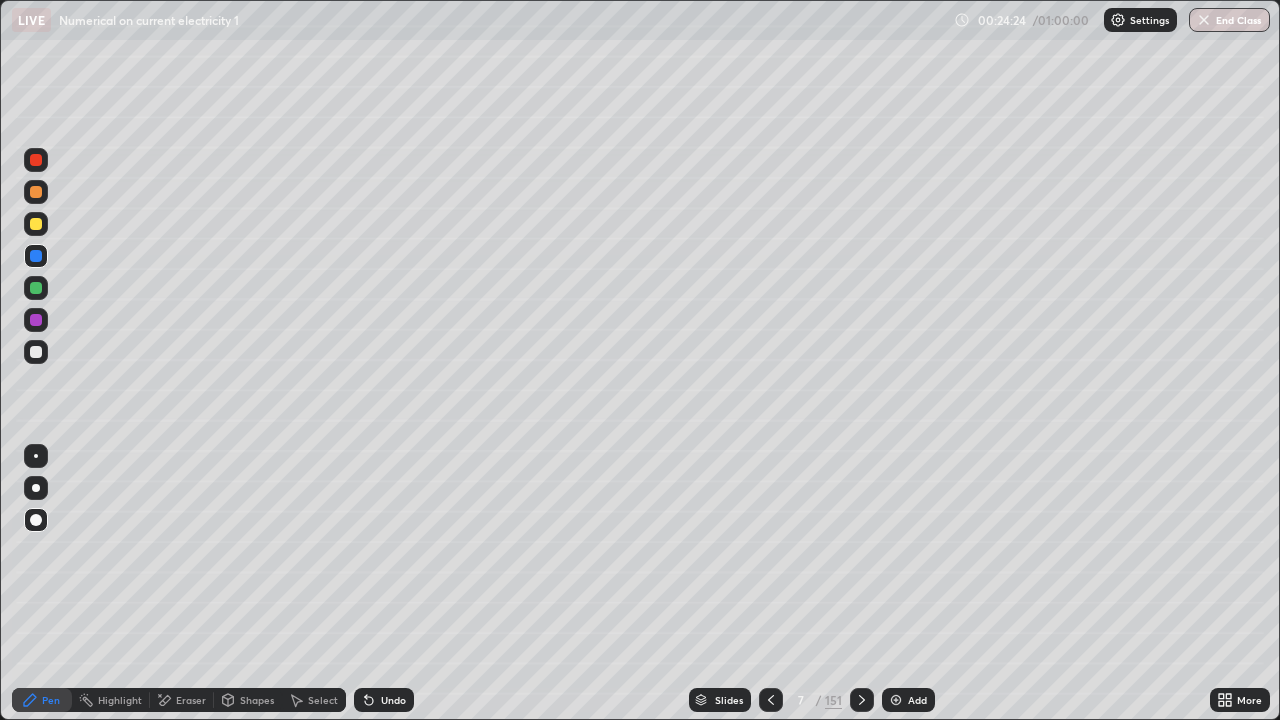 click 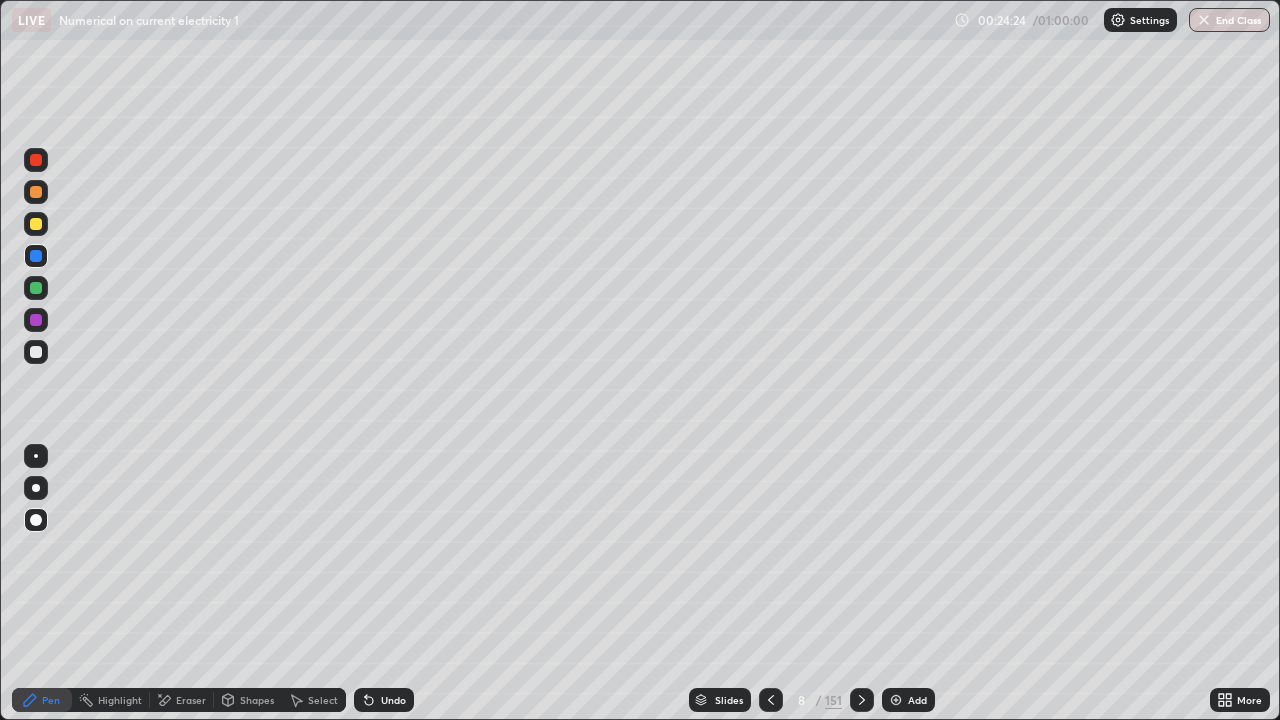 click 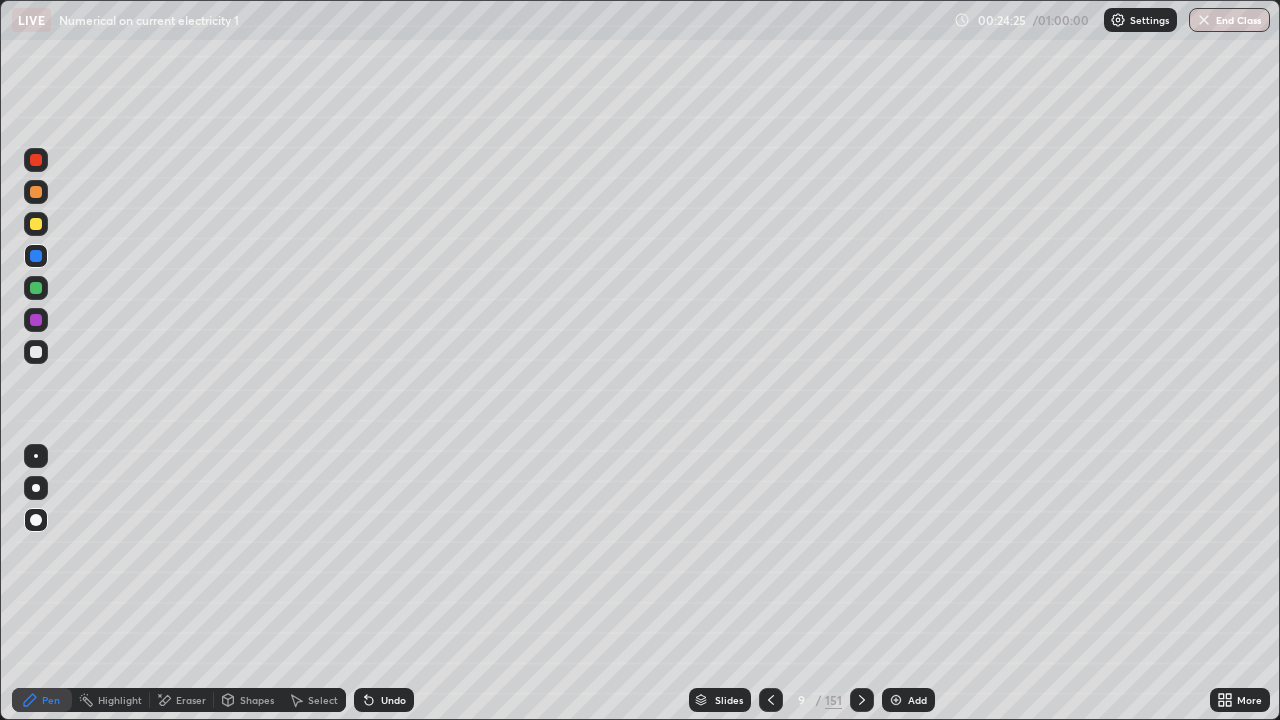 click at bounding box center [771, 700] 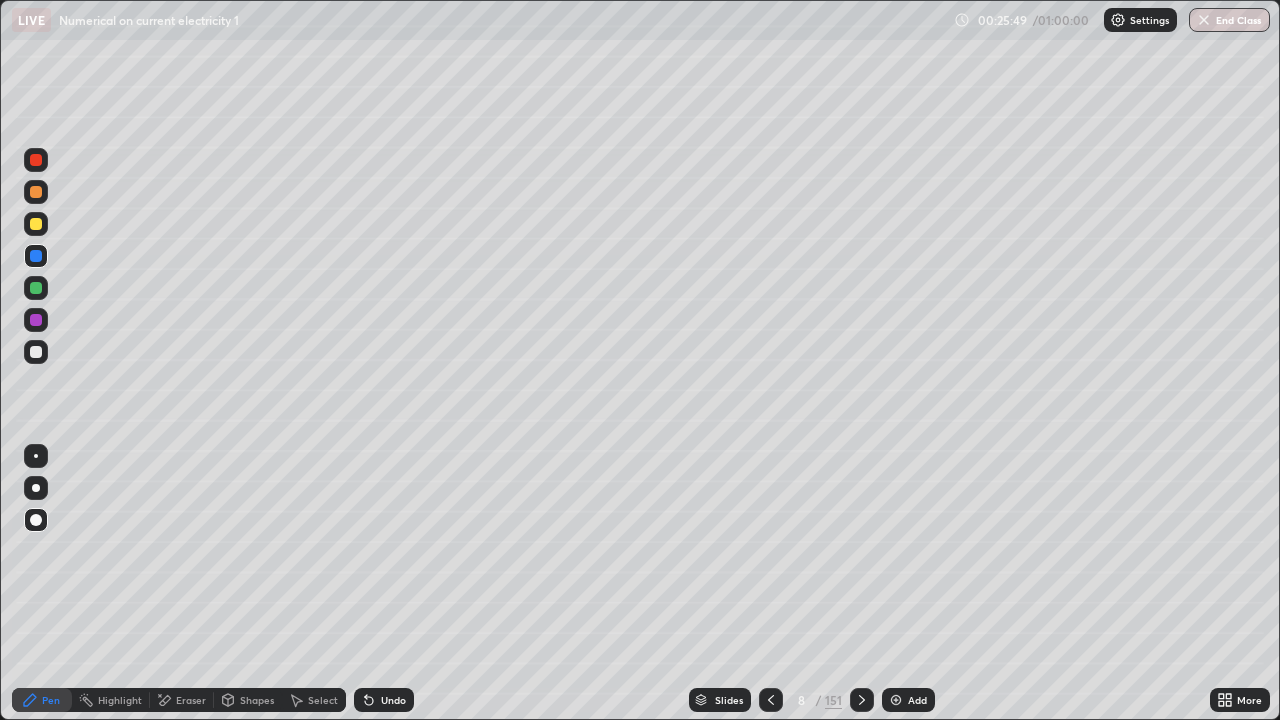 click 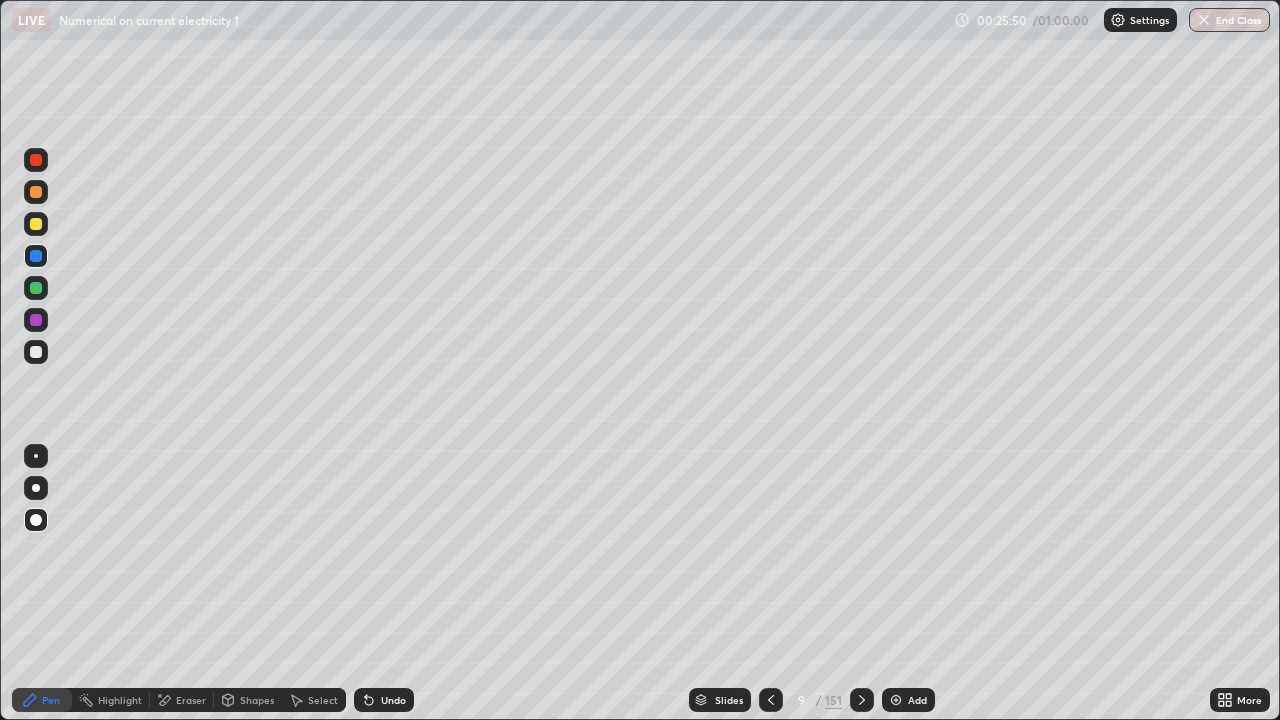 click on "Shapes" at bounding box center [257, 700] 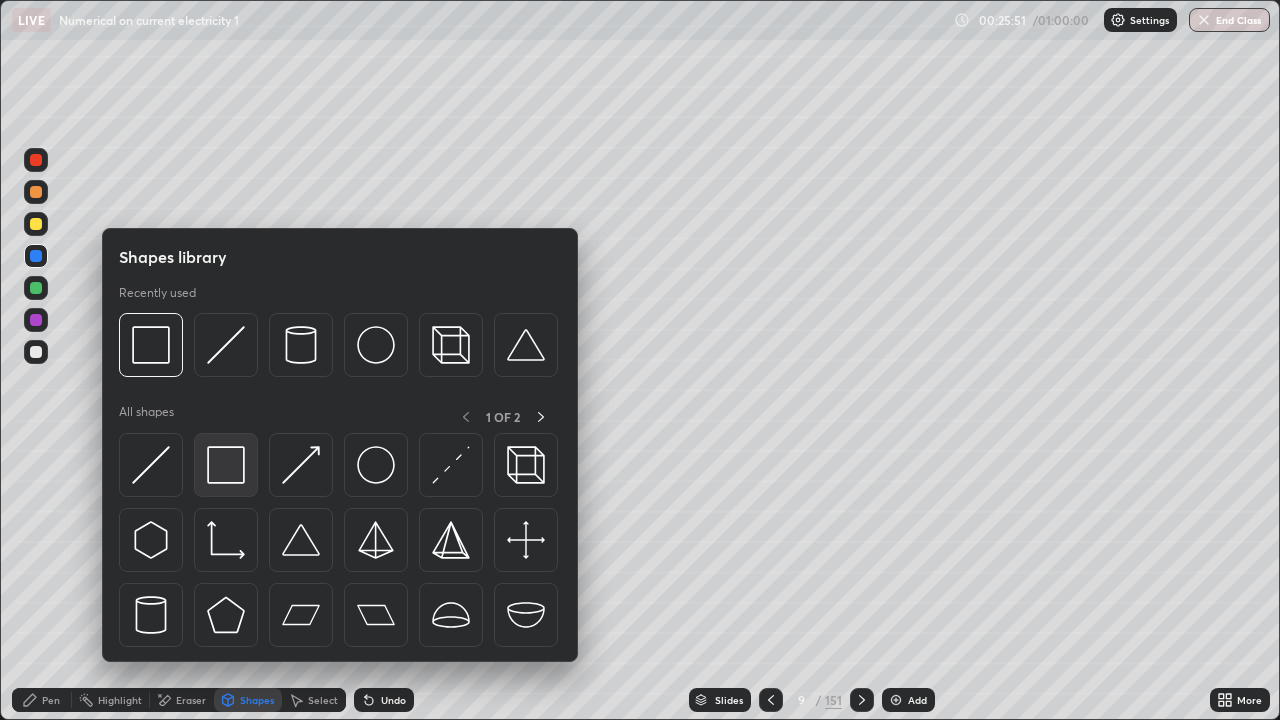 click at bounding box center [226, 465] 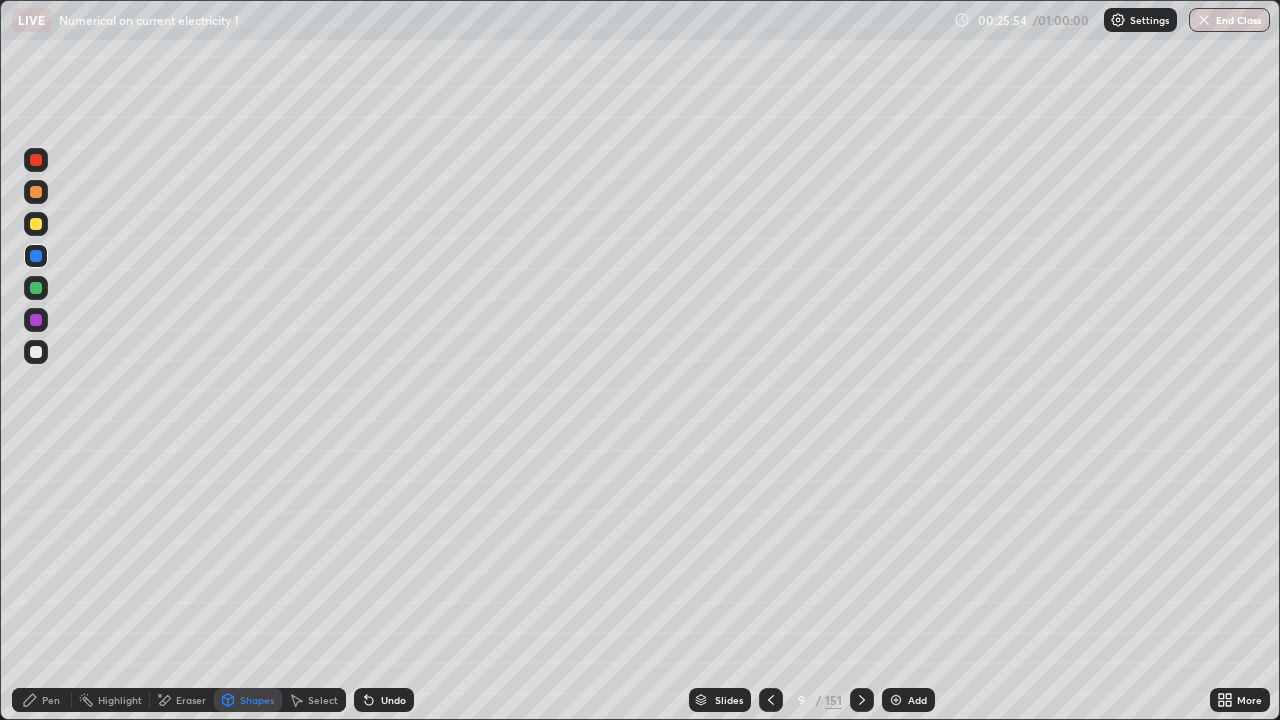click at bounding box center (36, 352) 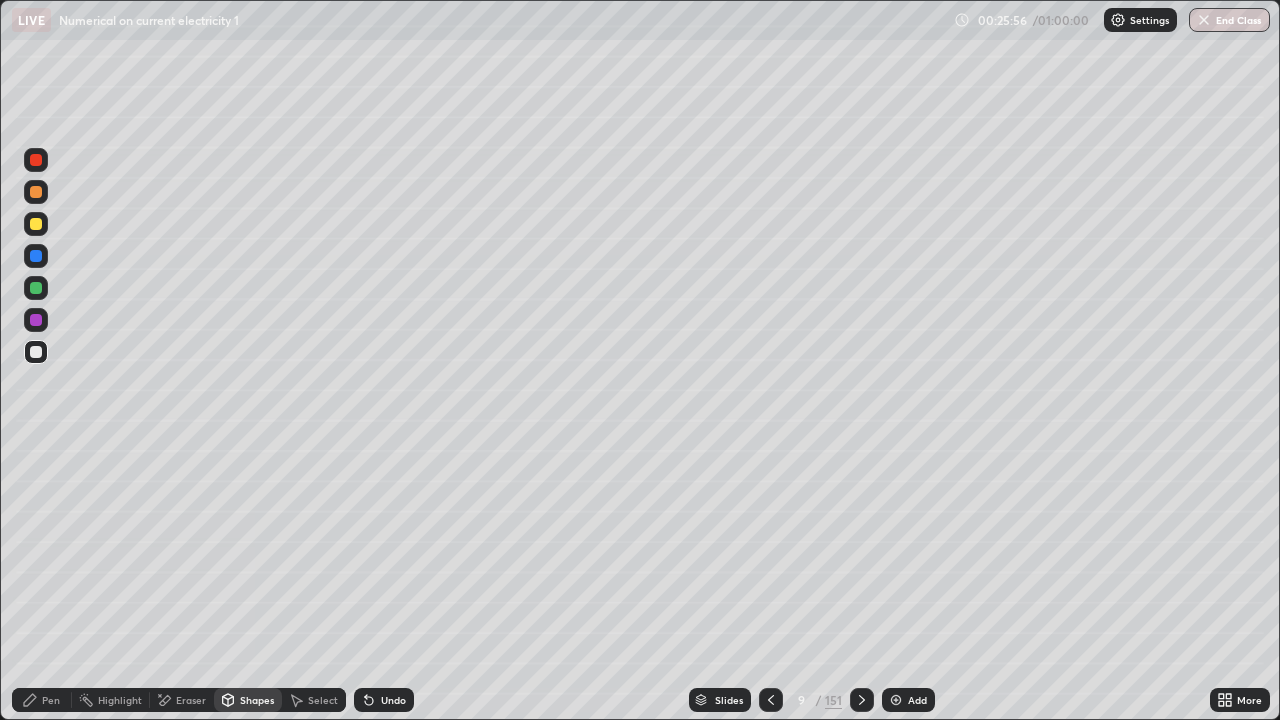 click on "Undo" at bounding box center (384, 700) 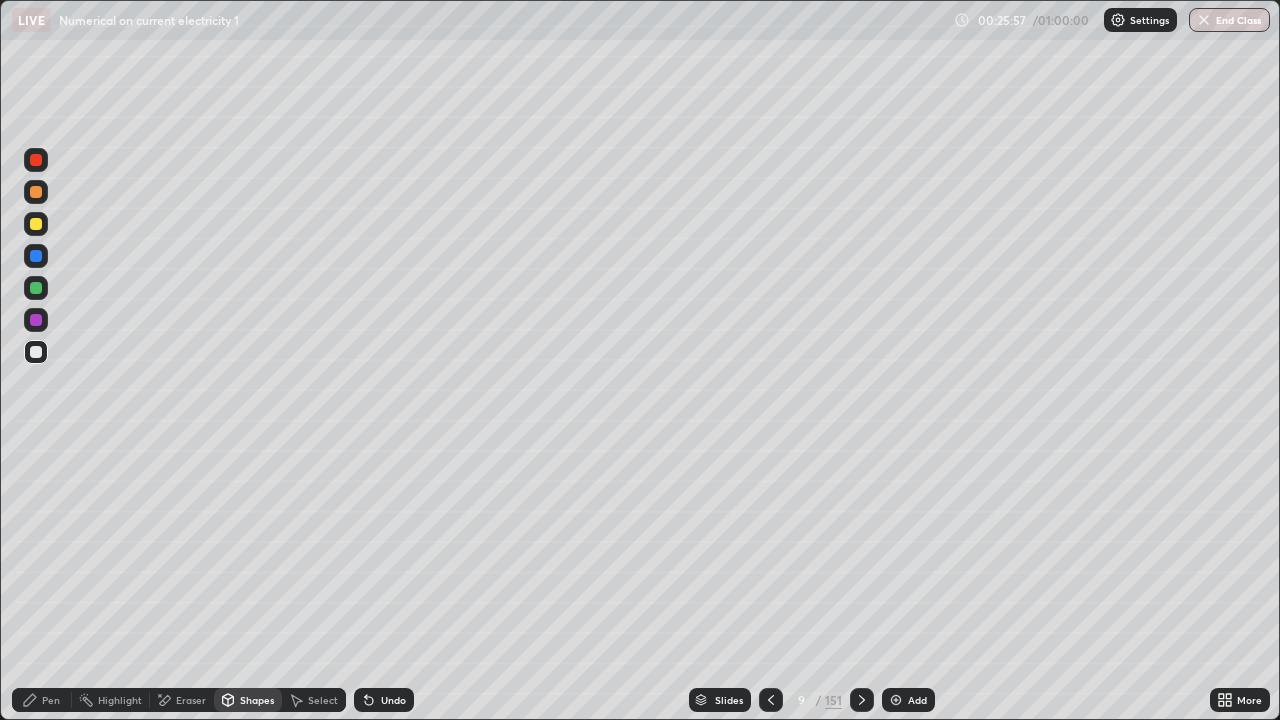 click on "Pen" at bounding box center (51, 700) 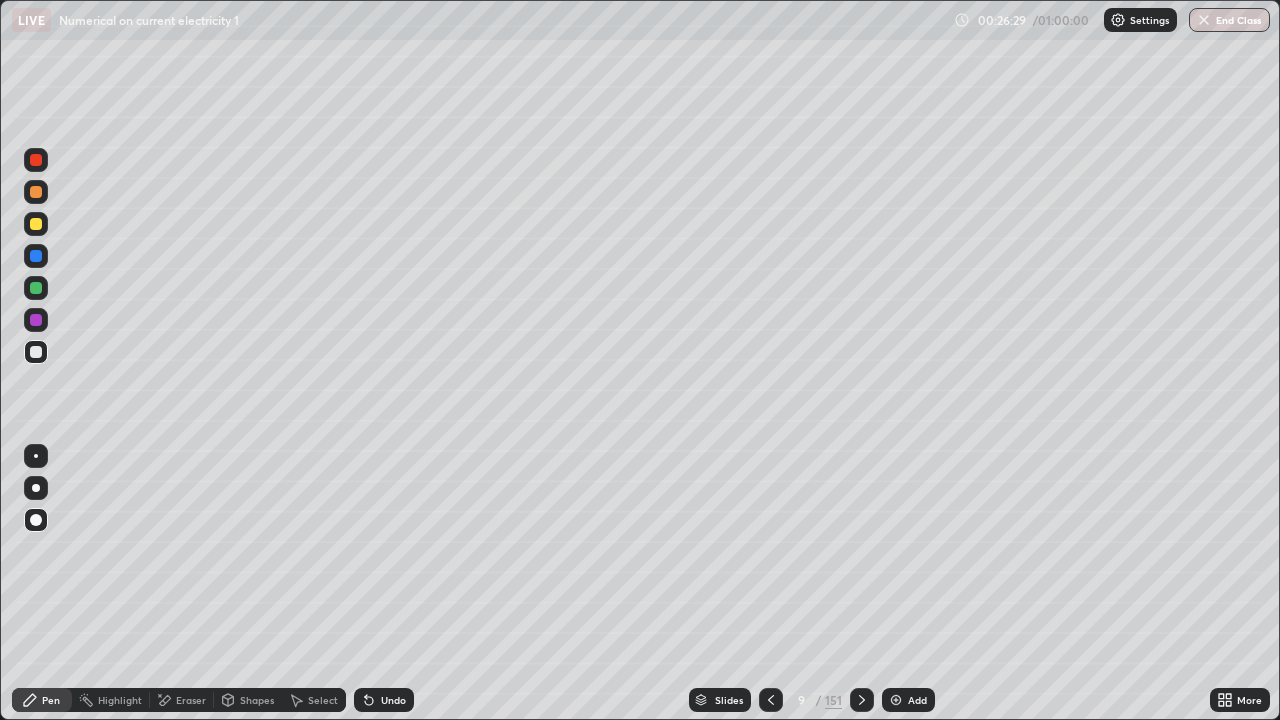 click 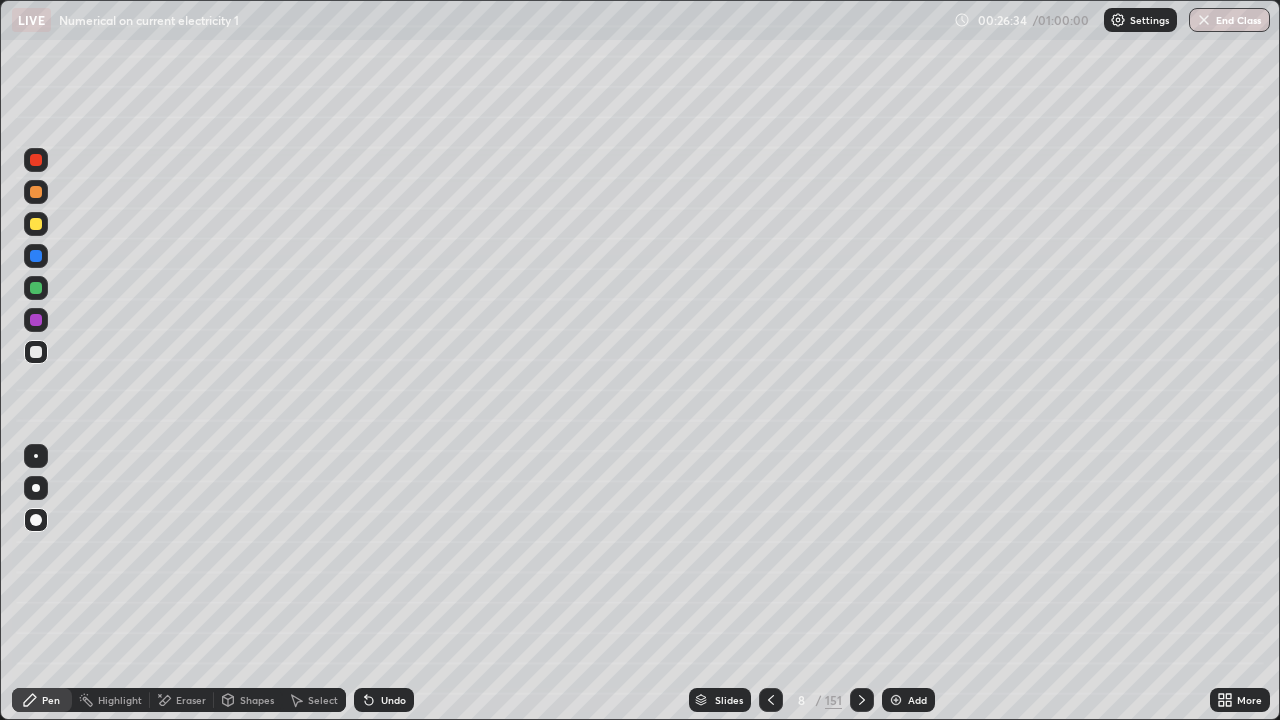 click on "Select" at bounding box center [323, 700] 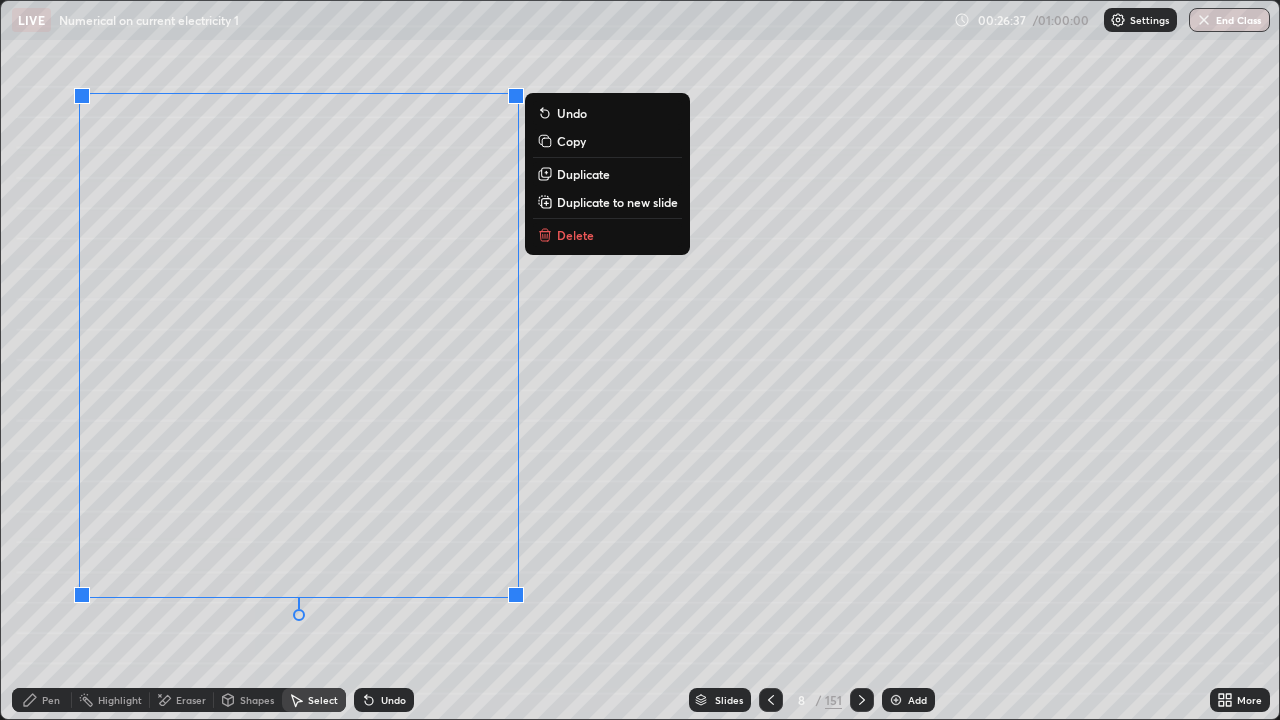 click on "Duplicate to new slide" at bounding box center [617, 202] 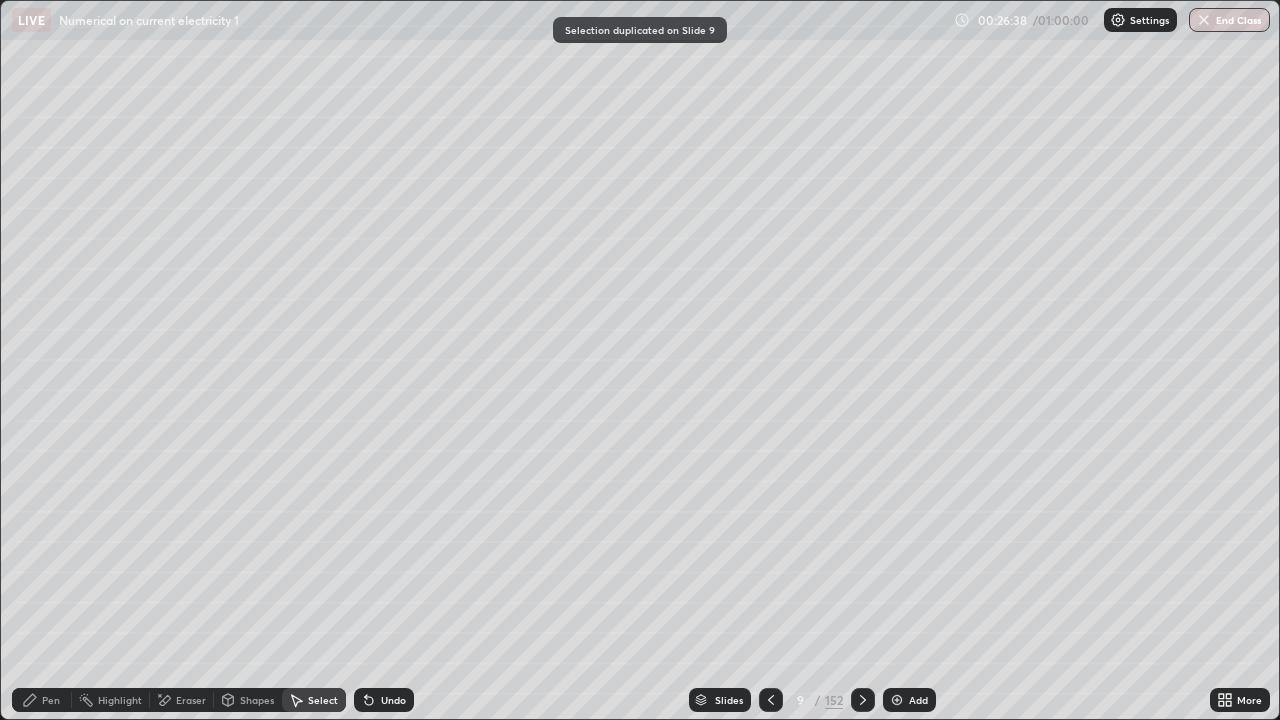 click on "Shapes" at bounding box center (257, 700) 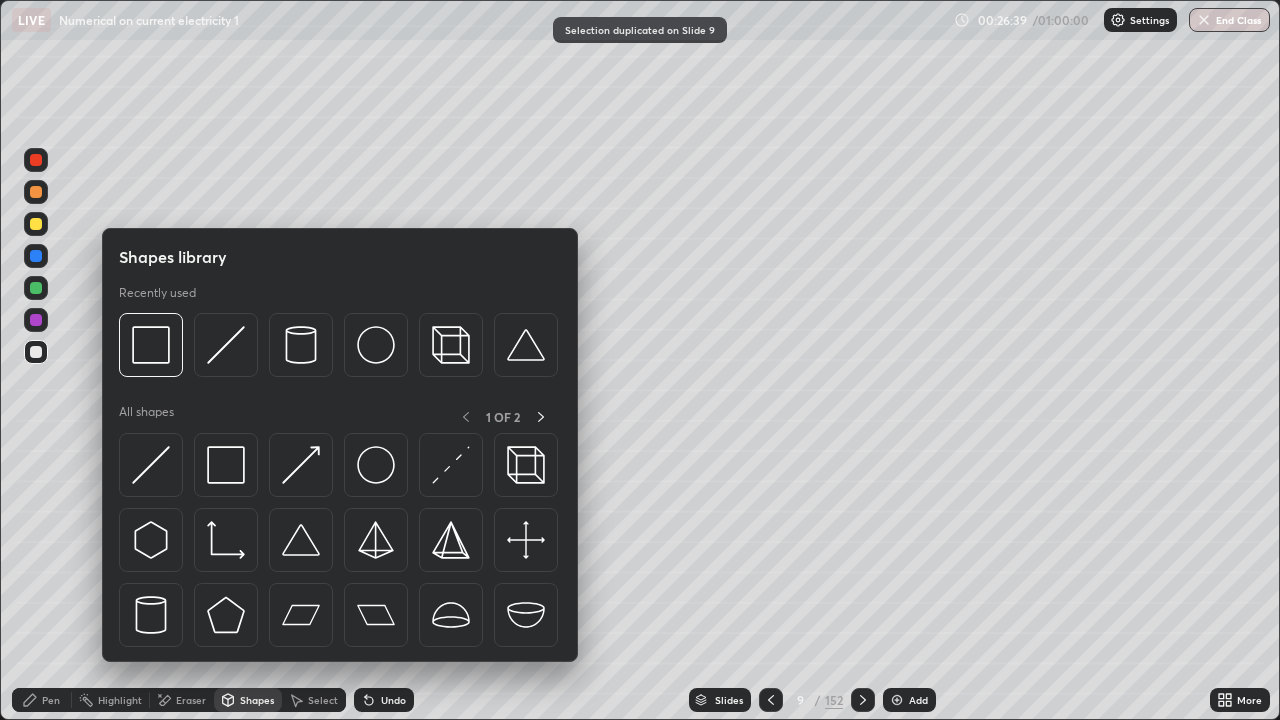 click on "Eraser" at bounding box center [191, 700] 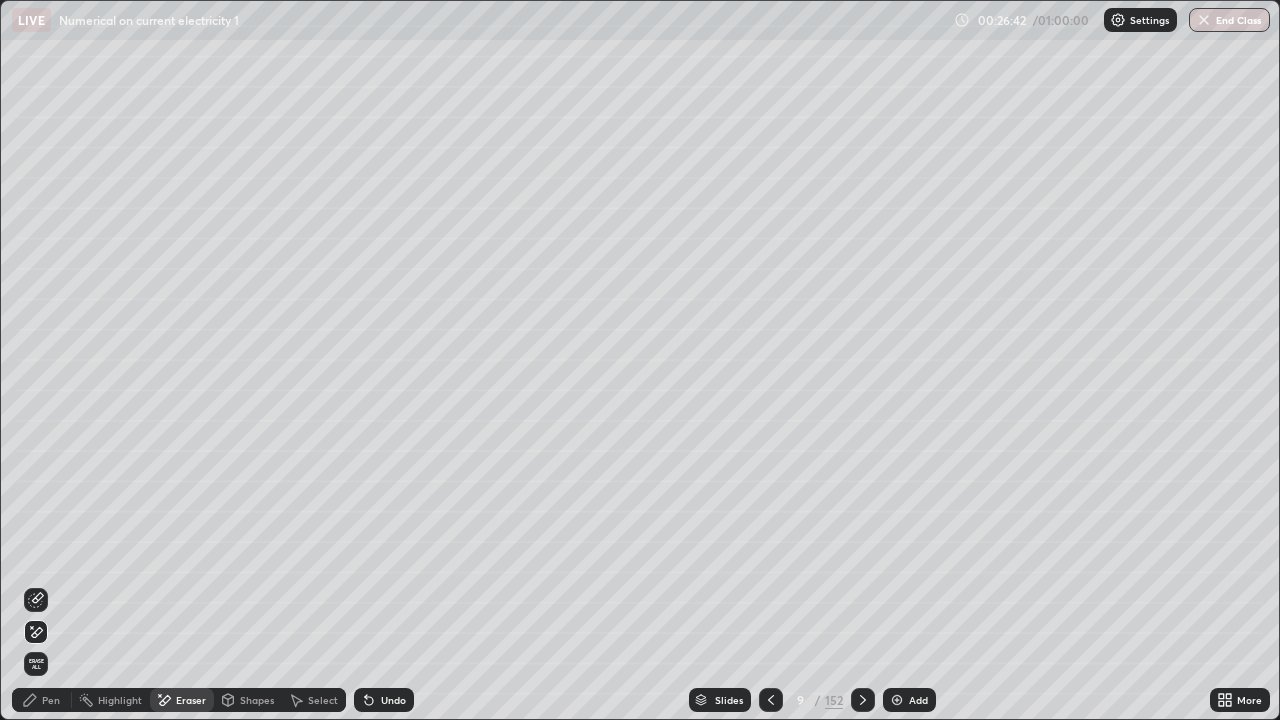 click on "Undo" at bounding box center [393, 700] 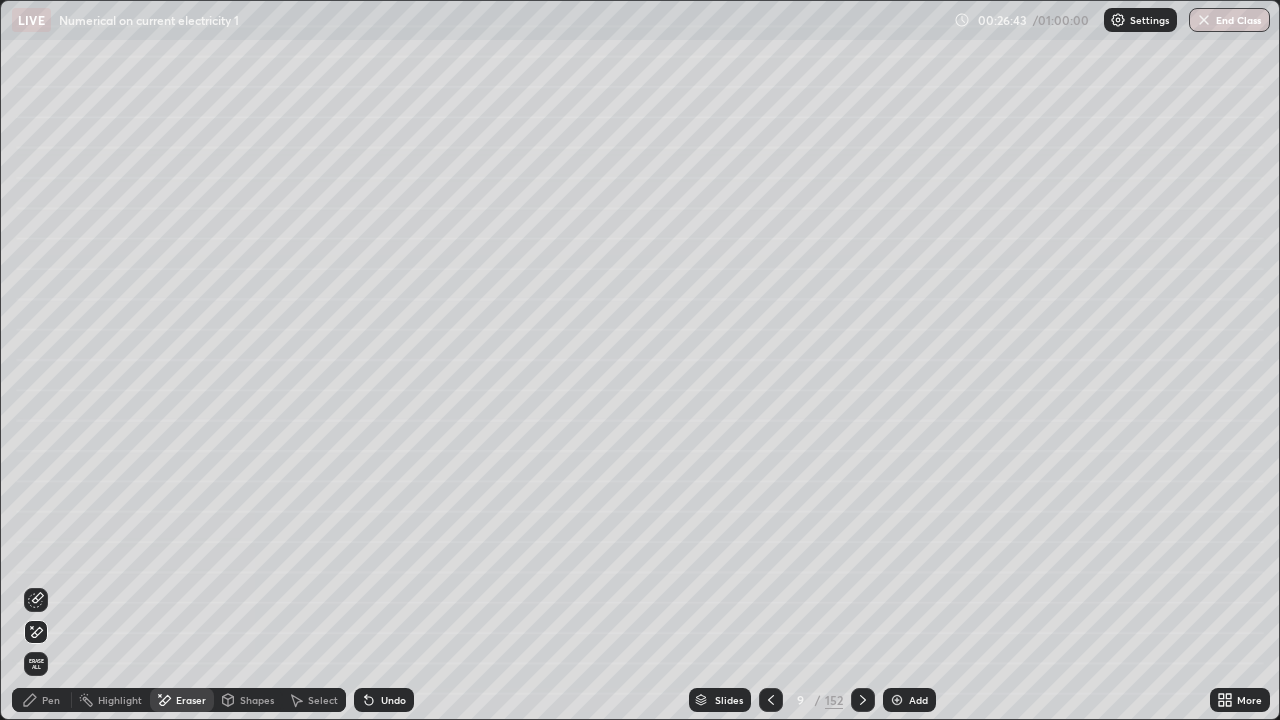 click on "Undo" at bounding box center (393, 700) 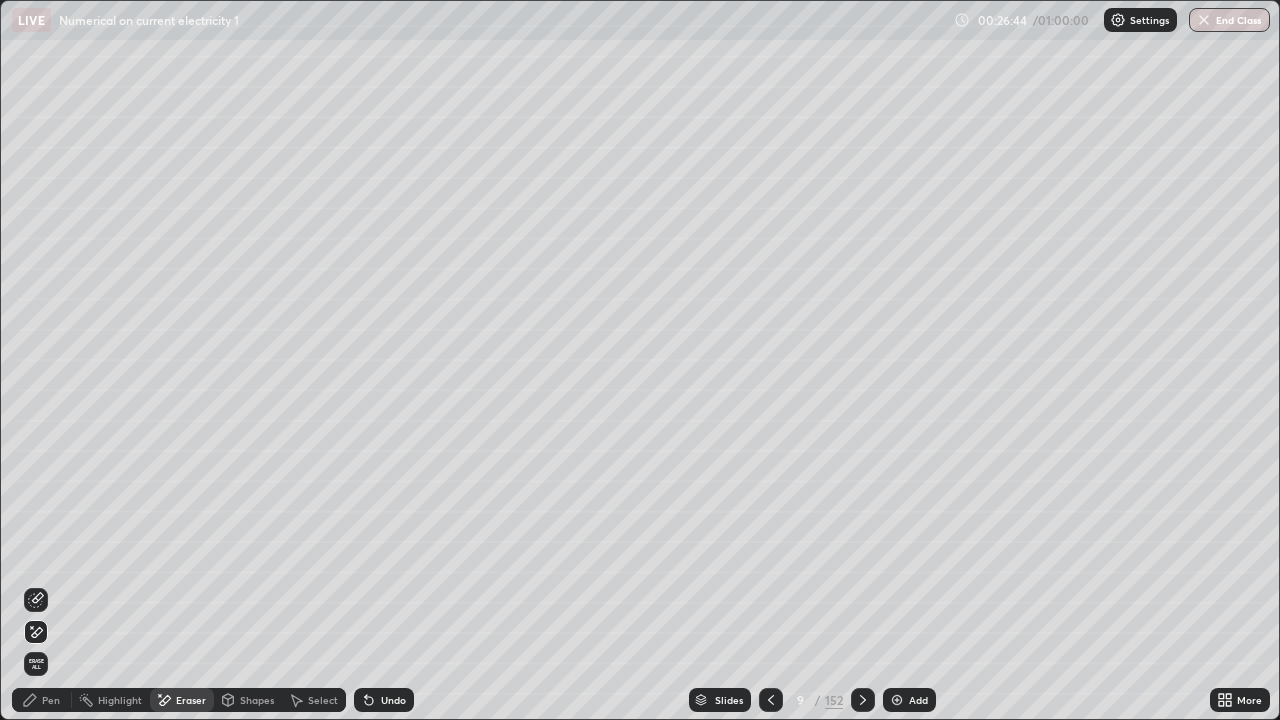 click on "Undo" at bounding box center [393, 700] 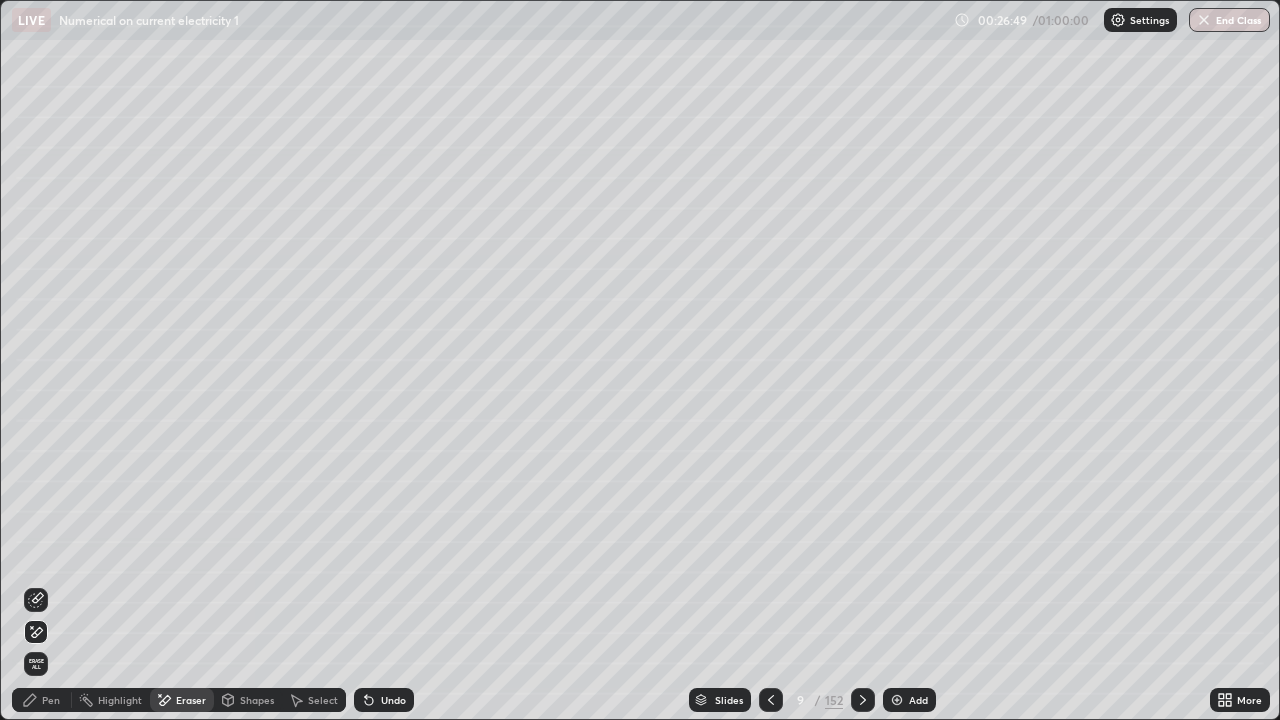click on "Eraser" at bounding box center (191, 700) 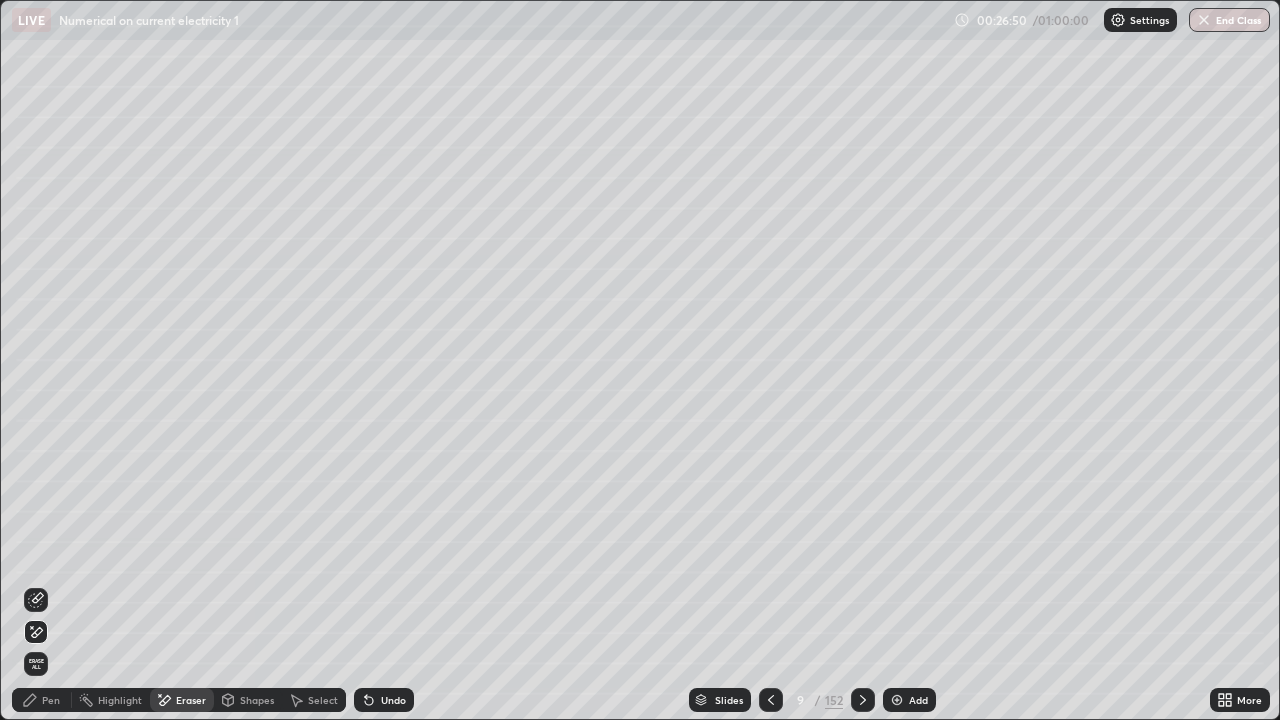 click on "Erase all" at bounding box center [36, 664] 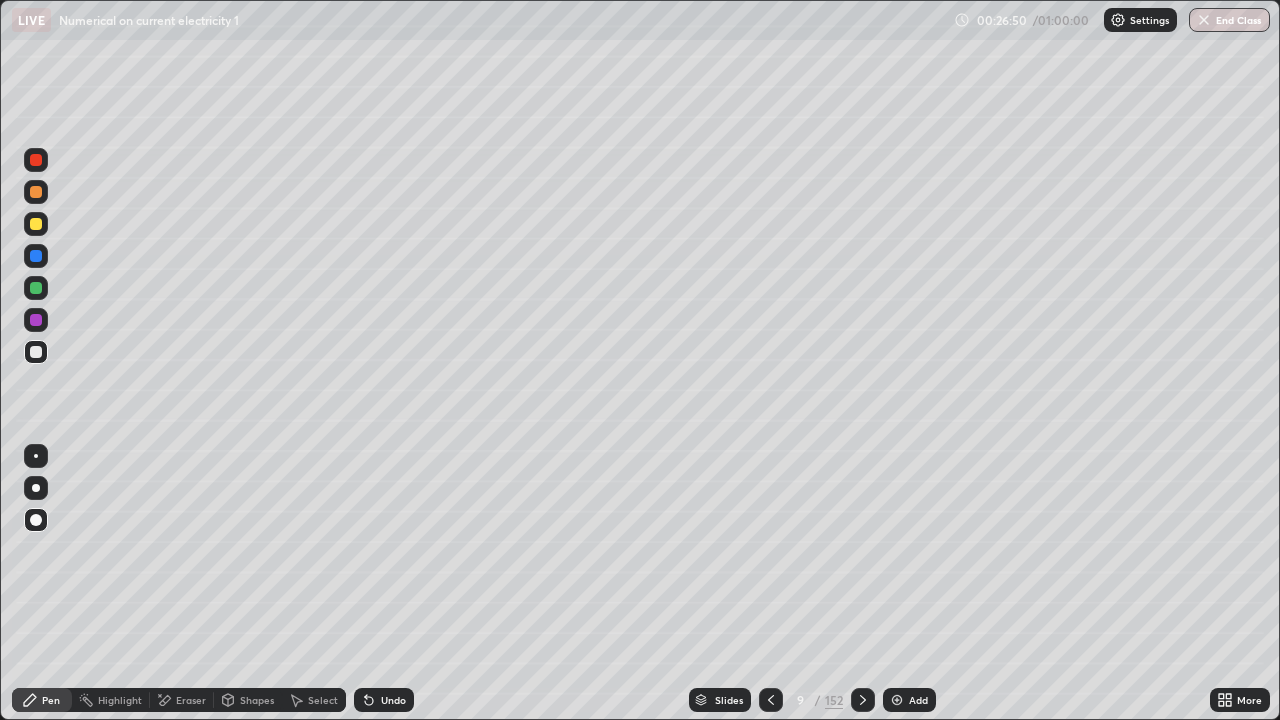 click on "Shapes" at bounding box center (257, 700) 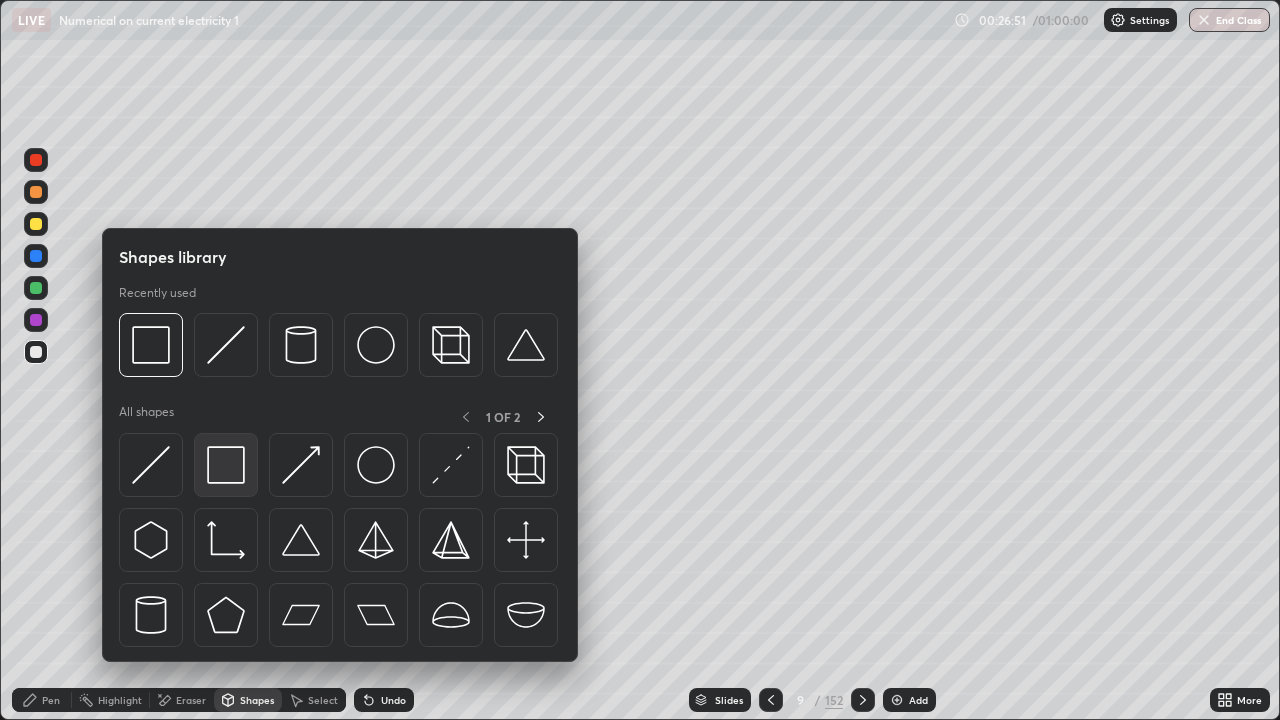click at bounding box center [226, 465] 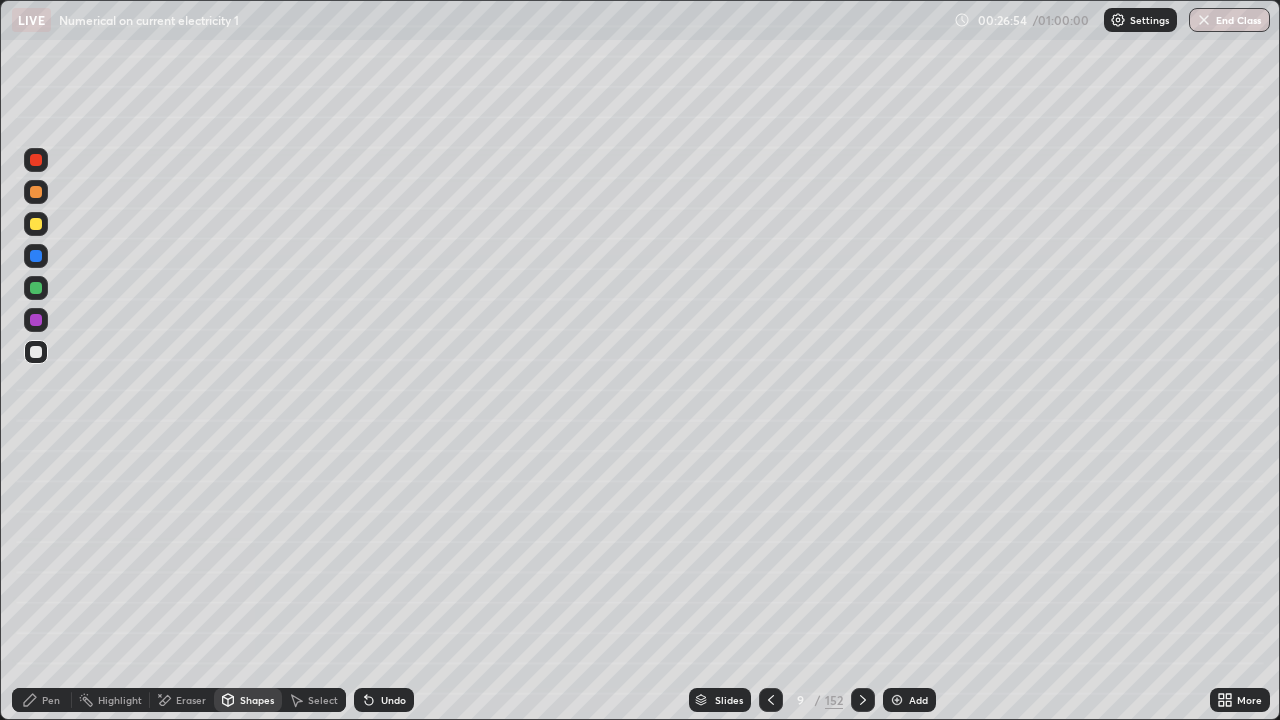 click on "Pen" at bounding box center [51, 700] 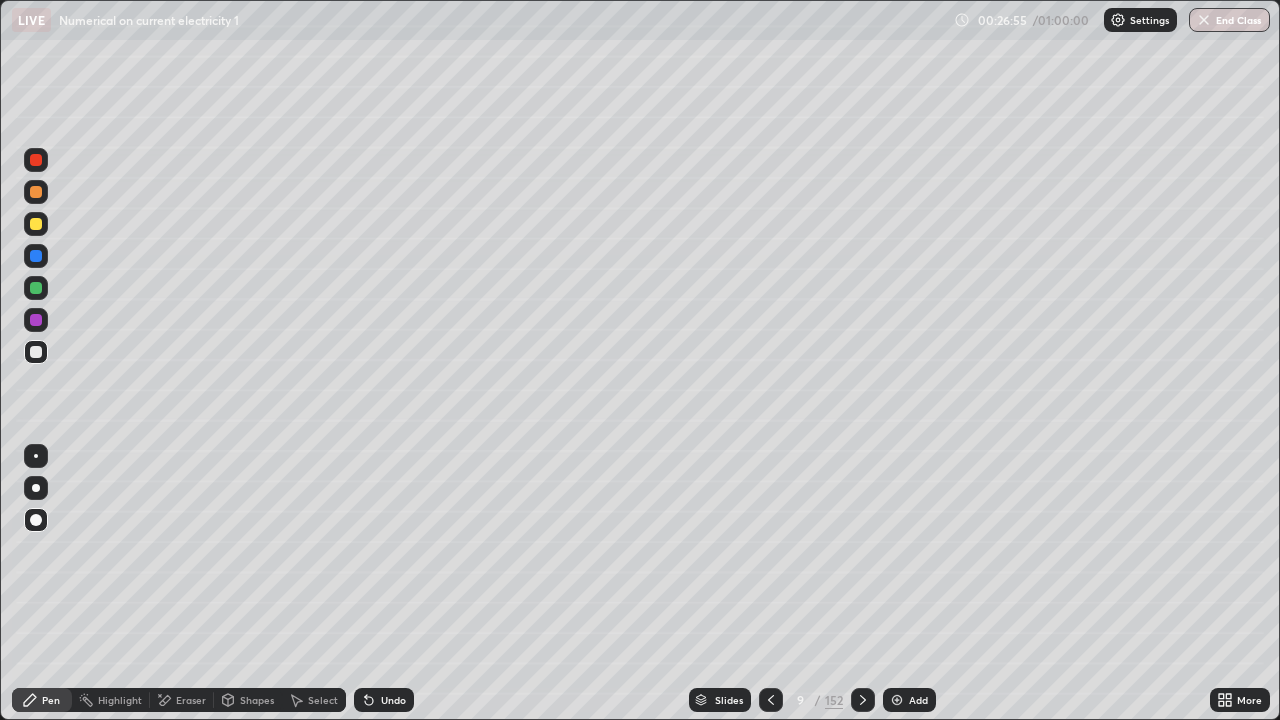 click at bounding box center (36, 288) 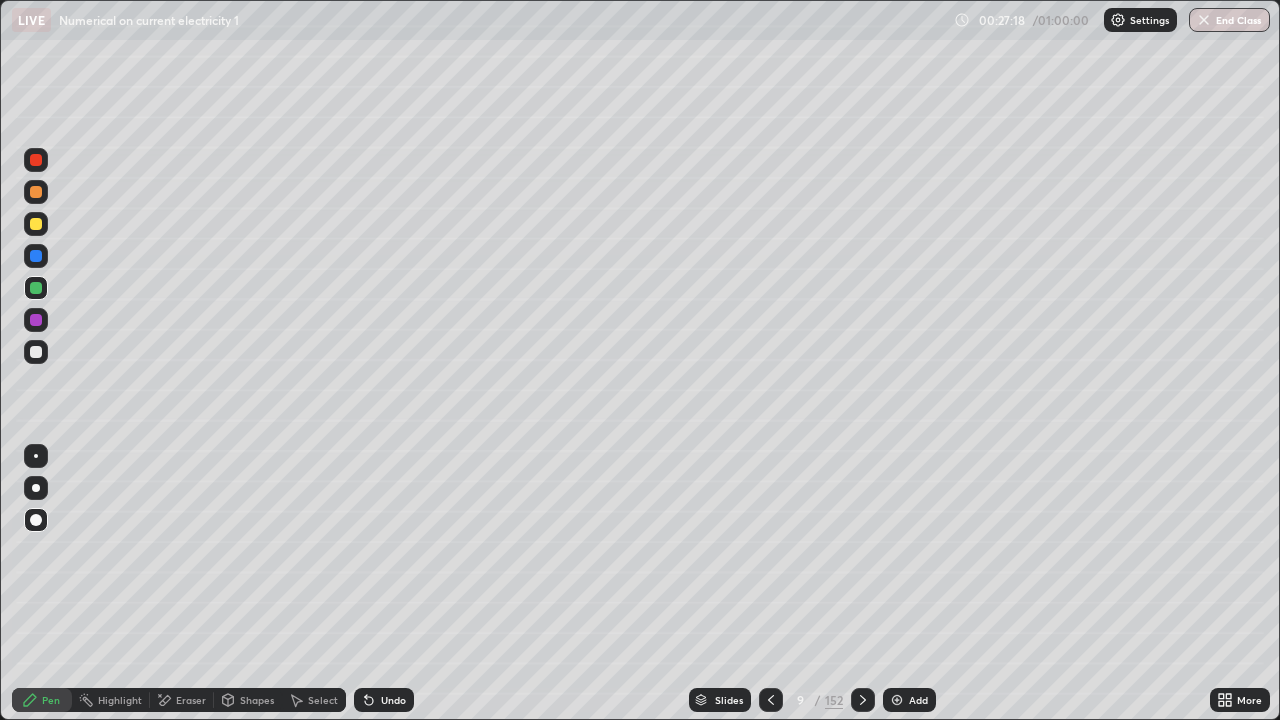 click at bounding box center (36, 224) 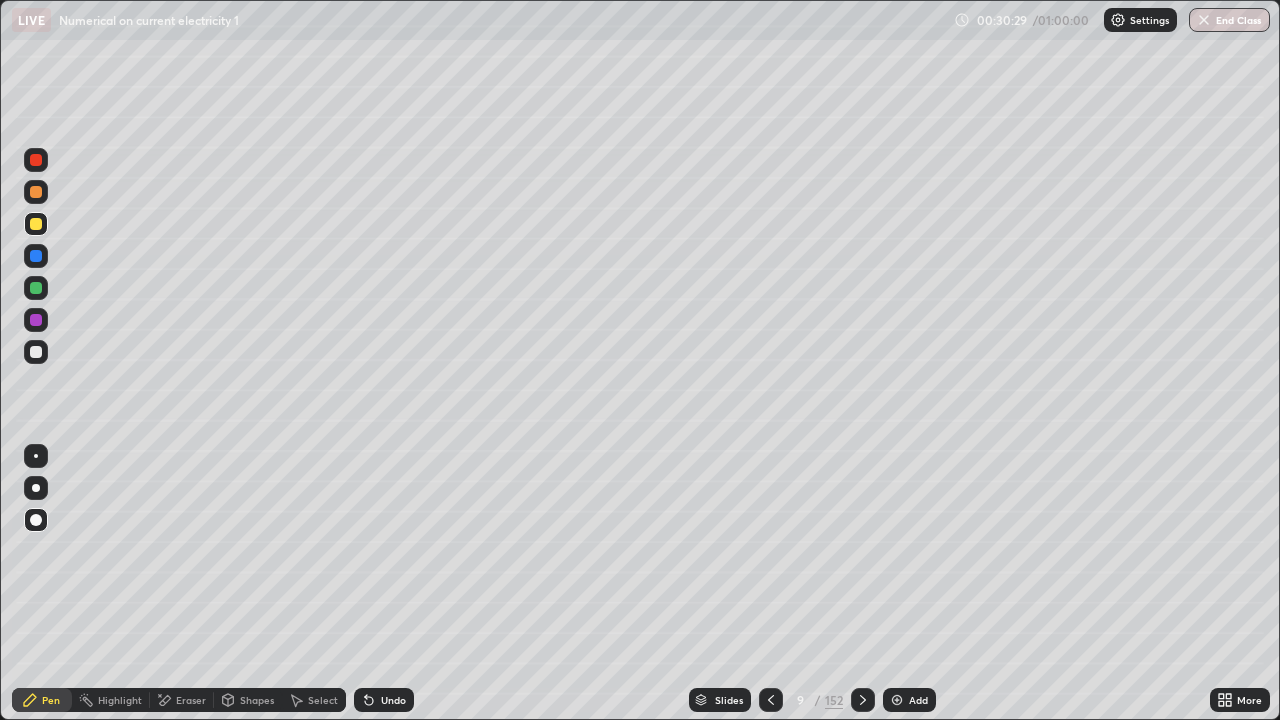click 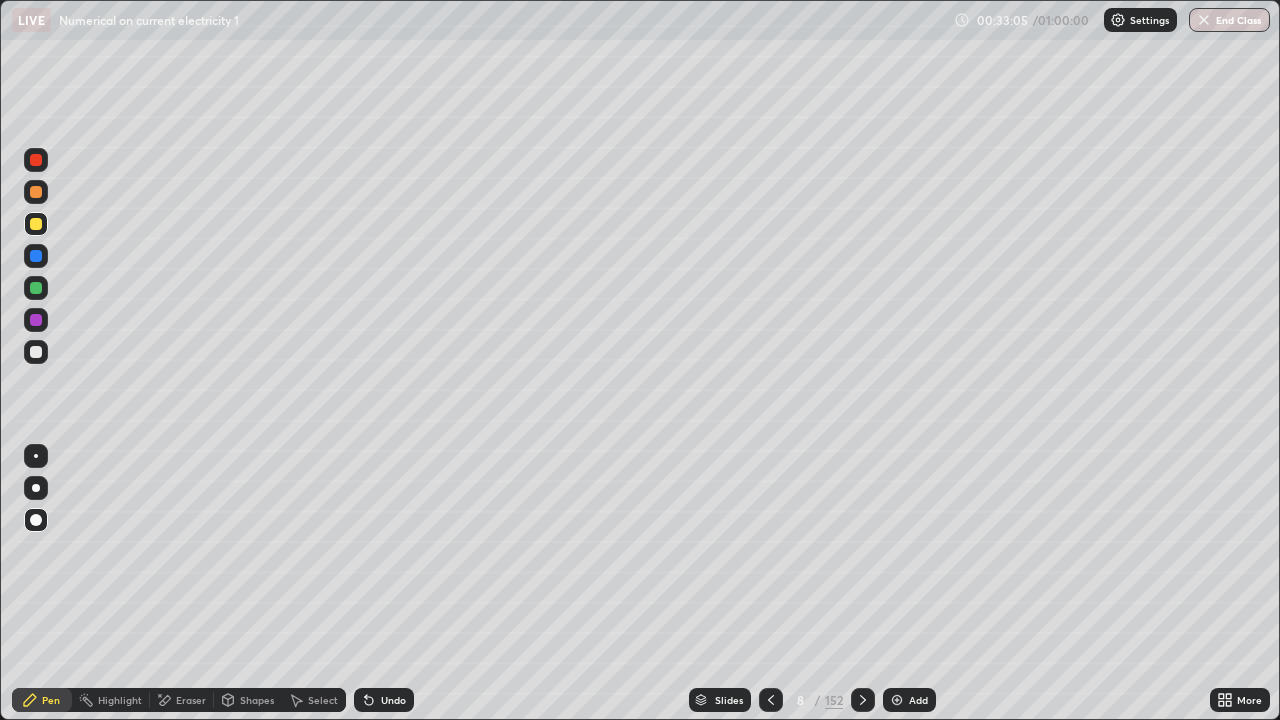 click 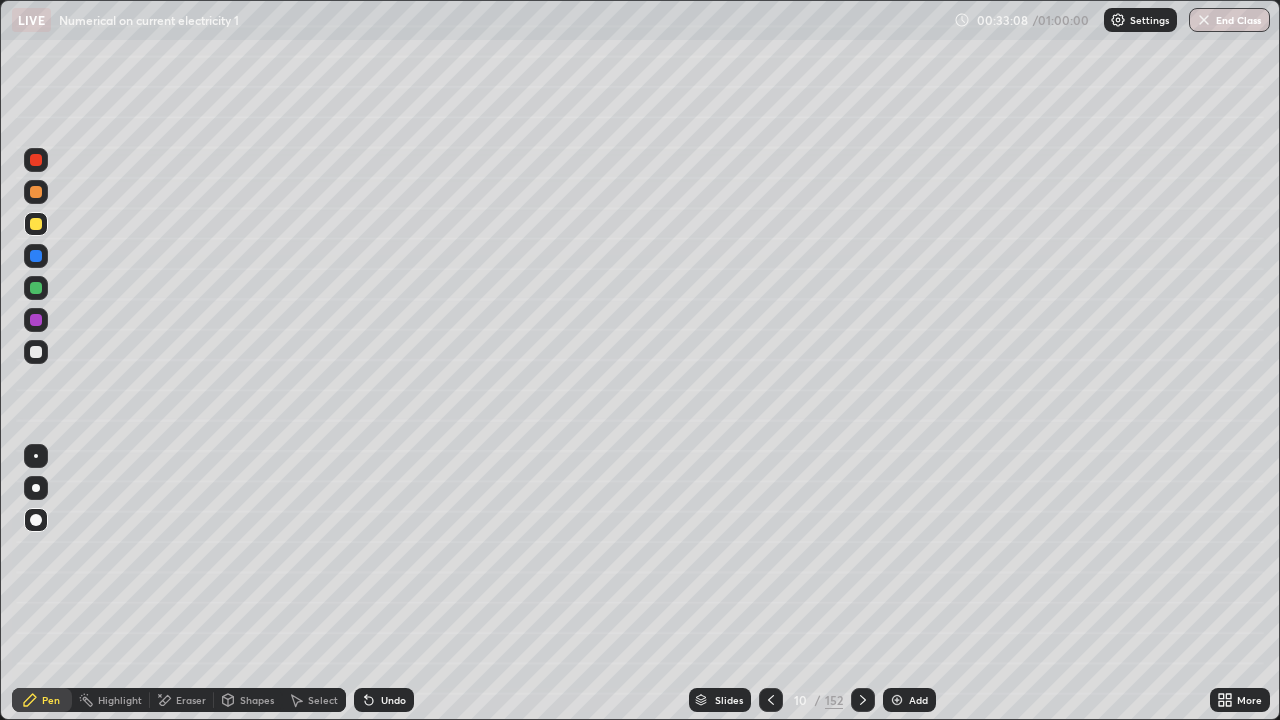 click 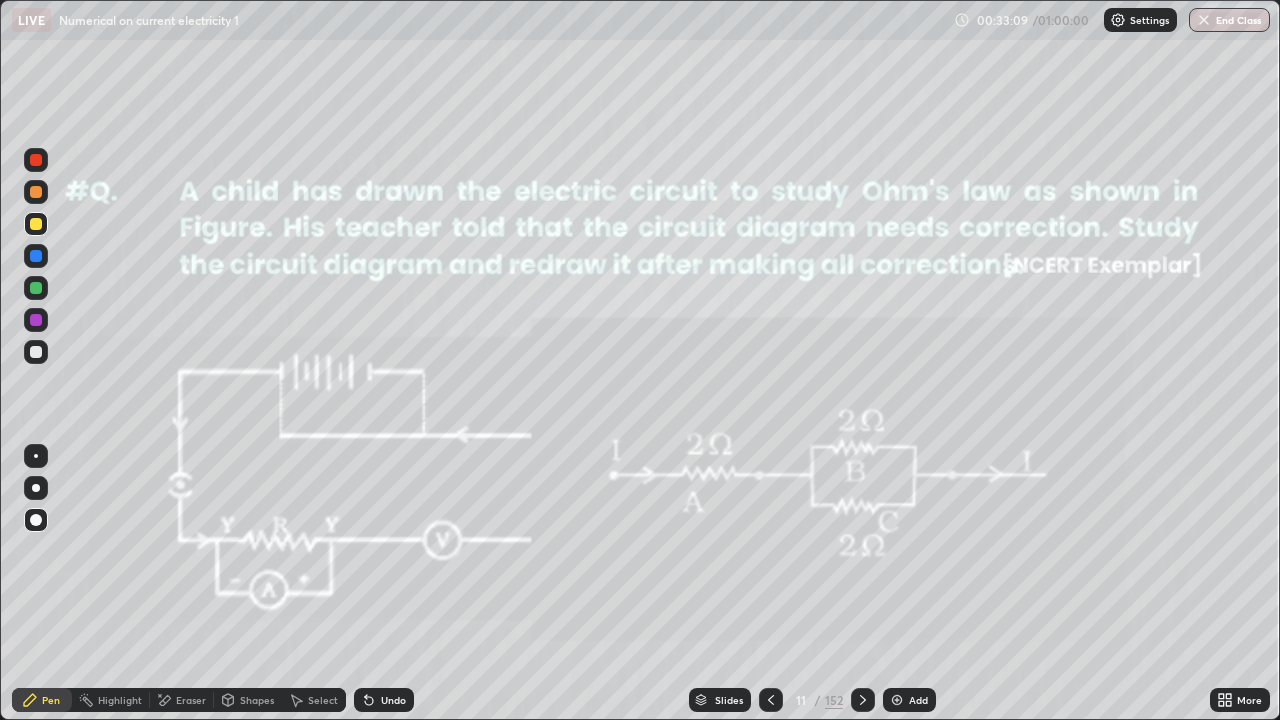 click 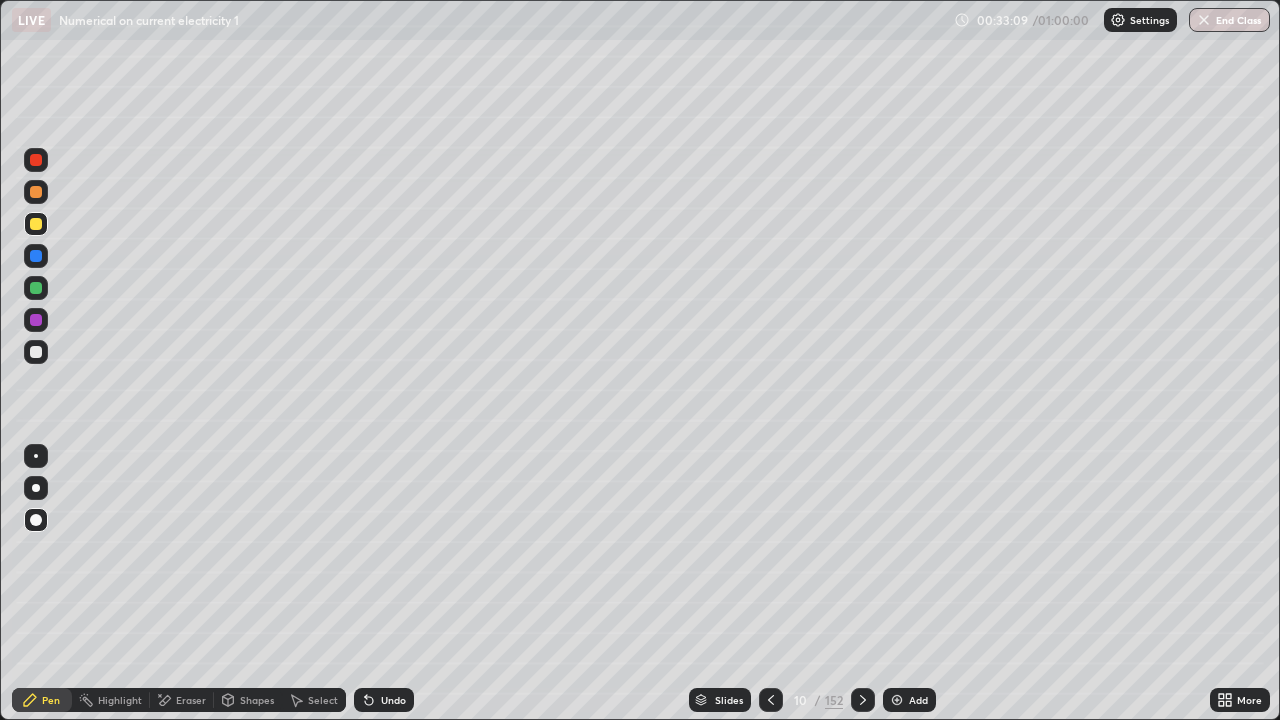 click on "Add" at bounding box center (918, 700) 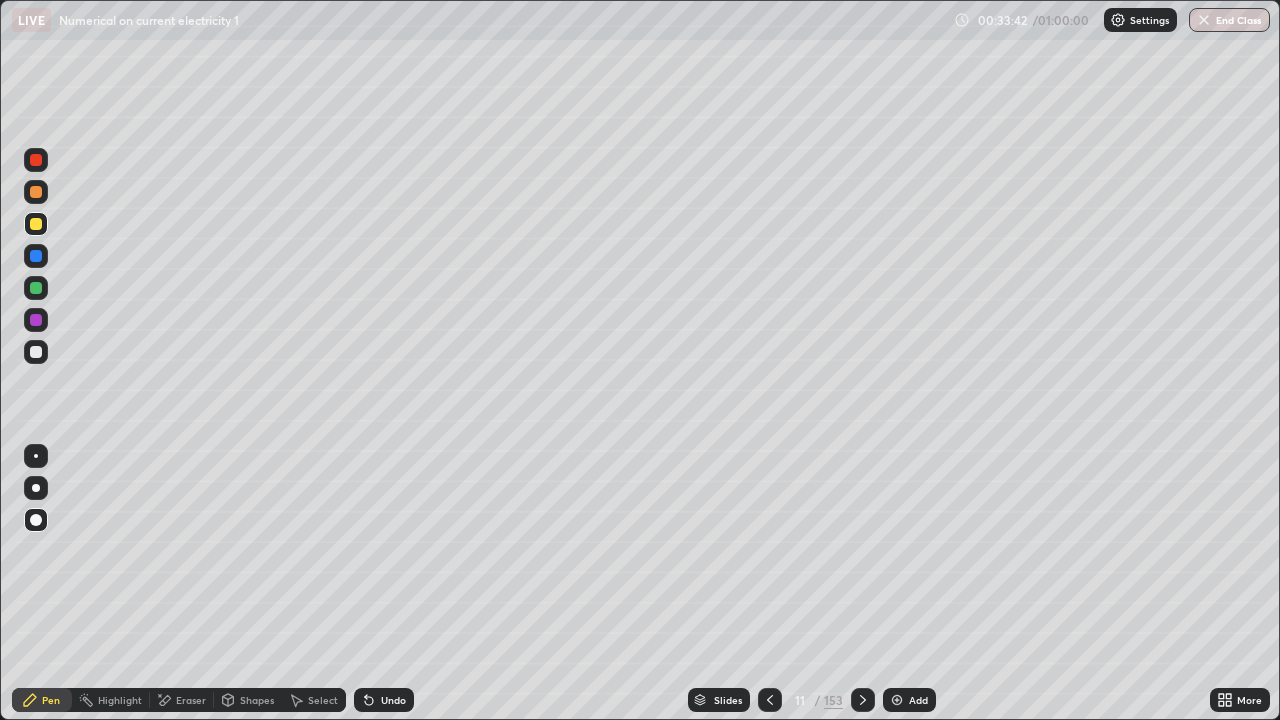 click on "Undo" at bounding box center [393, 700] 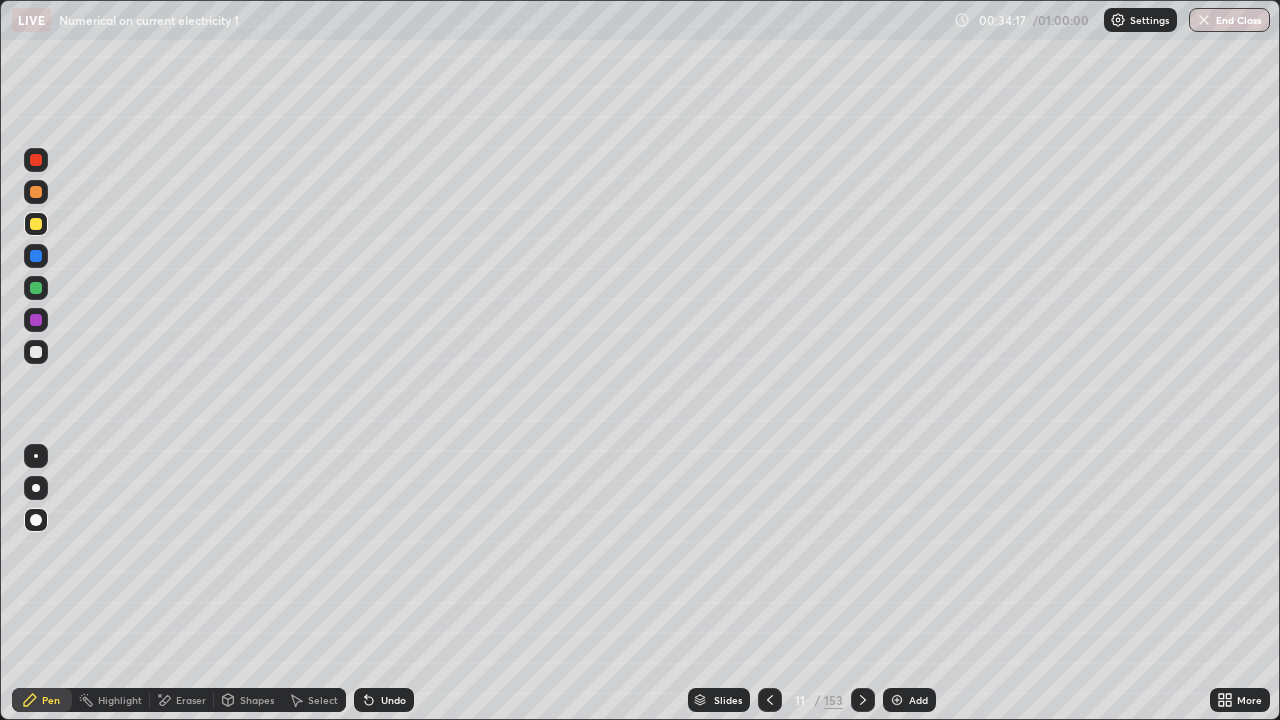 click at bounding box center [36, 288] 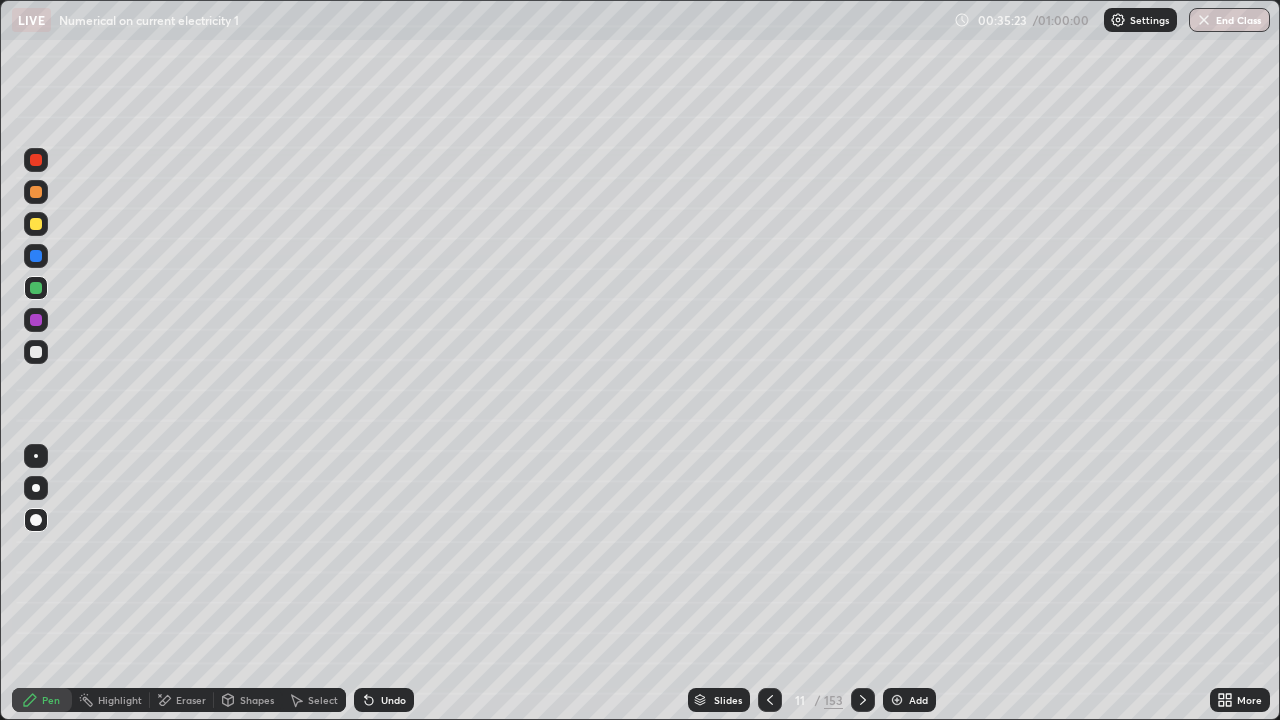 click at bounding box center (36, 224) 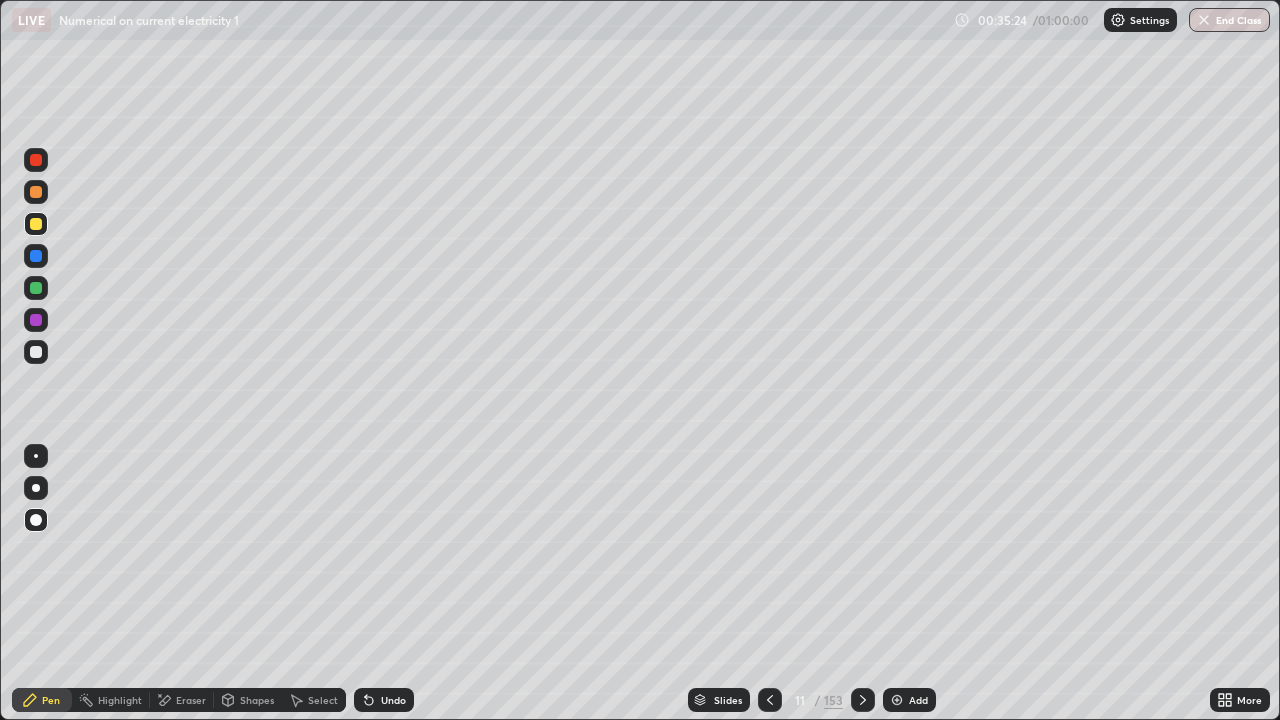 click at bounding box center [36, 192] 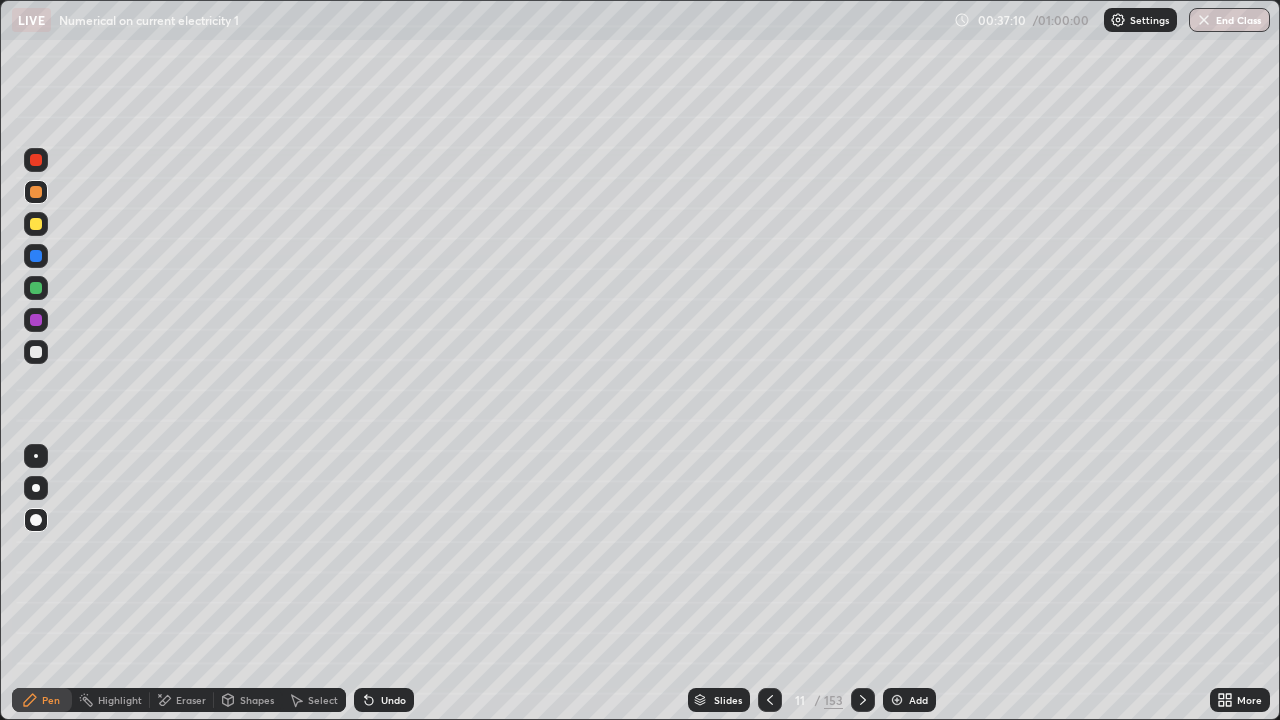 click 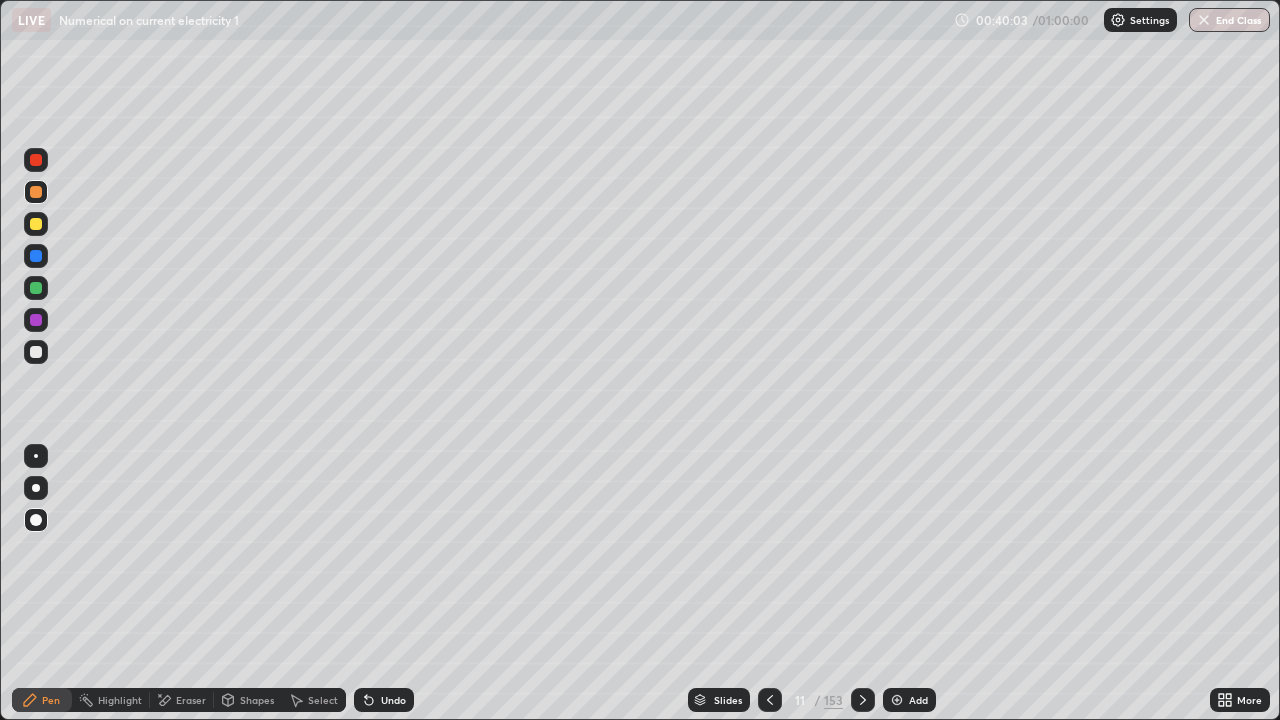 click 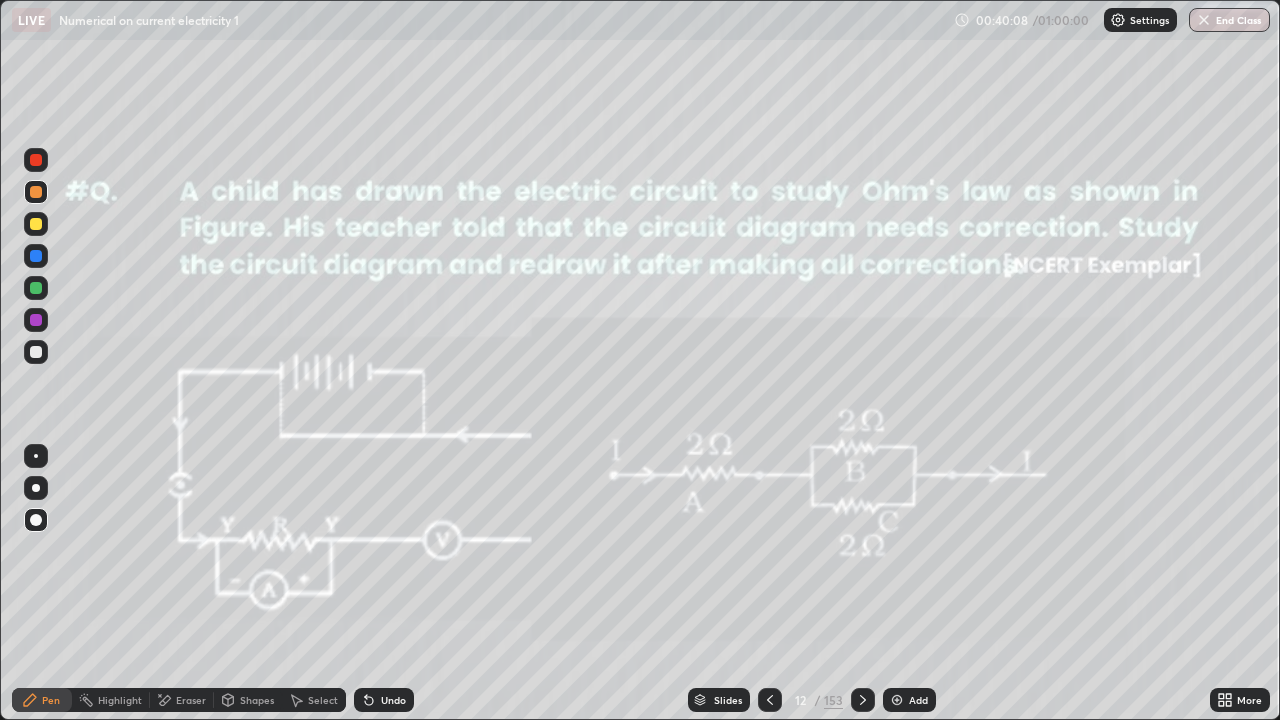 click at bounding box center (36, 352) 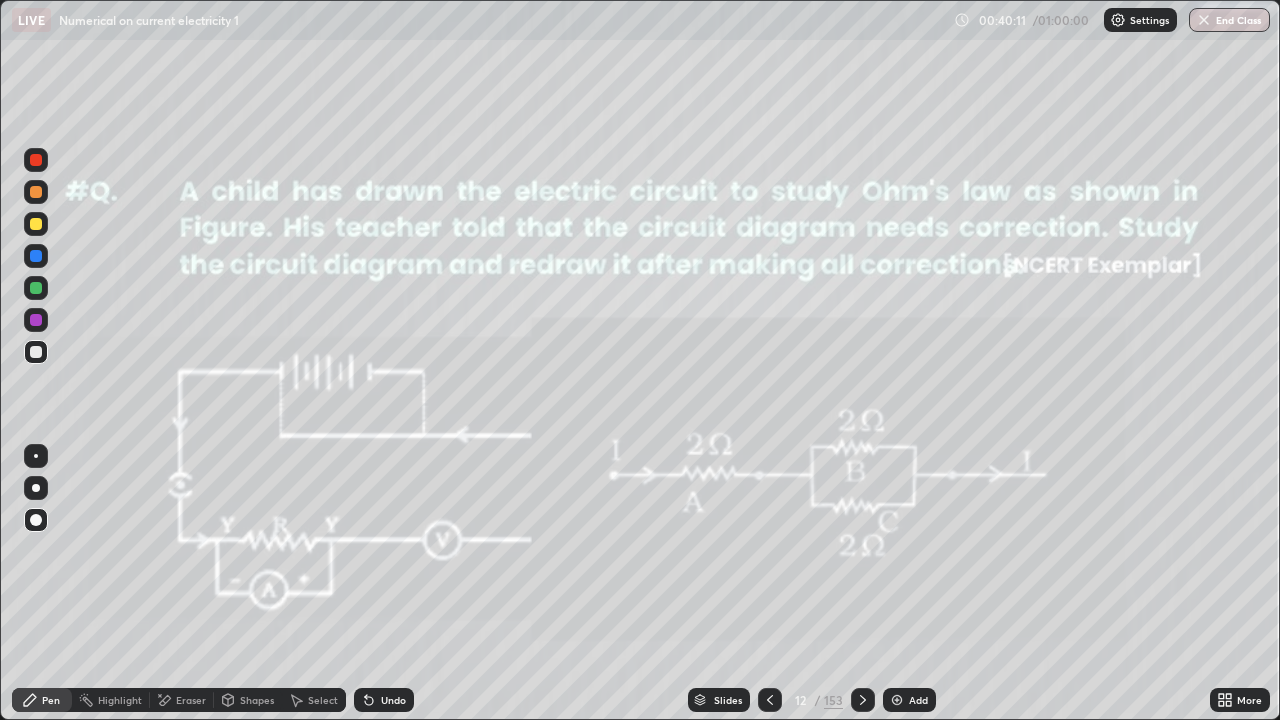 click at bounding box center (36, 256) 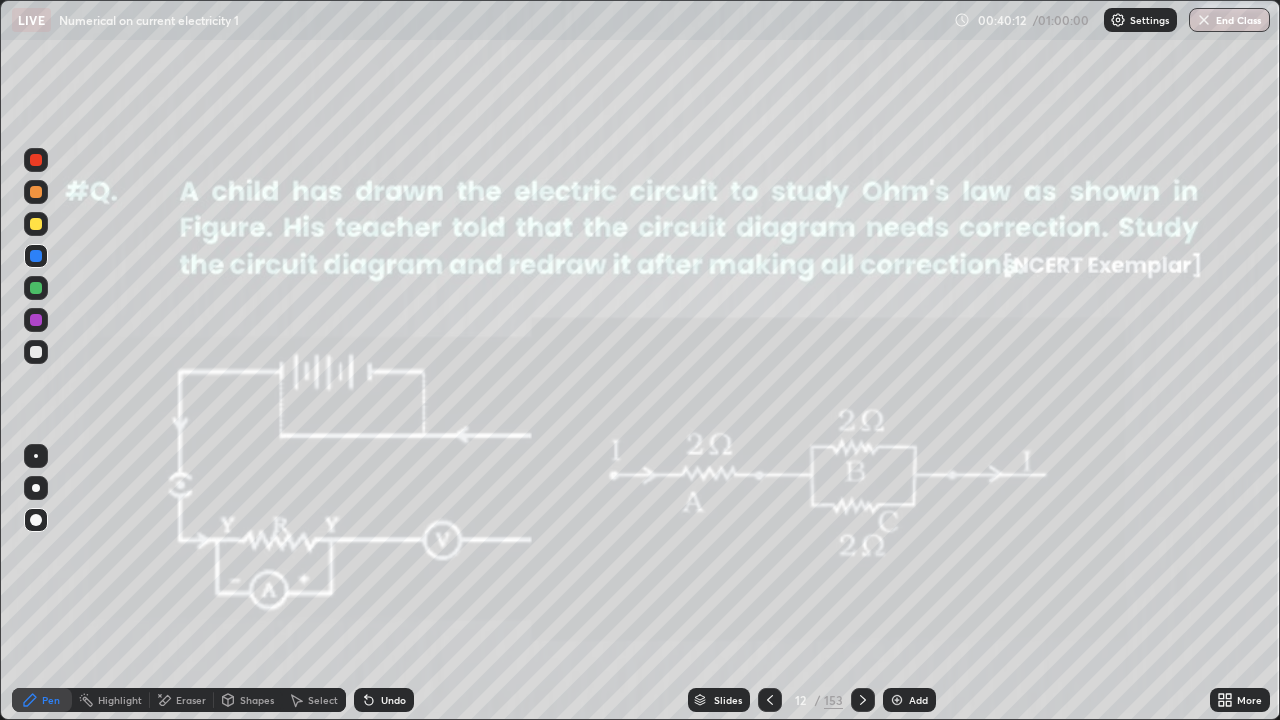 click at bounding box center (36, 288) 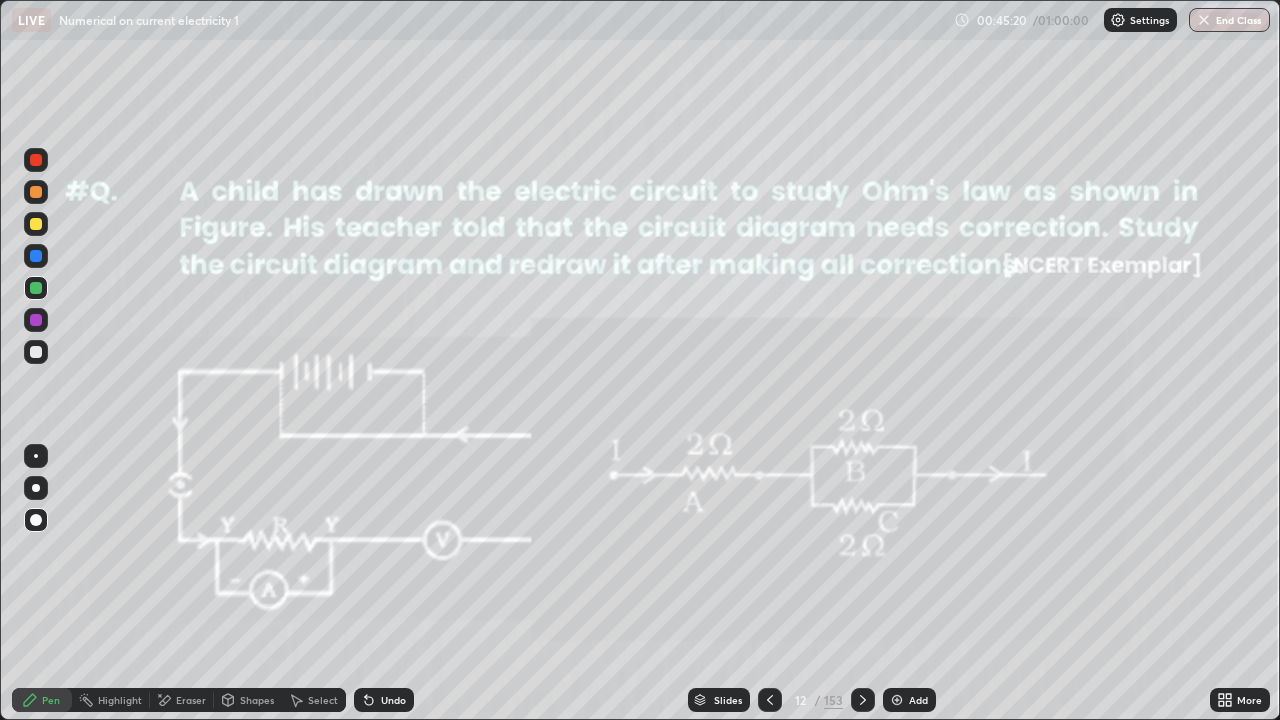 click at bounding box center [897, 700] 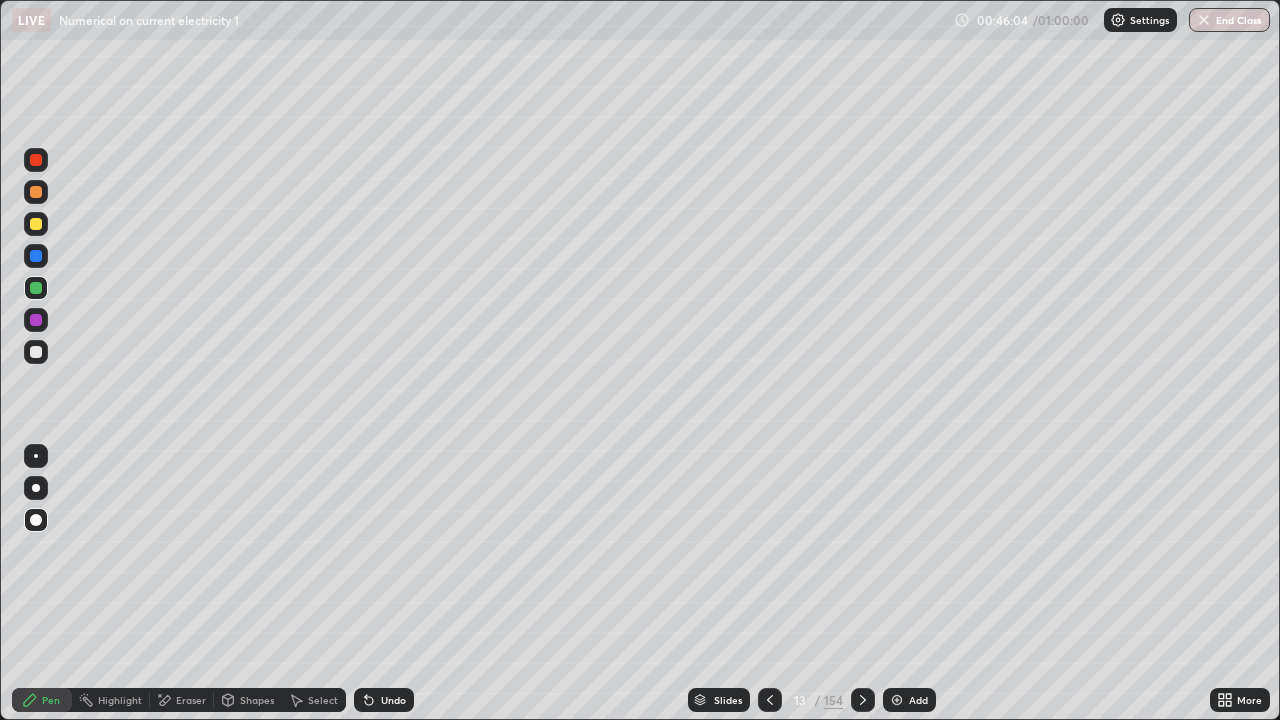 click on "Undo" at bounding box center [393, 700] 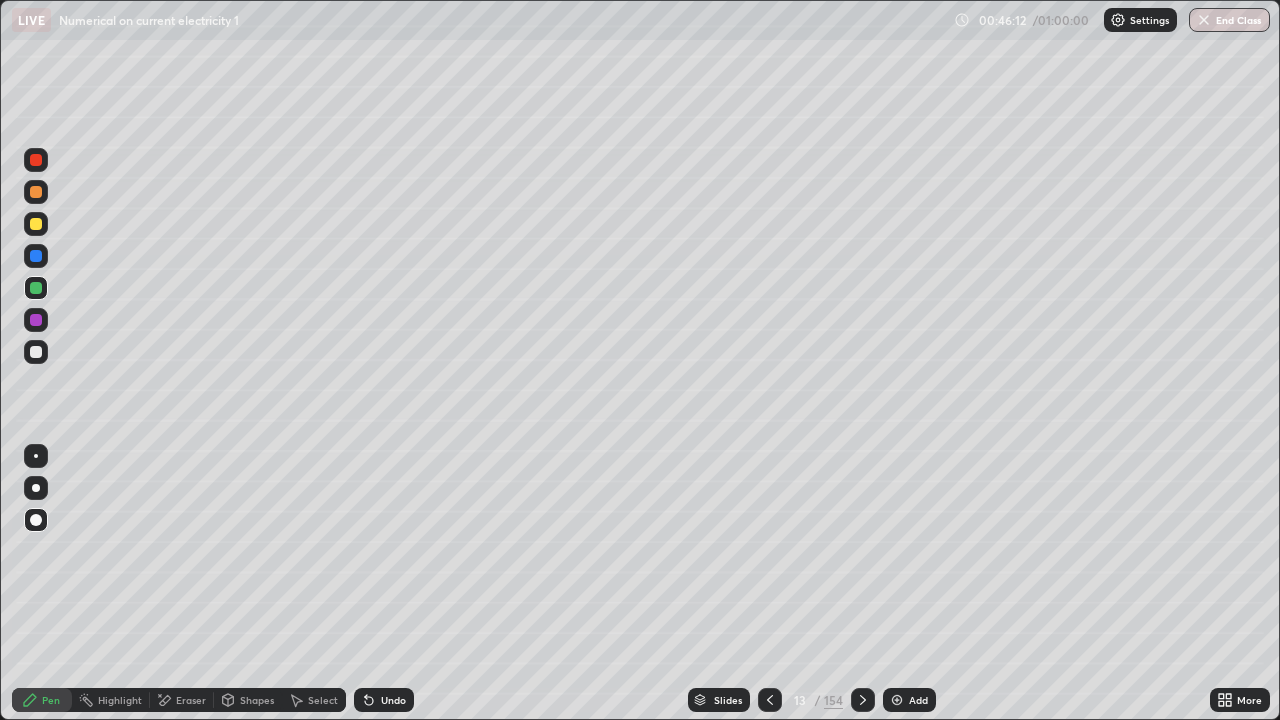 click at bounding box center (36, 256) 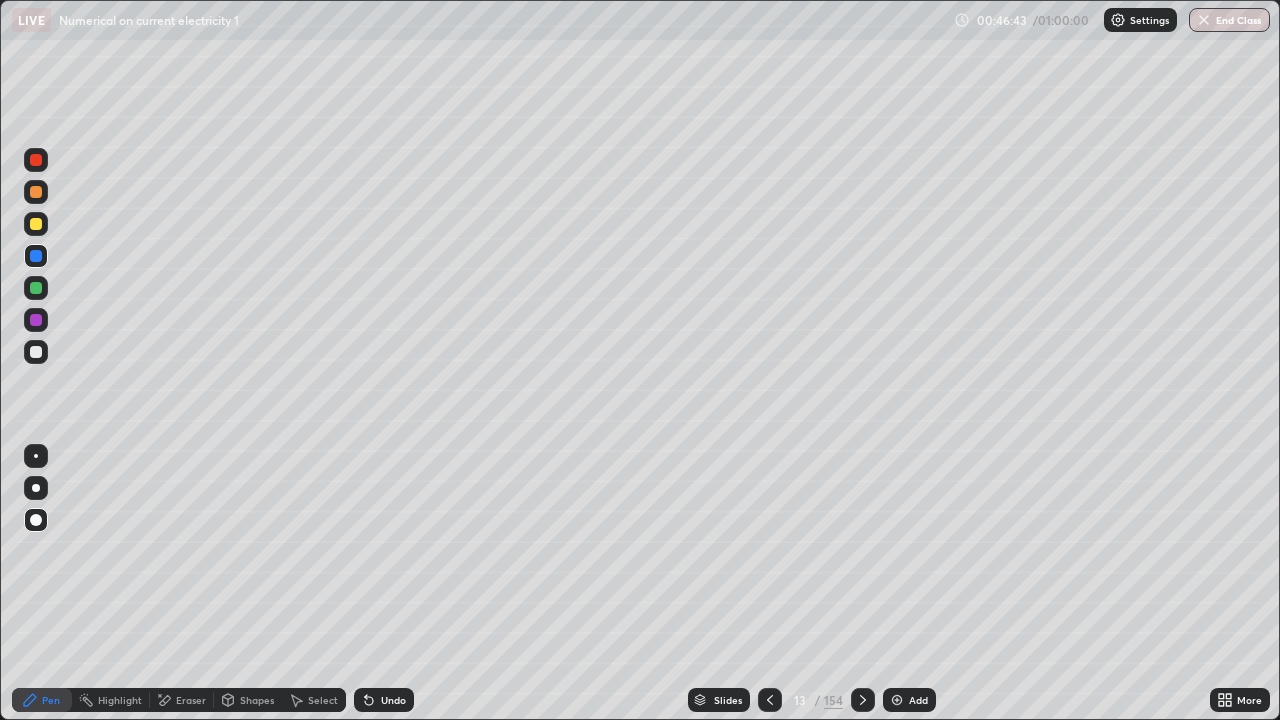click on "Eraser" at bounding box center [191, 700] 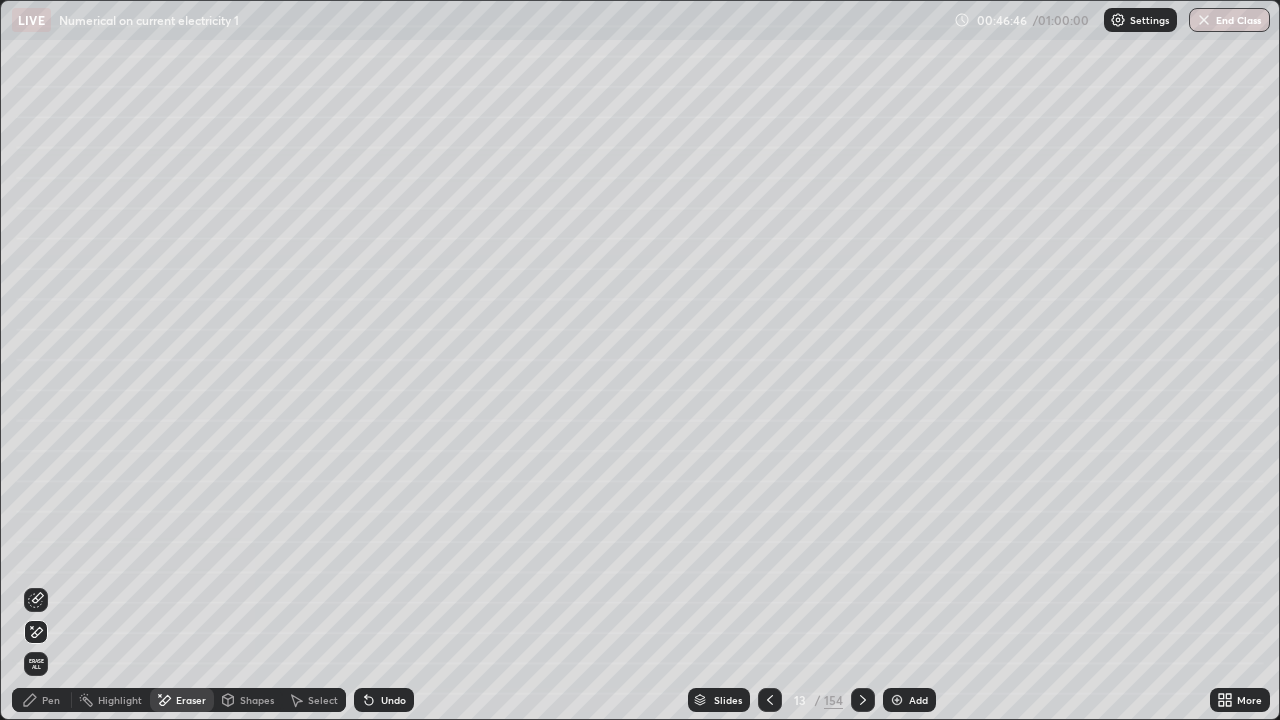 click on "Undo" at bounding box center (393, 700) 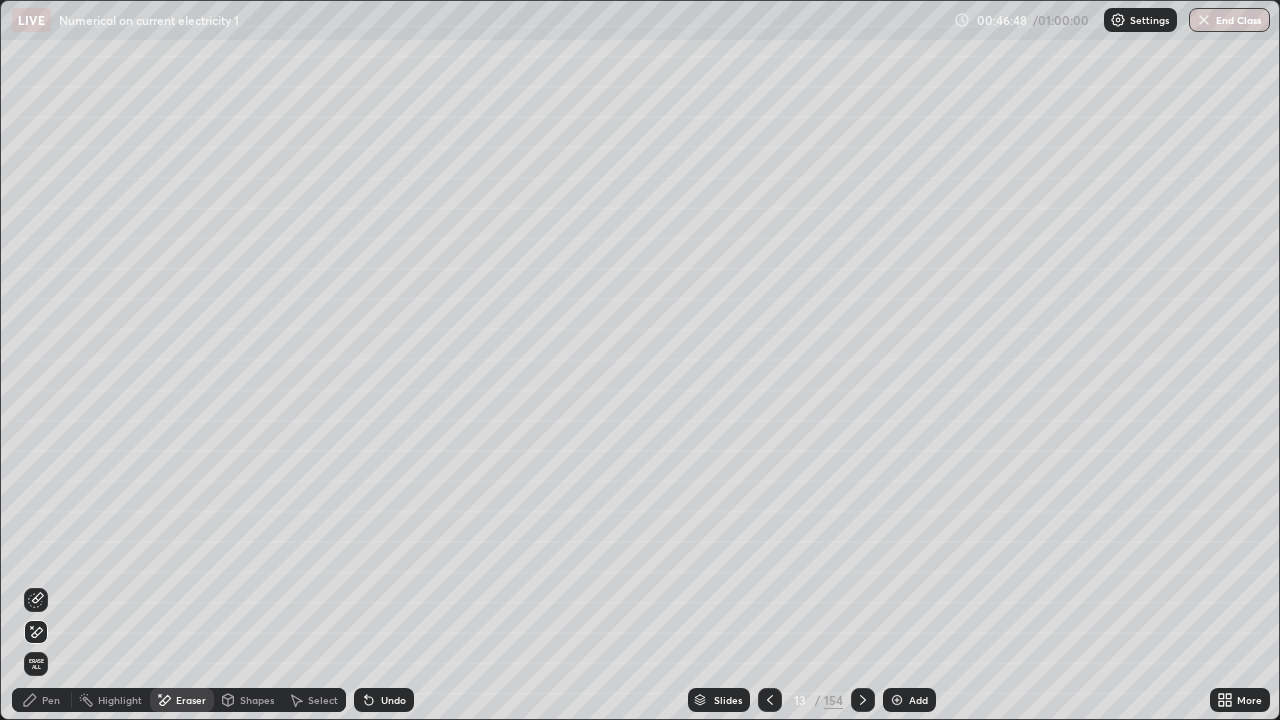 click on "Pen" at bounding box center (51, 700) 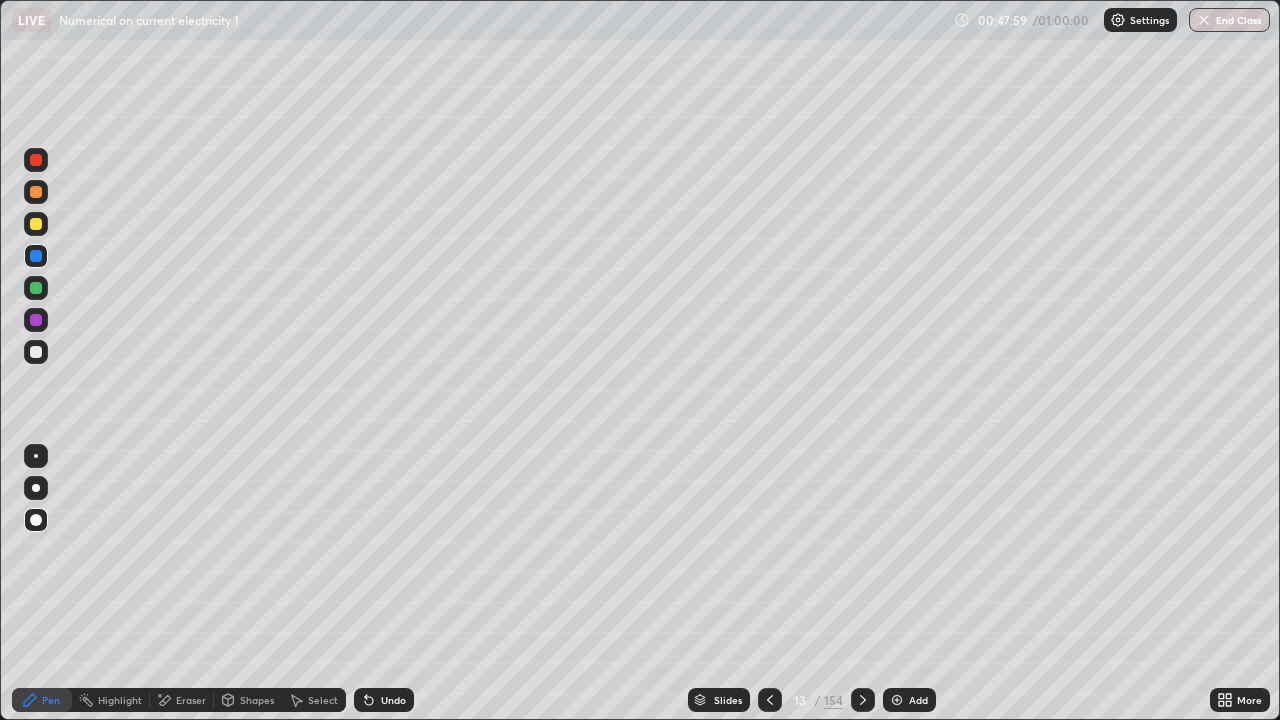 click 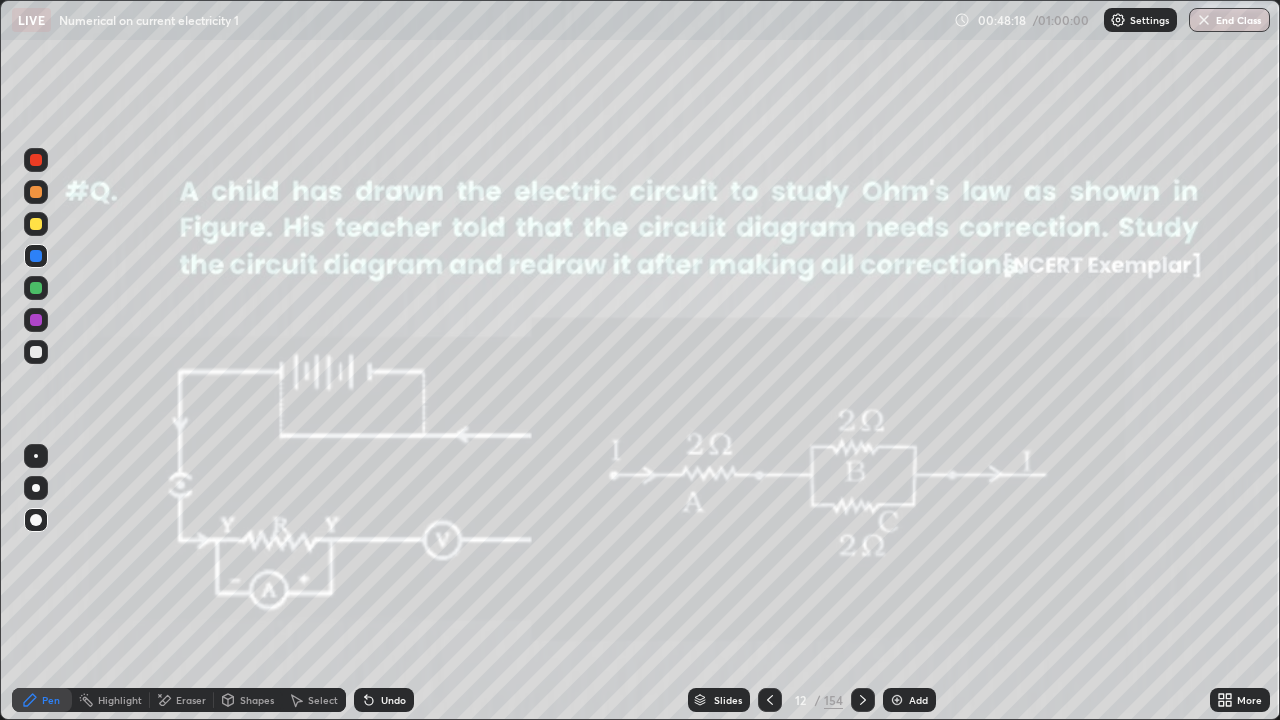 click 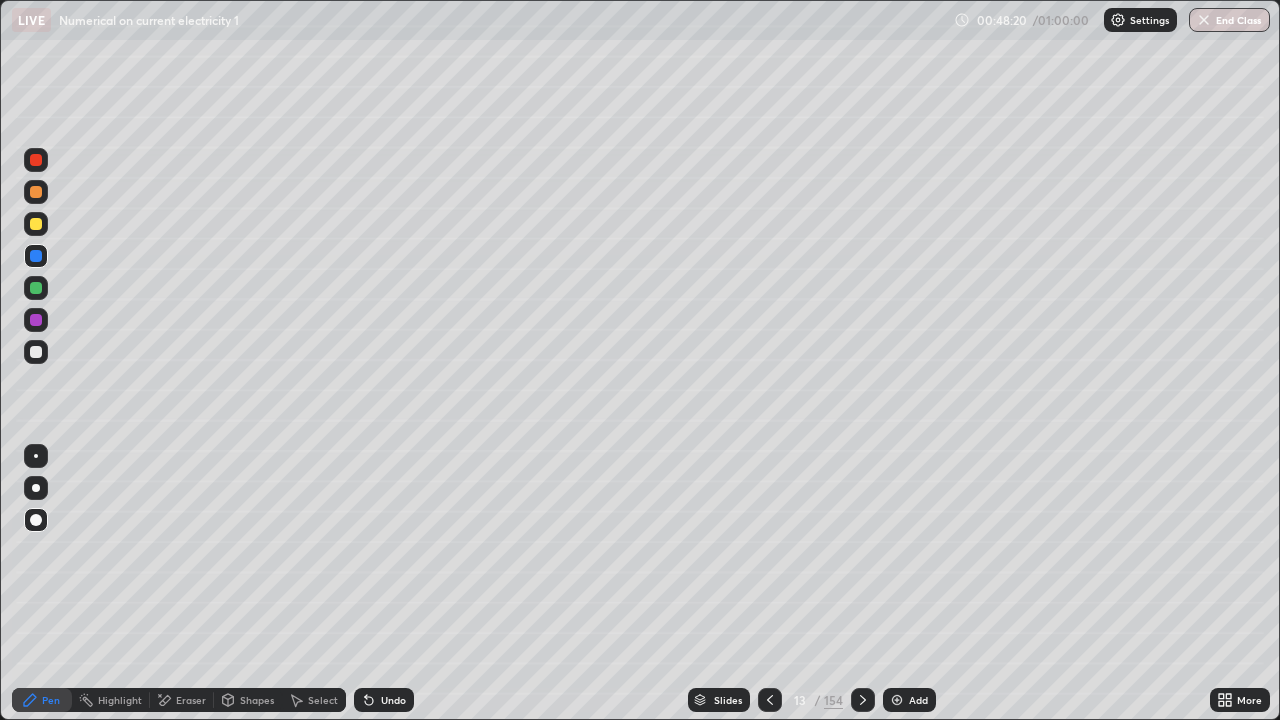 click at bounding box center [770, 700] 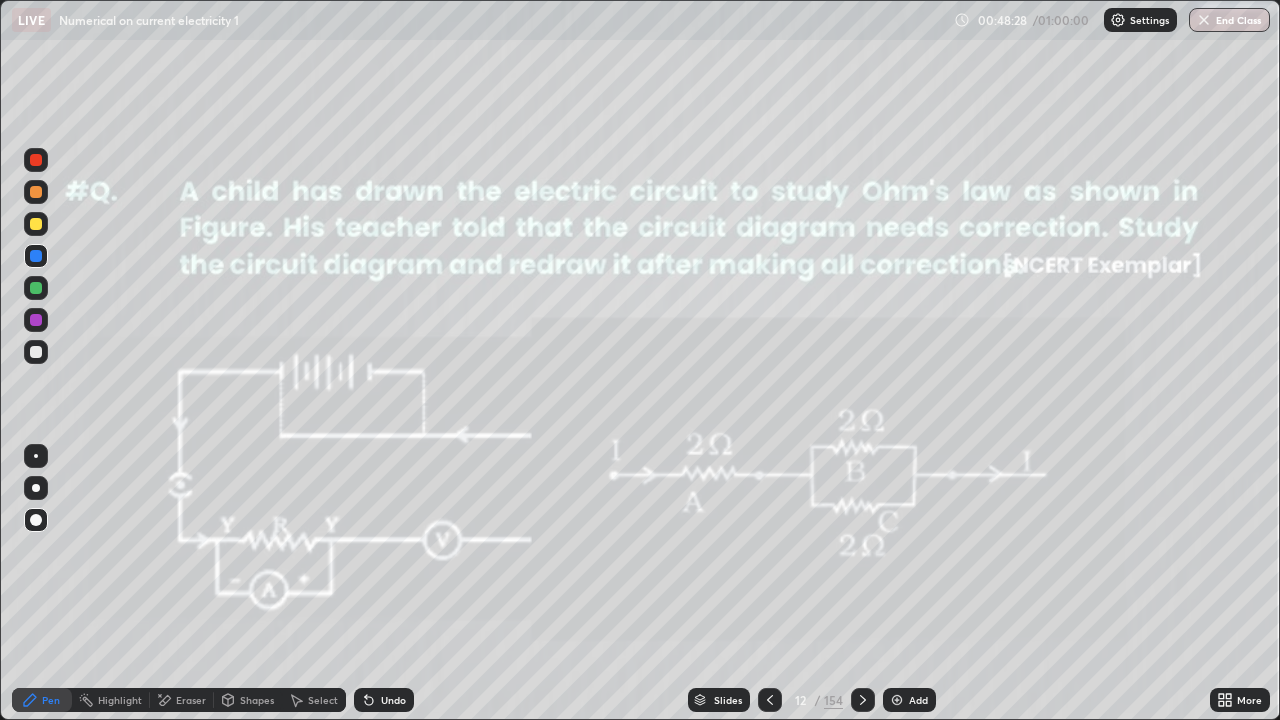 click at bounding box center [863, 700] 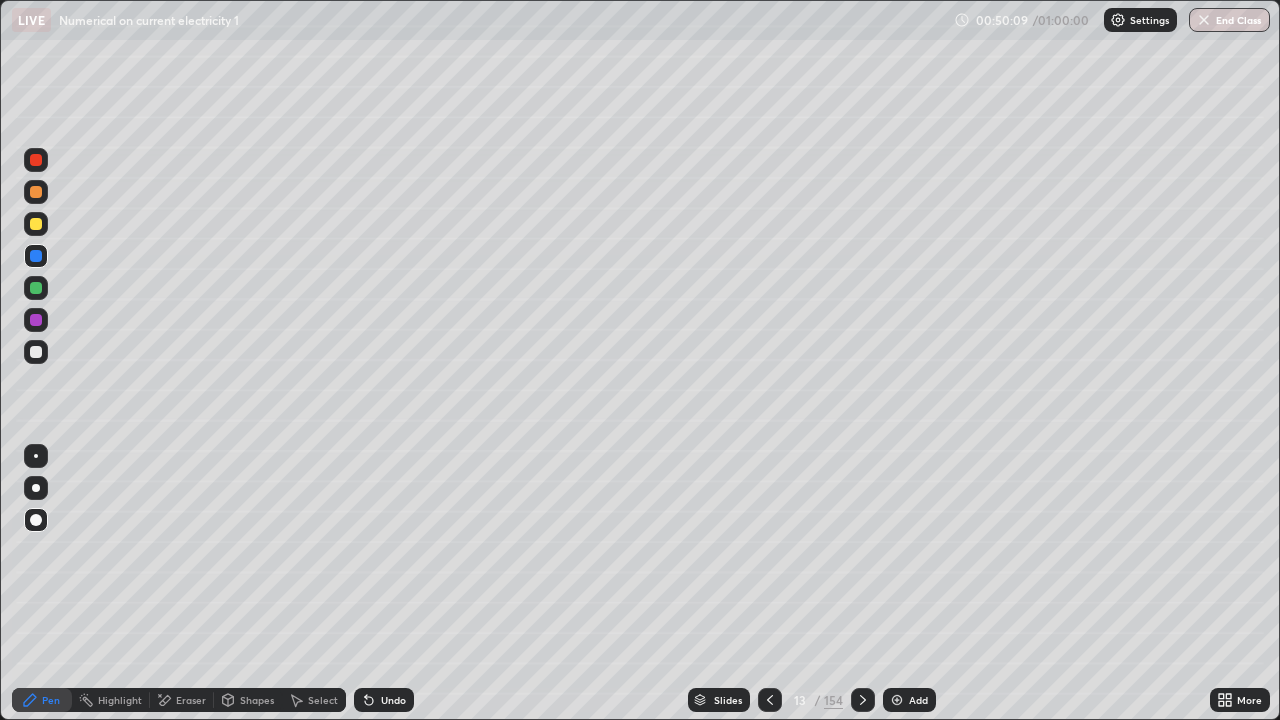 click 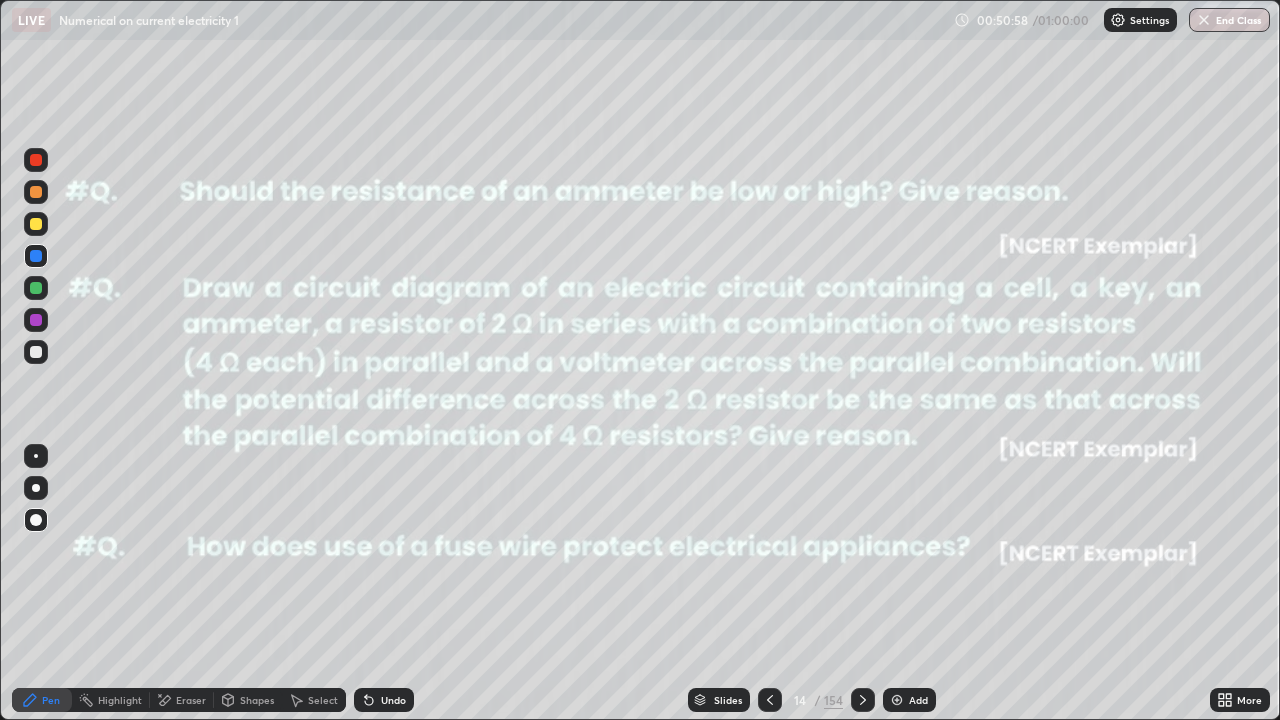 click at bounding box center [897, 700] 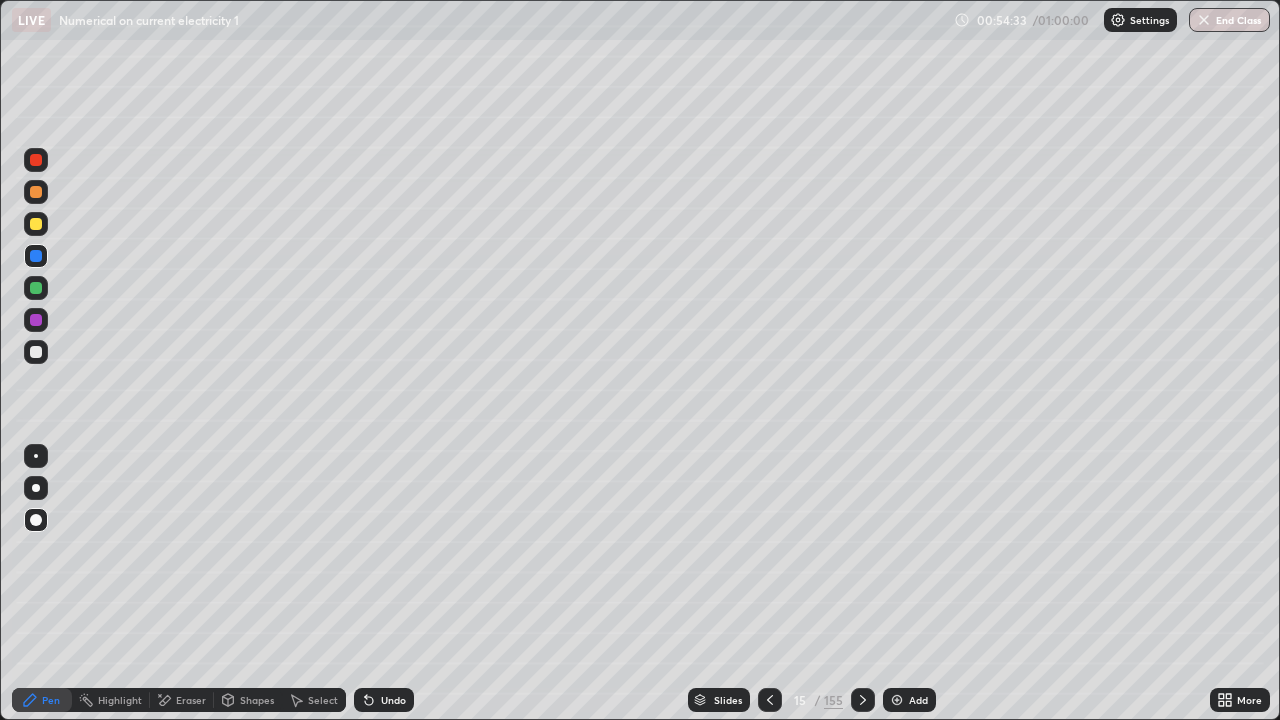 click 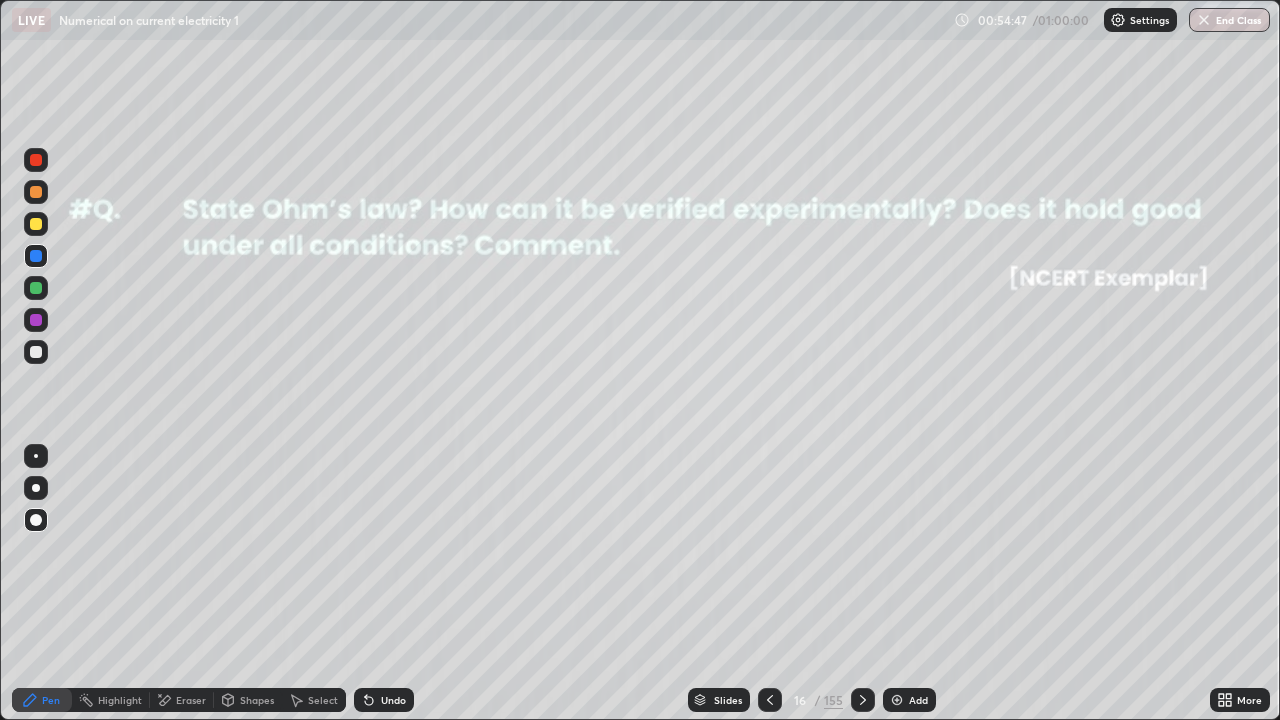 click 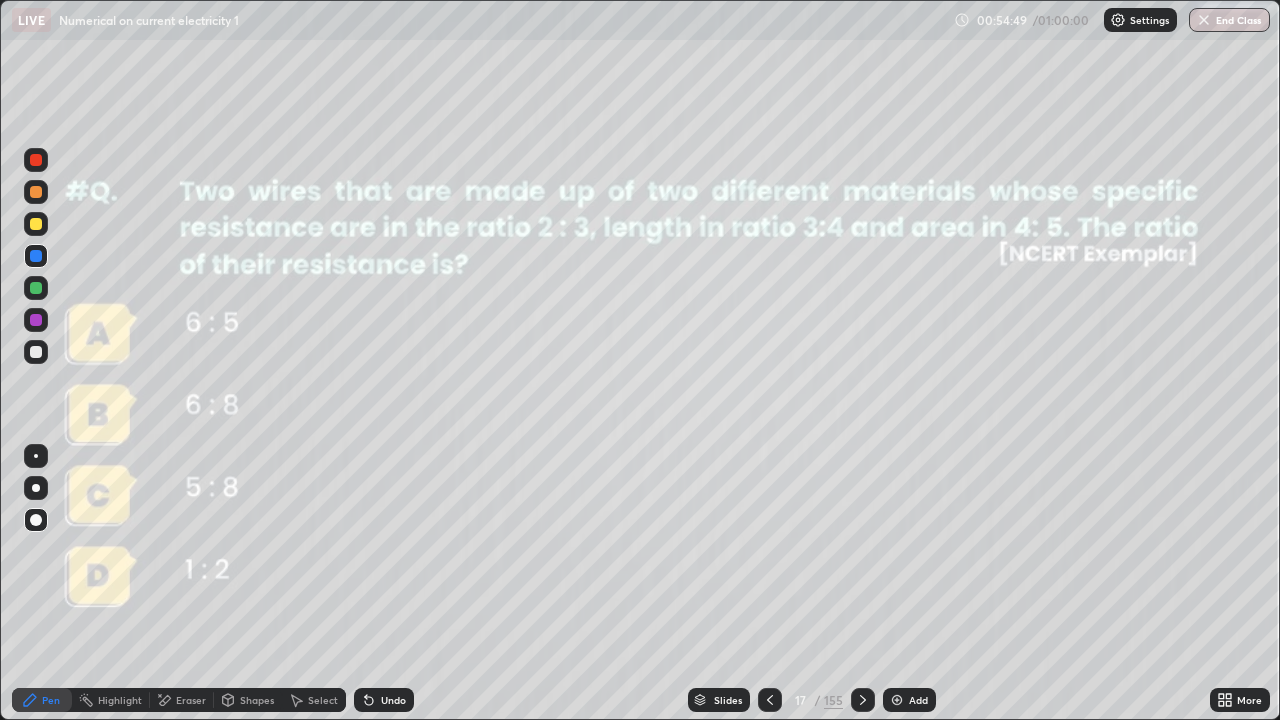 click 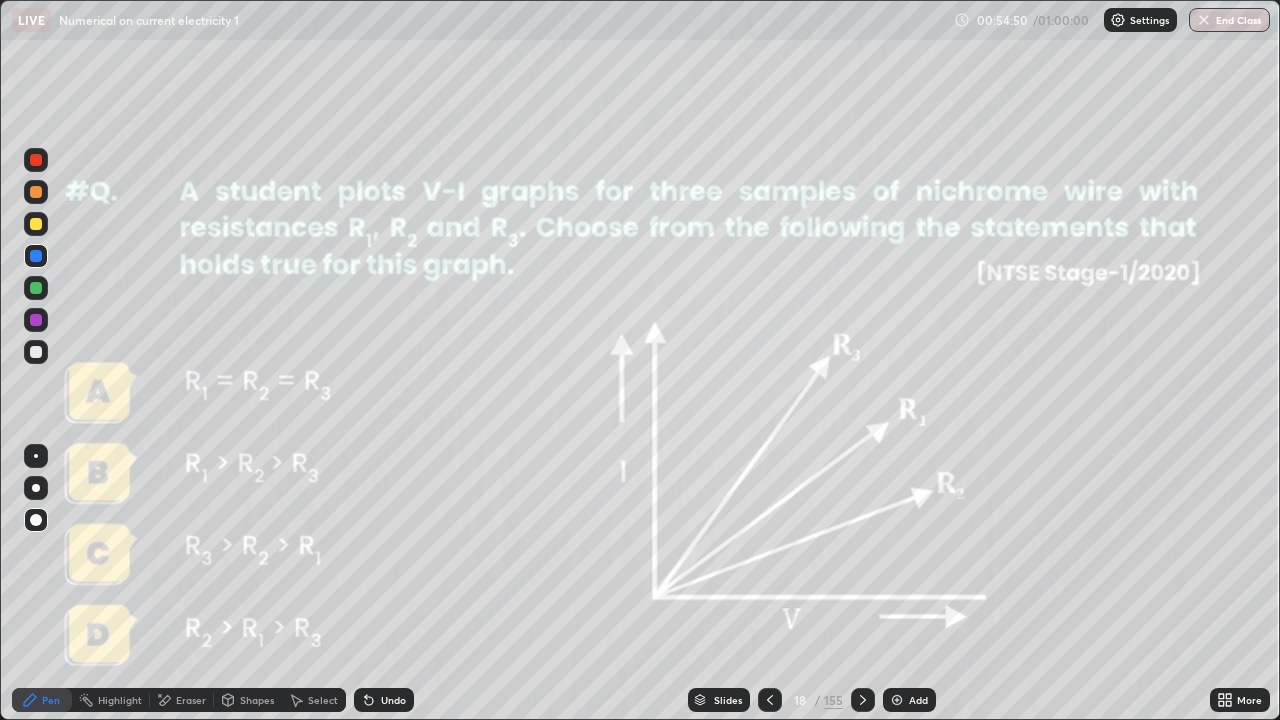 click 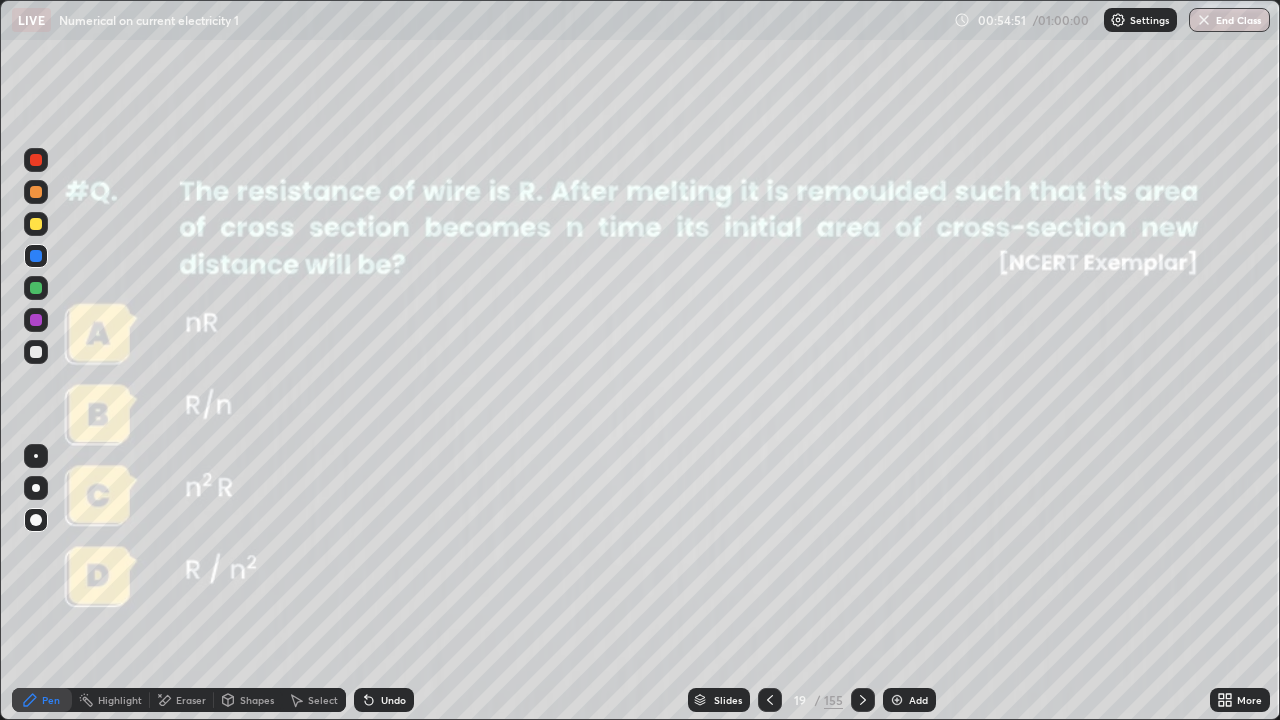 click 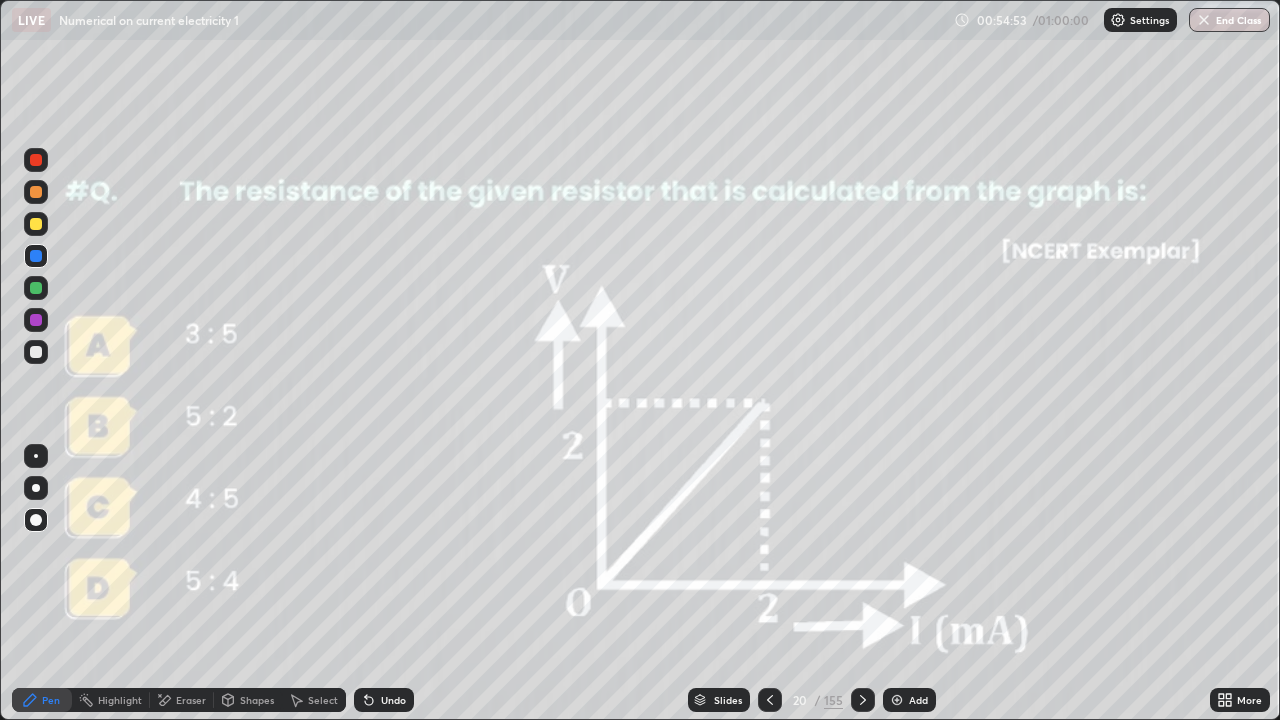 click 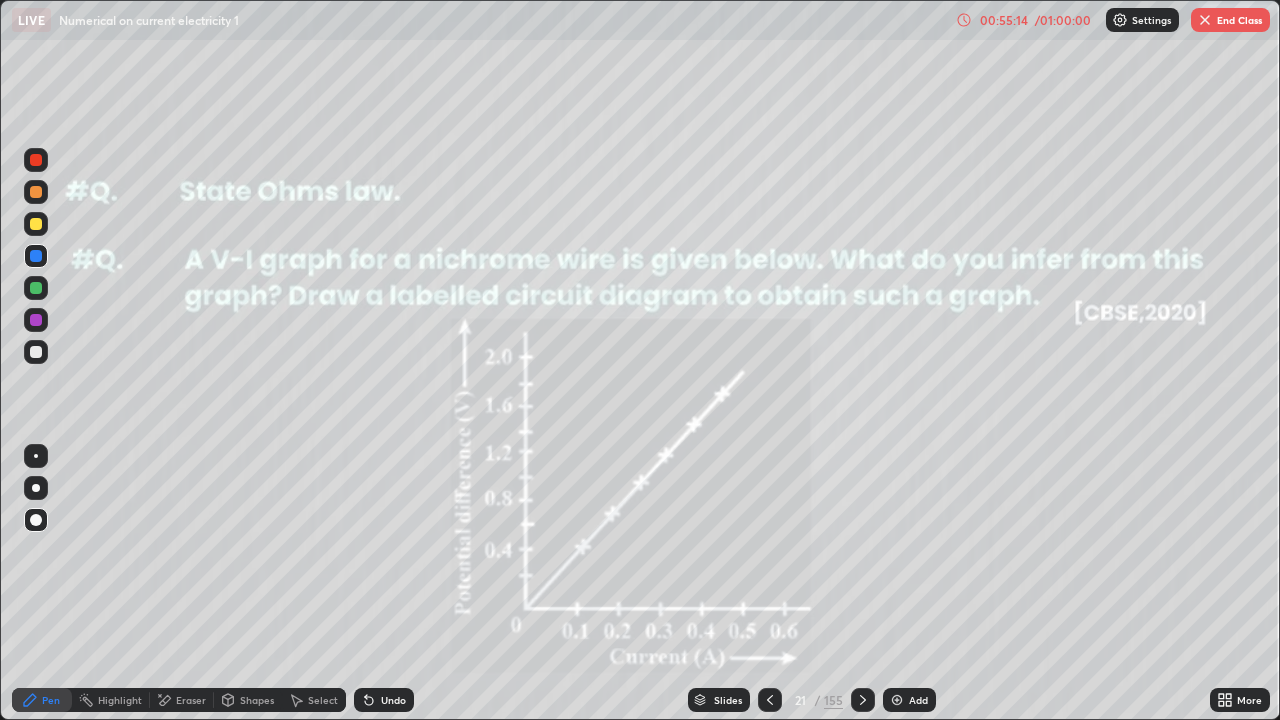 click on "Slides" at bounding box center (728, 700) 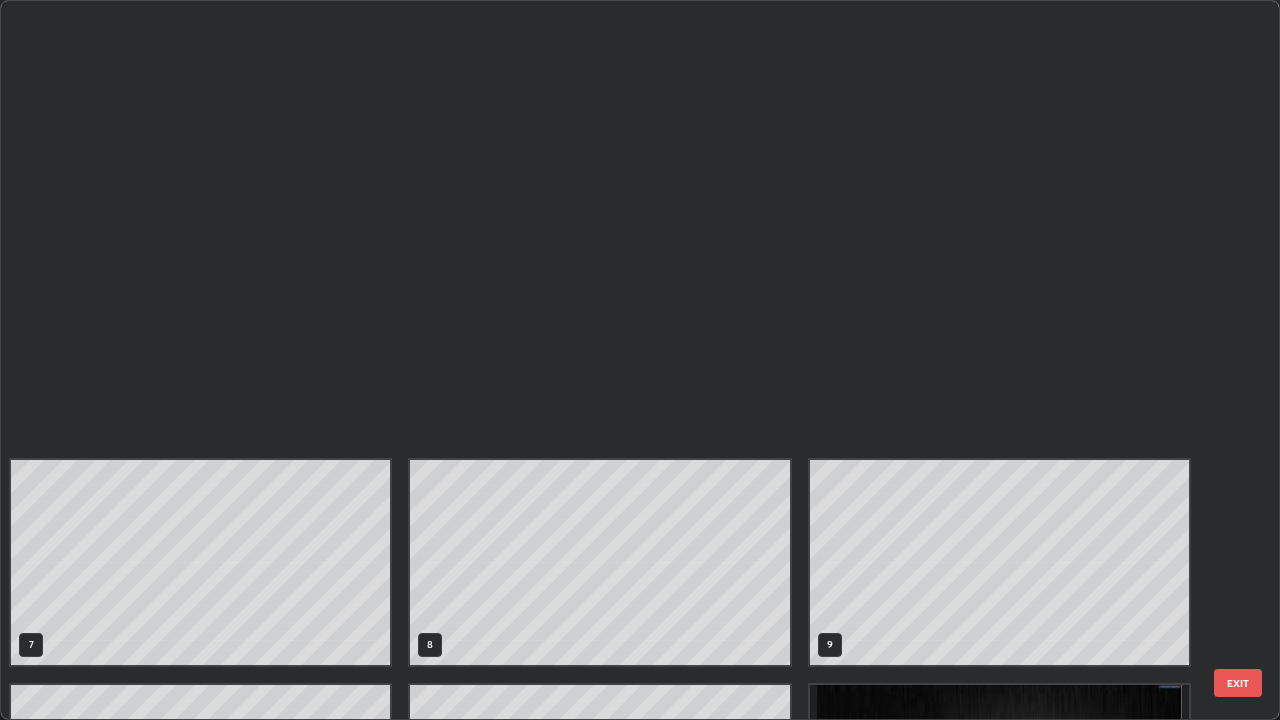 scroll, scrollTop: 854, scrollLeft: 0, axis: vertical 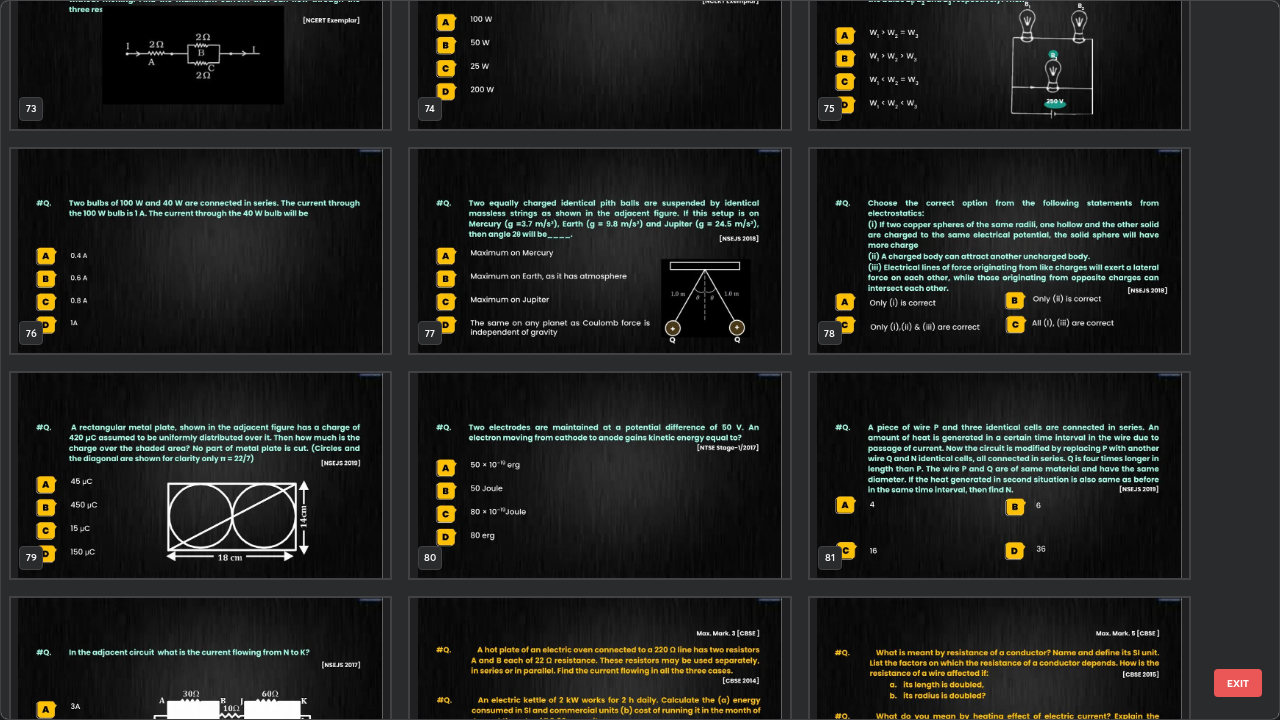 click on "EXIT" at bounding box center (1238, 683) 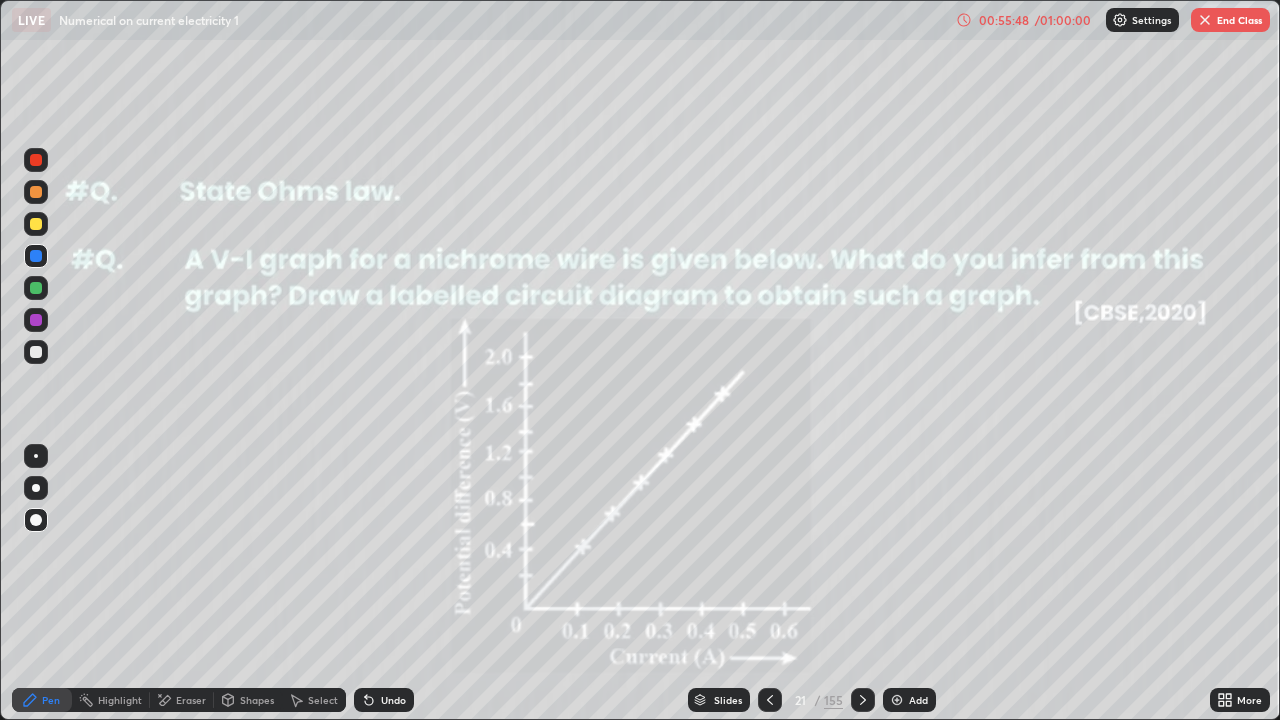 click on "End Class" at bounding box center (1230, 20) 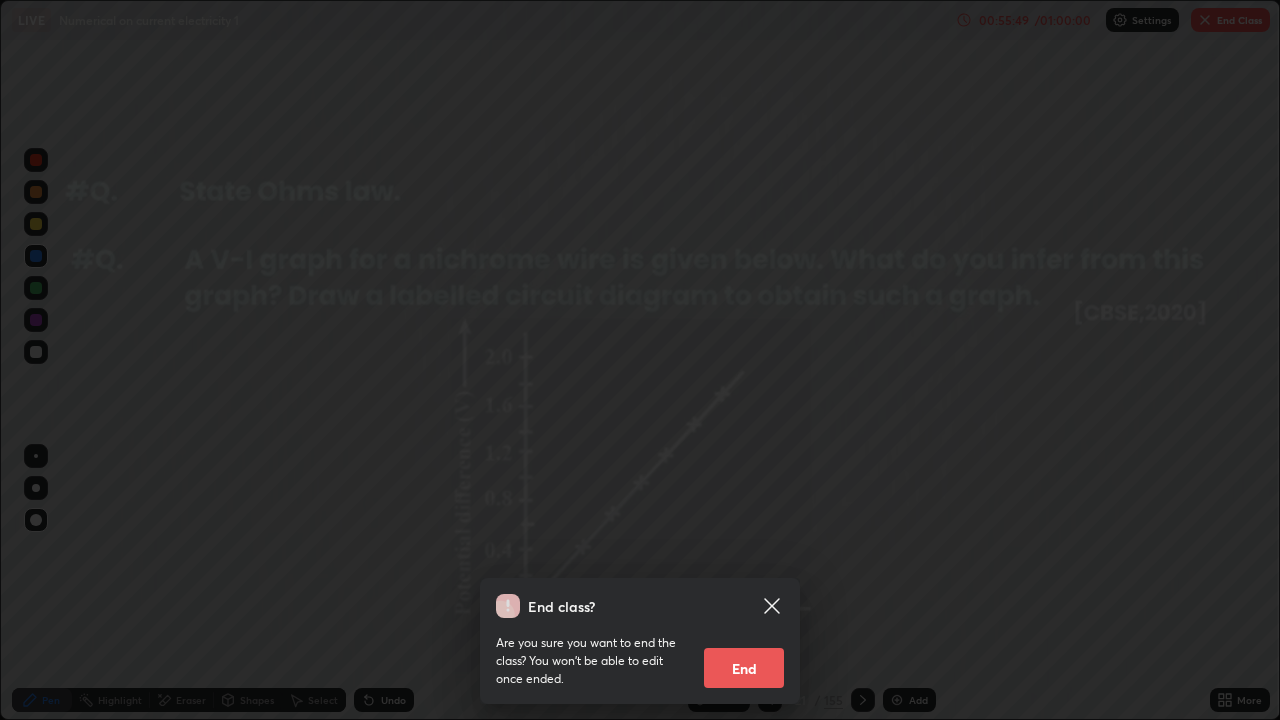 click on "End" at bounding box center [744, 668] 